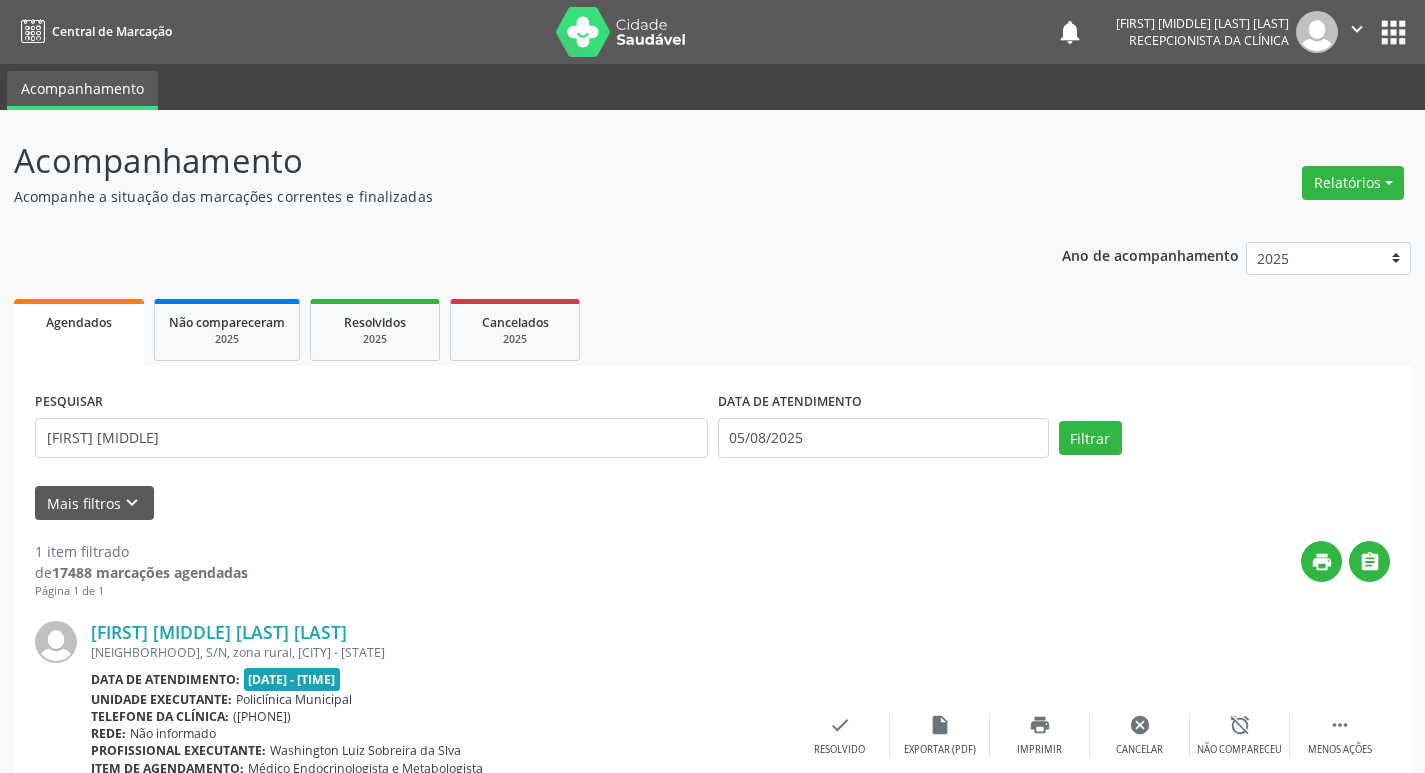 scroll, scrollTop: 132, scrollLeft: 0, axis: vertical 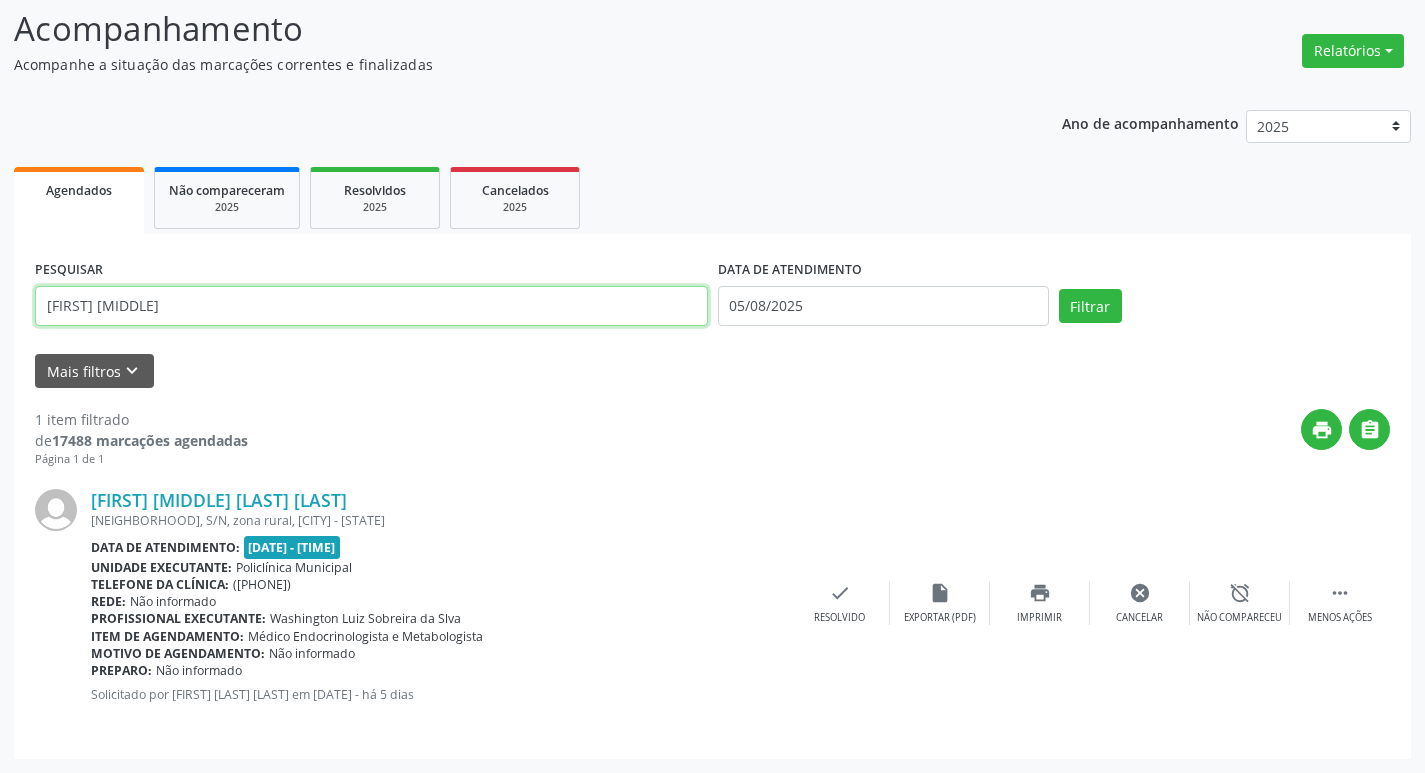 click on "[FIRST] [MIDDLE]" at bounding box center [371, 306] 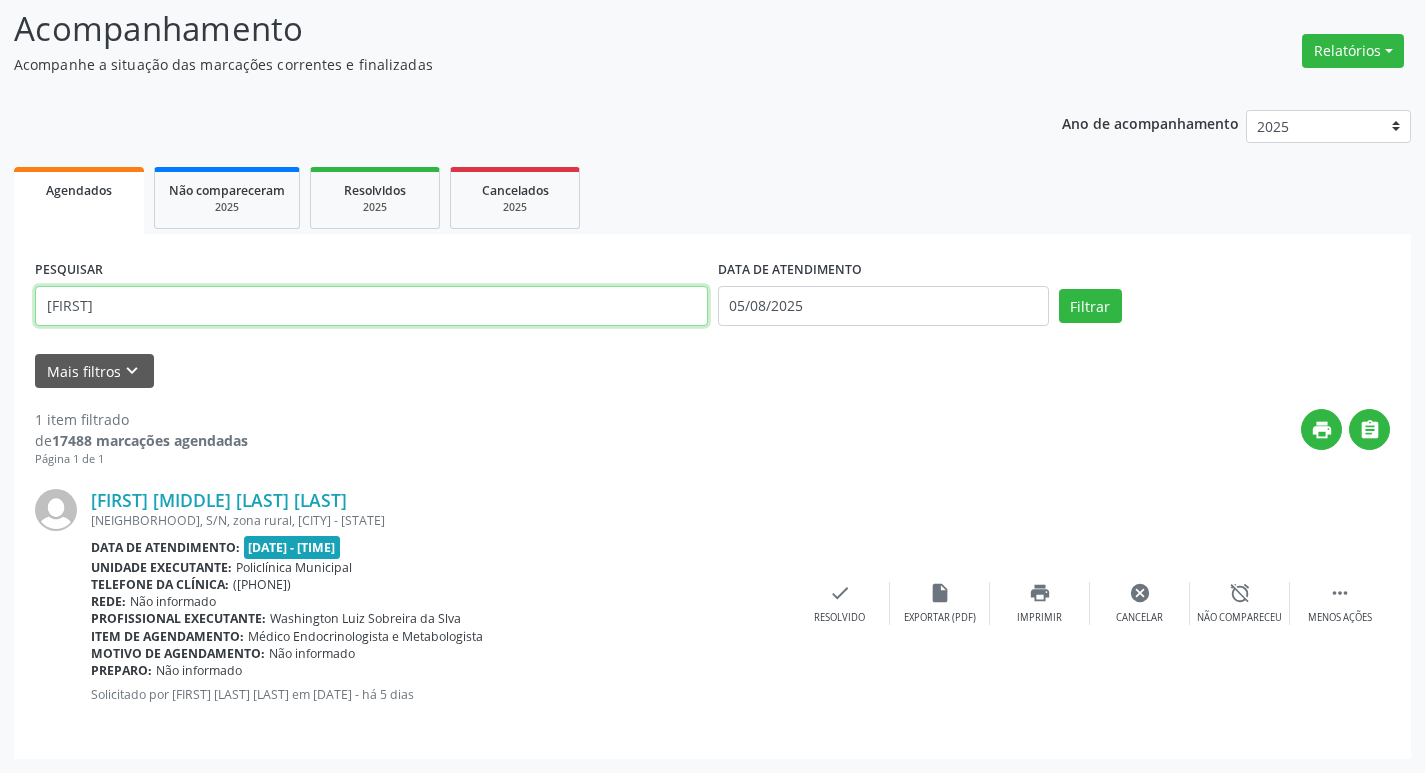 type on "a" 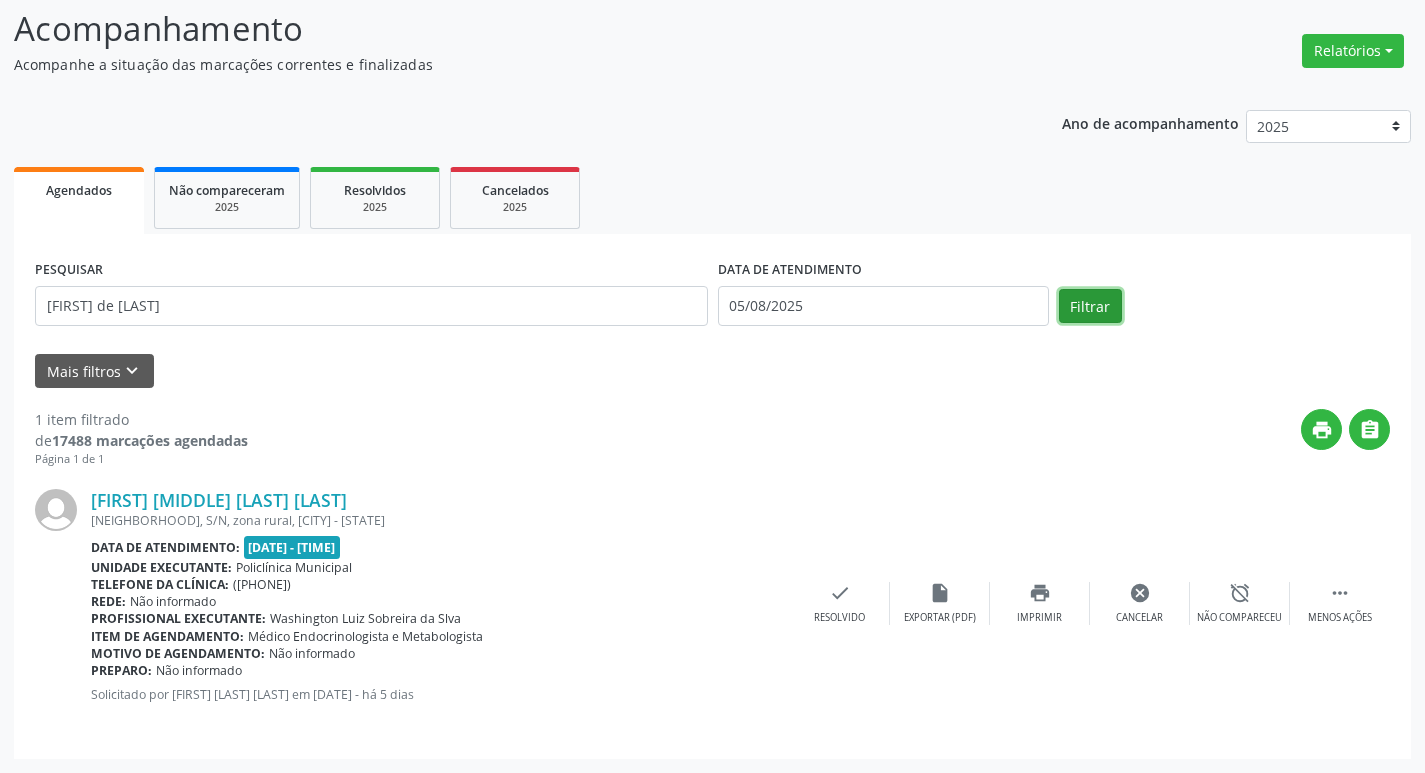 click on "Filtrar" at bounding box center (1090, 306) 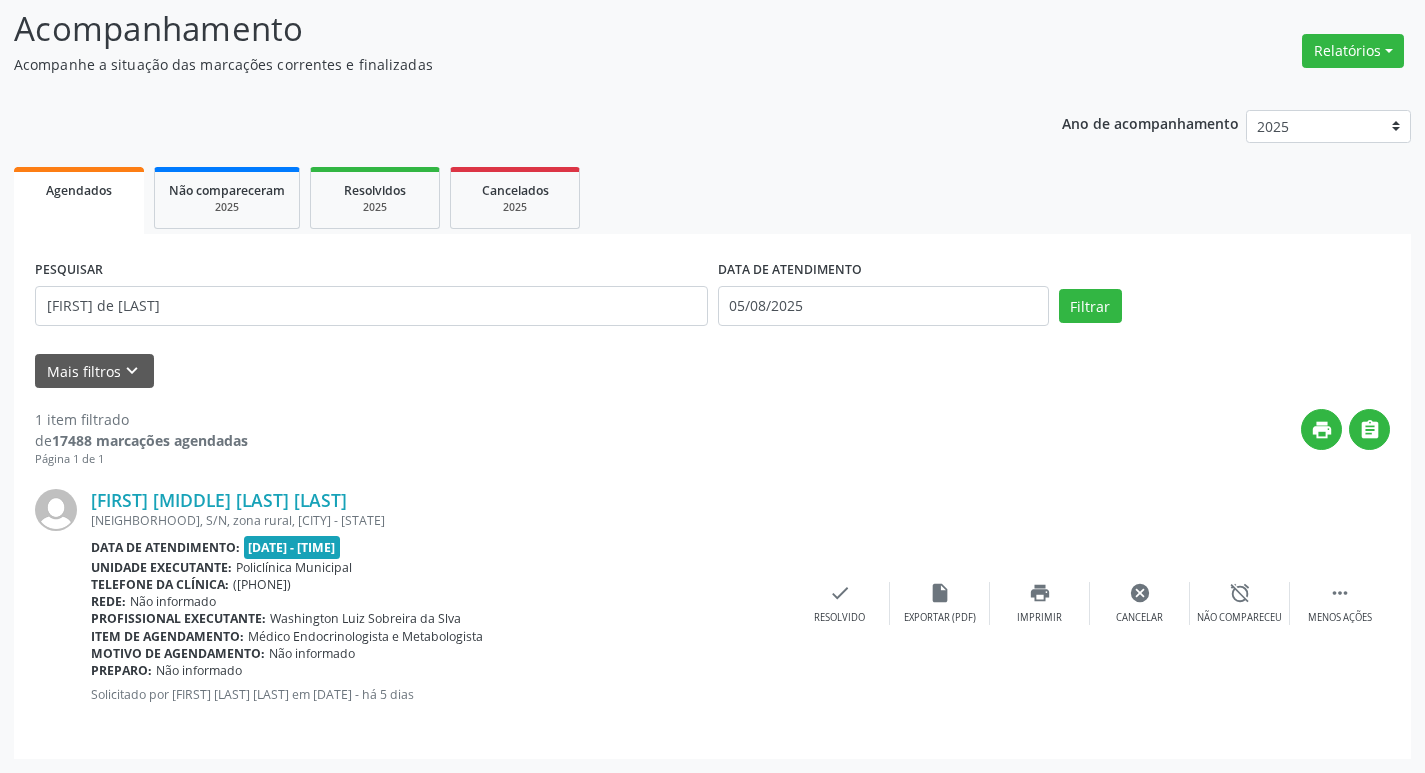 scroll, scrollTop: 0, scrollLeft: 0, axis: both 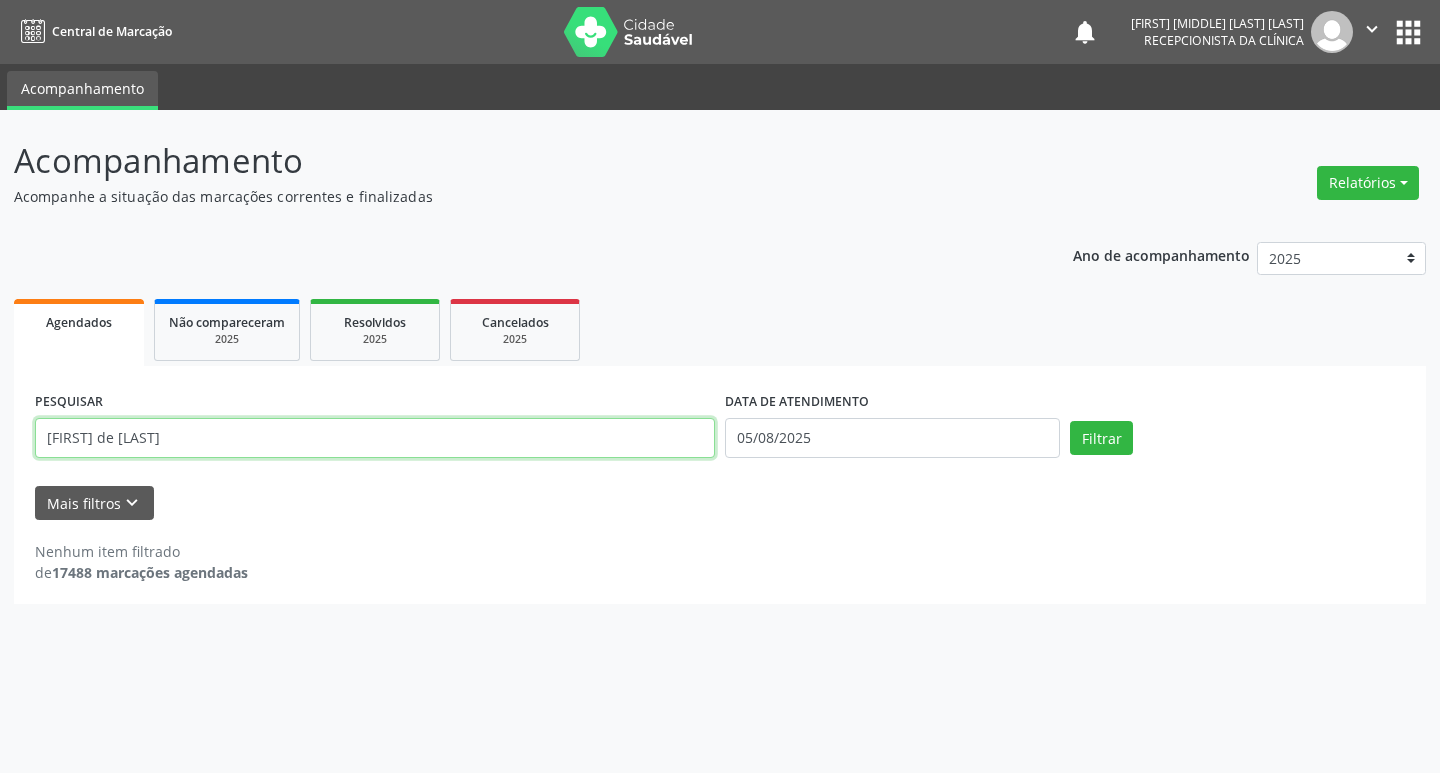 click on "[FIRST] de [LAST]" at bounding box center [375, 438] 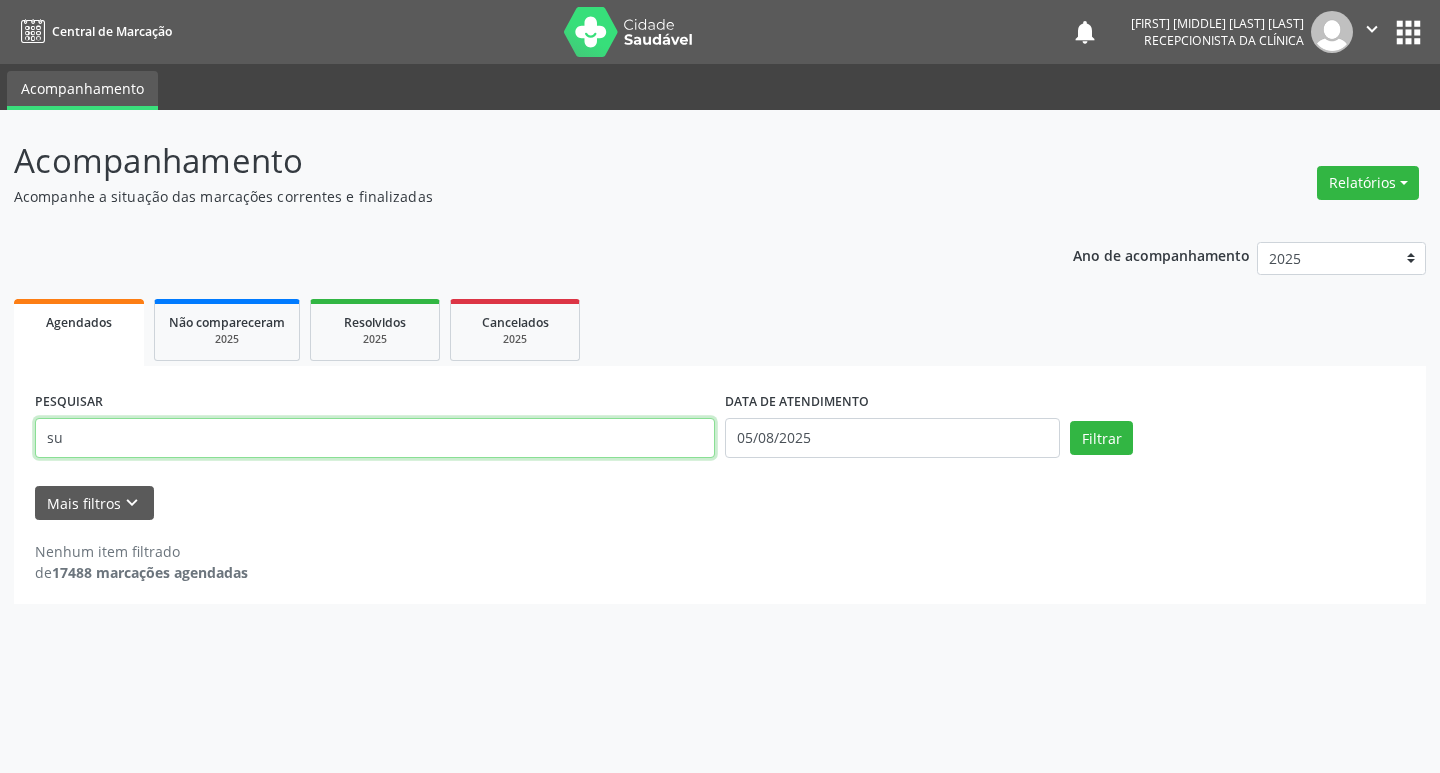 type on "s" 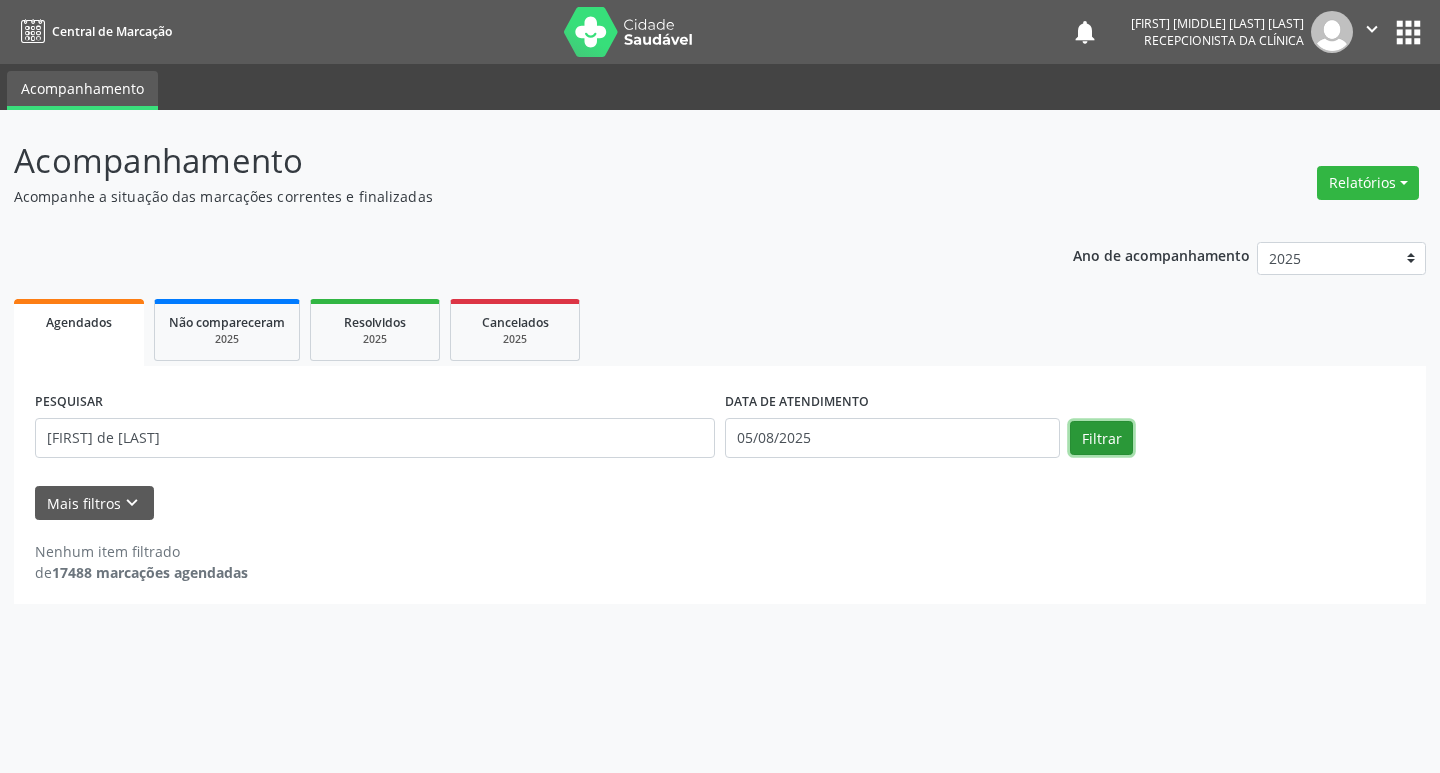 click on "Filtrar" at bounding box center (1101, 438) 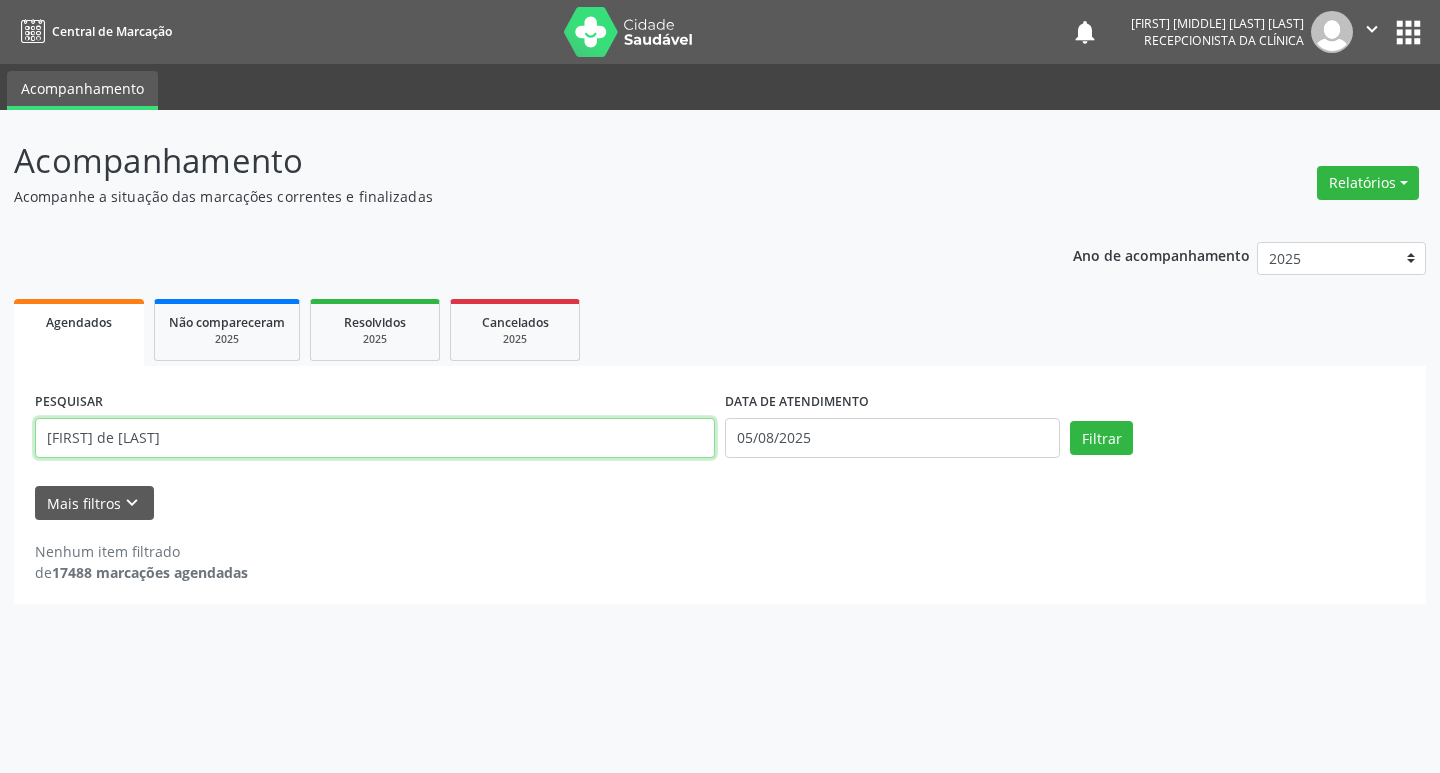 click on "[FIRST] de [LAST]" at bounding box center [375, 438] 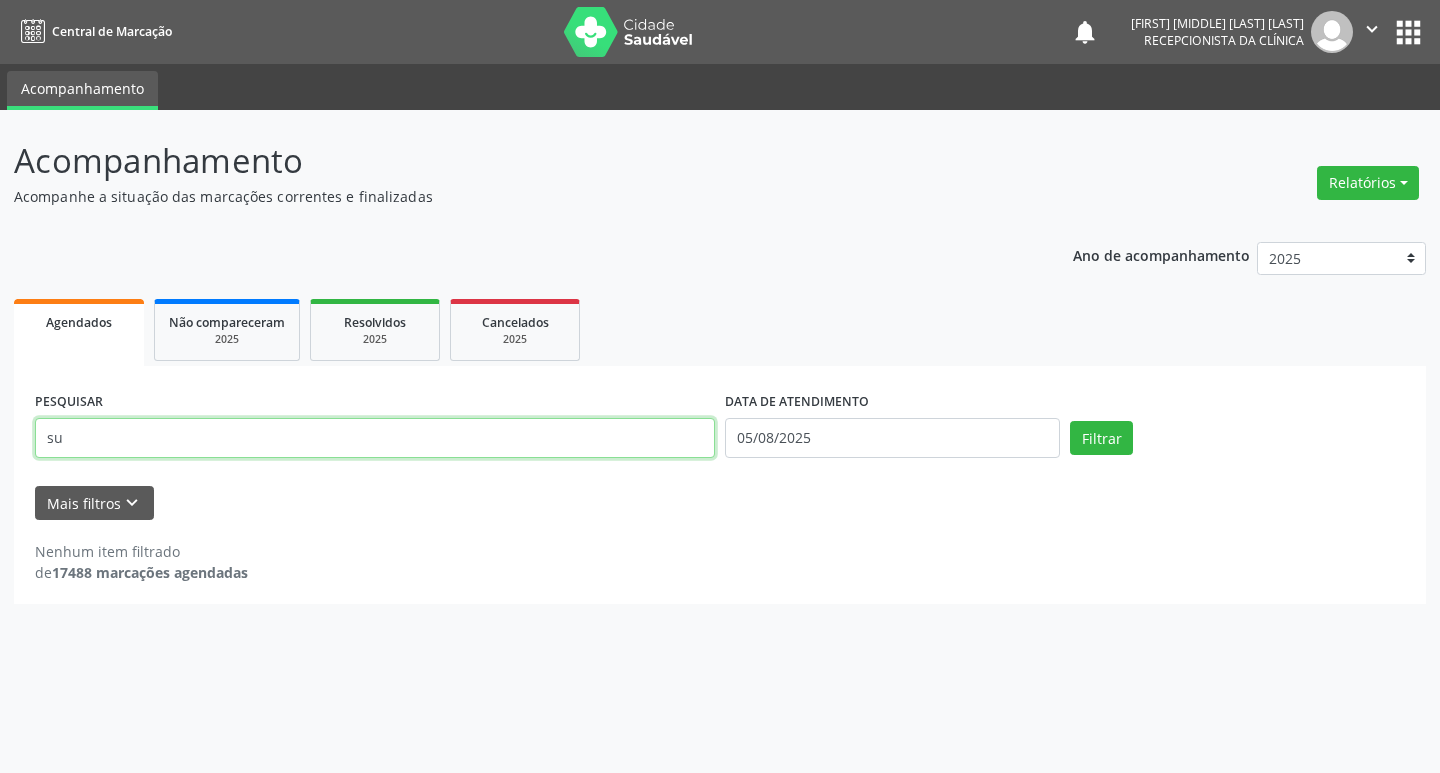 type on "s" 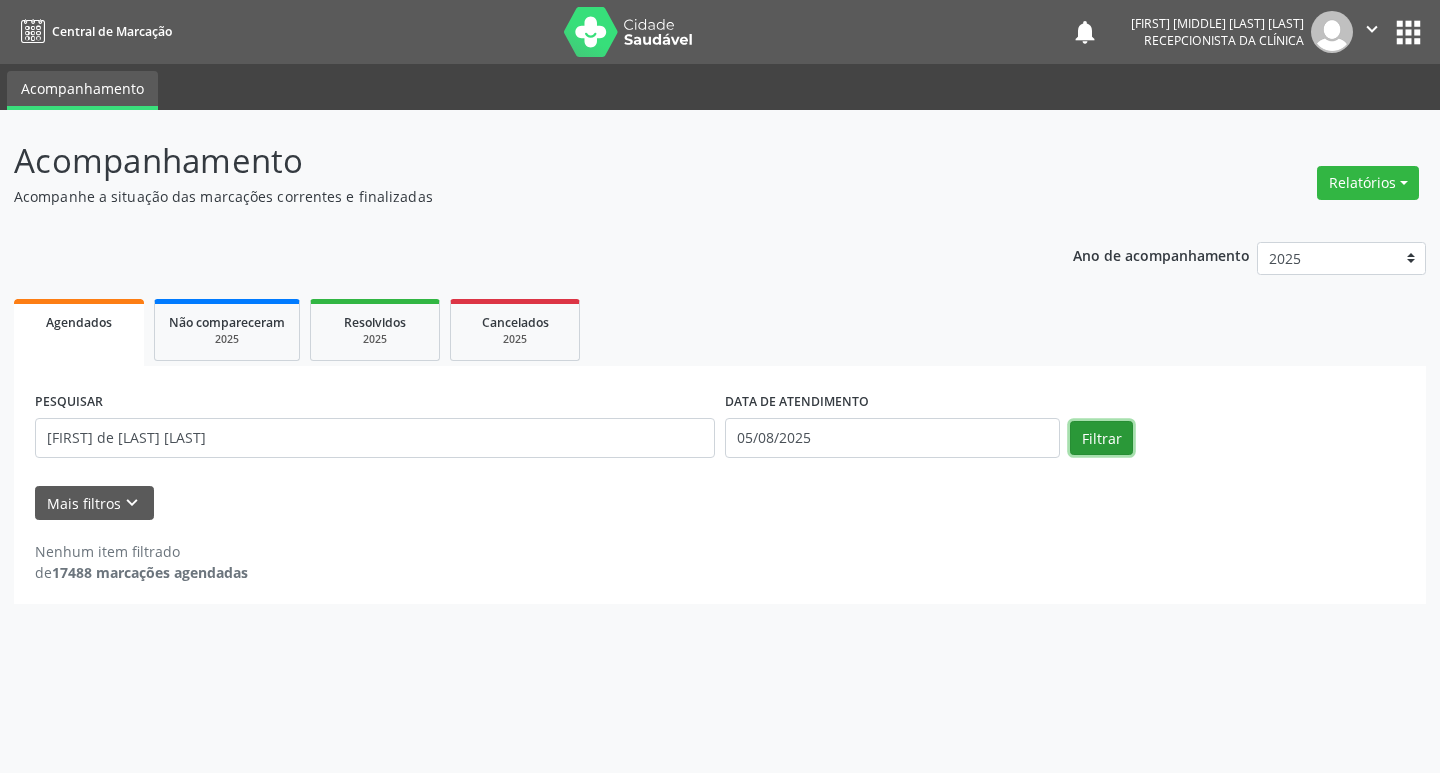 click on "Filtrar" at bounding box center (1101, 438) 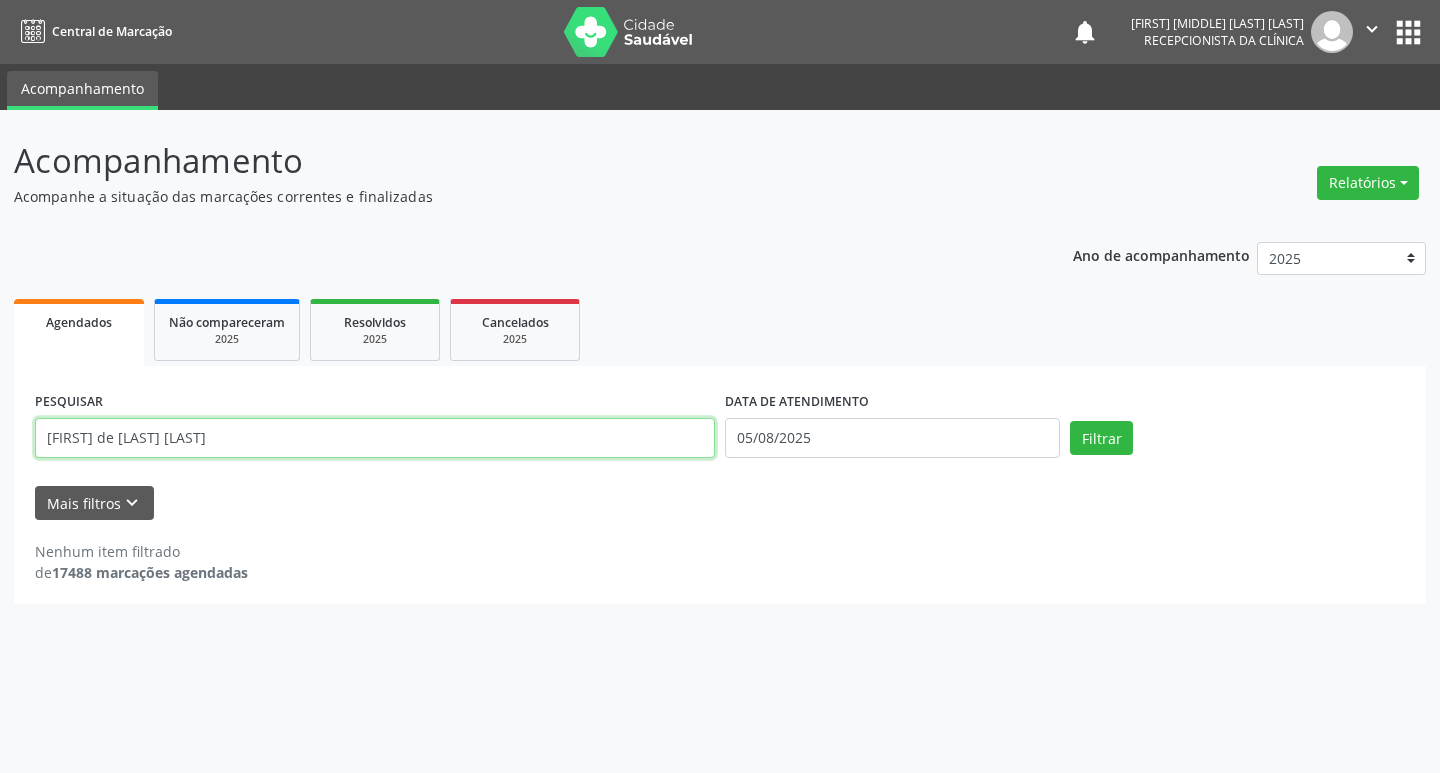 click on "[FIRST] de [LAST] [LAST]" at bounding box center [375, 438] 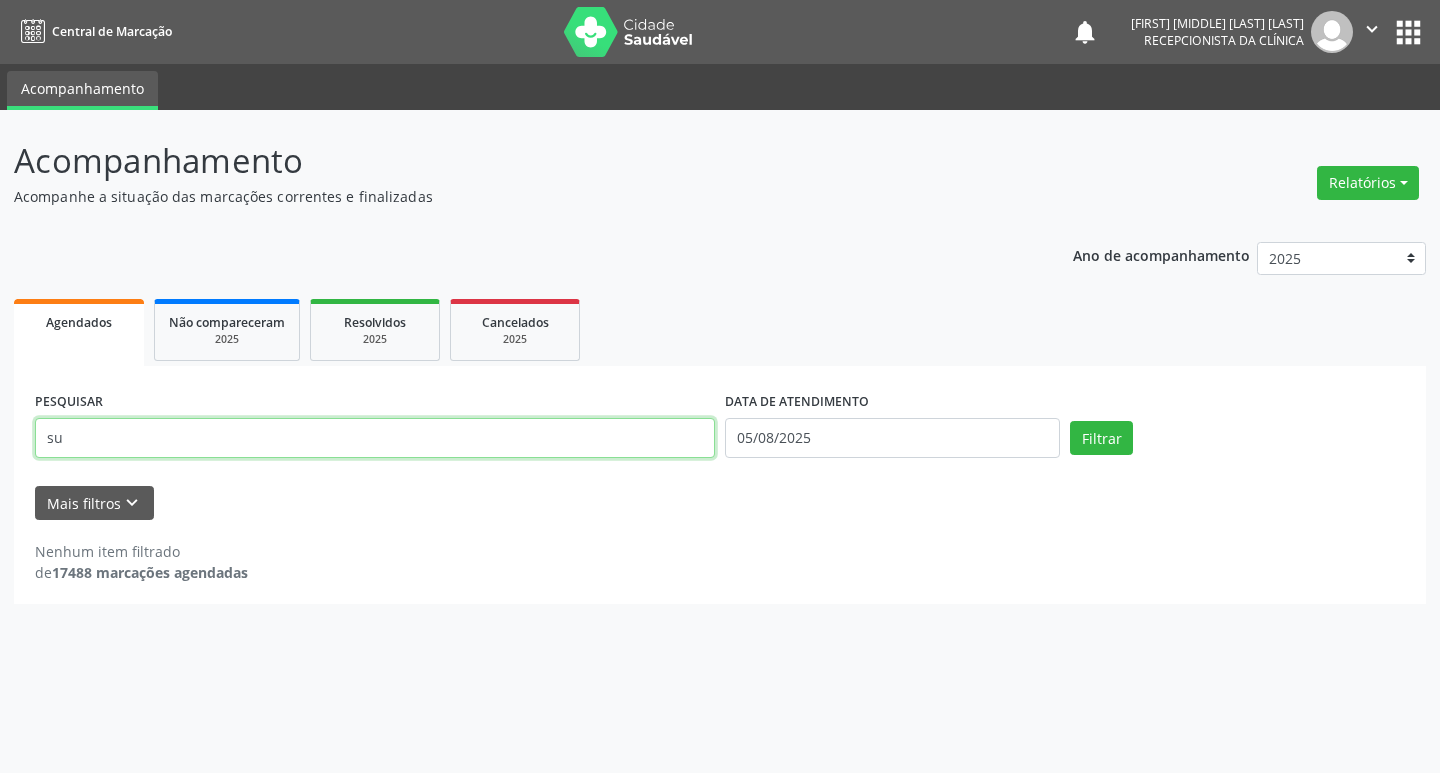 type on "s" 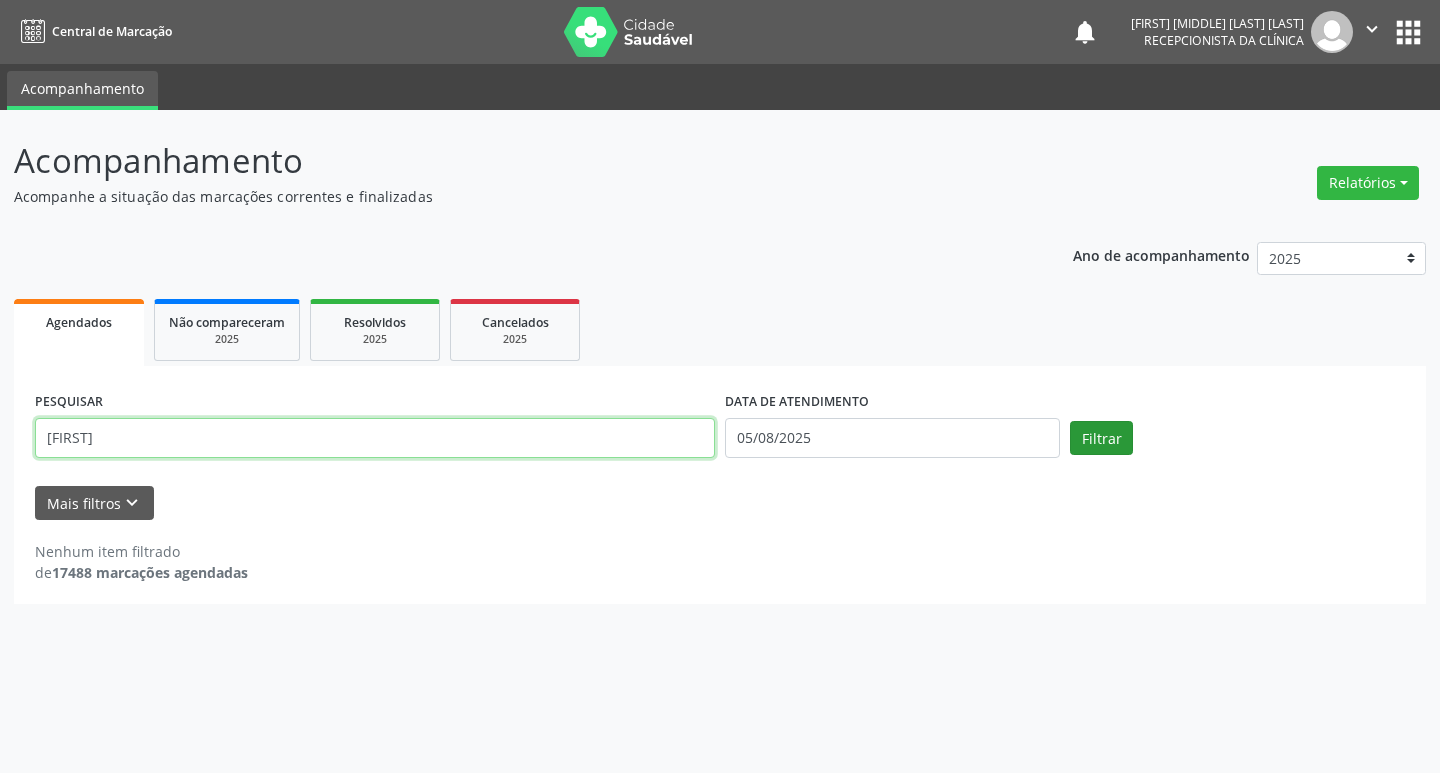 type on "[FIRST]" 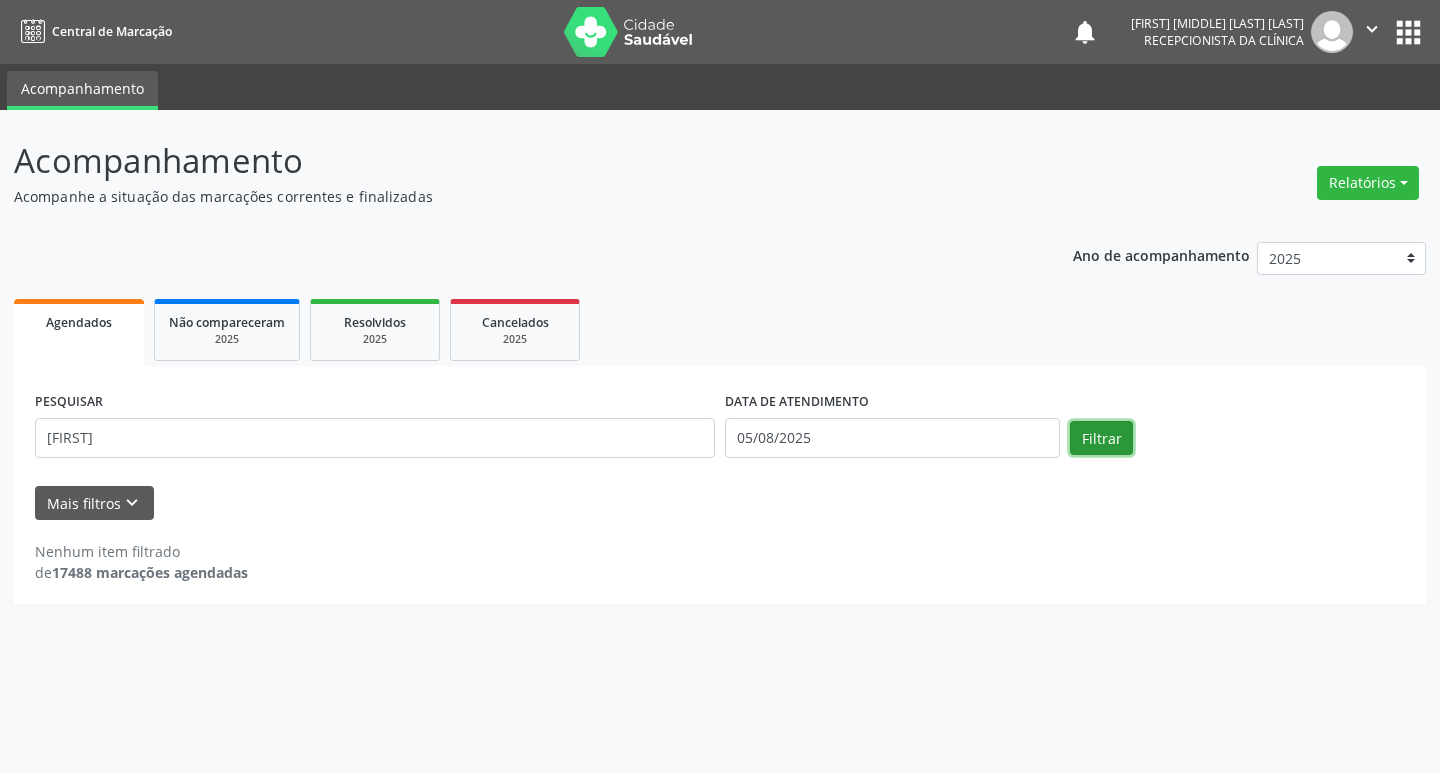 click on "Filtrar" at bounding box center [1101, 438] 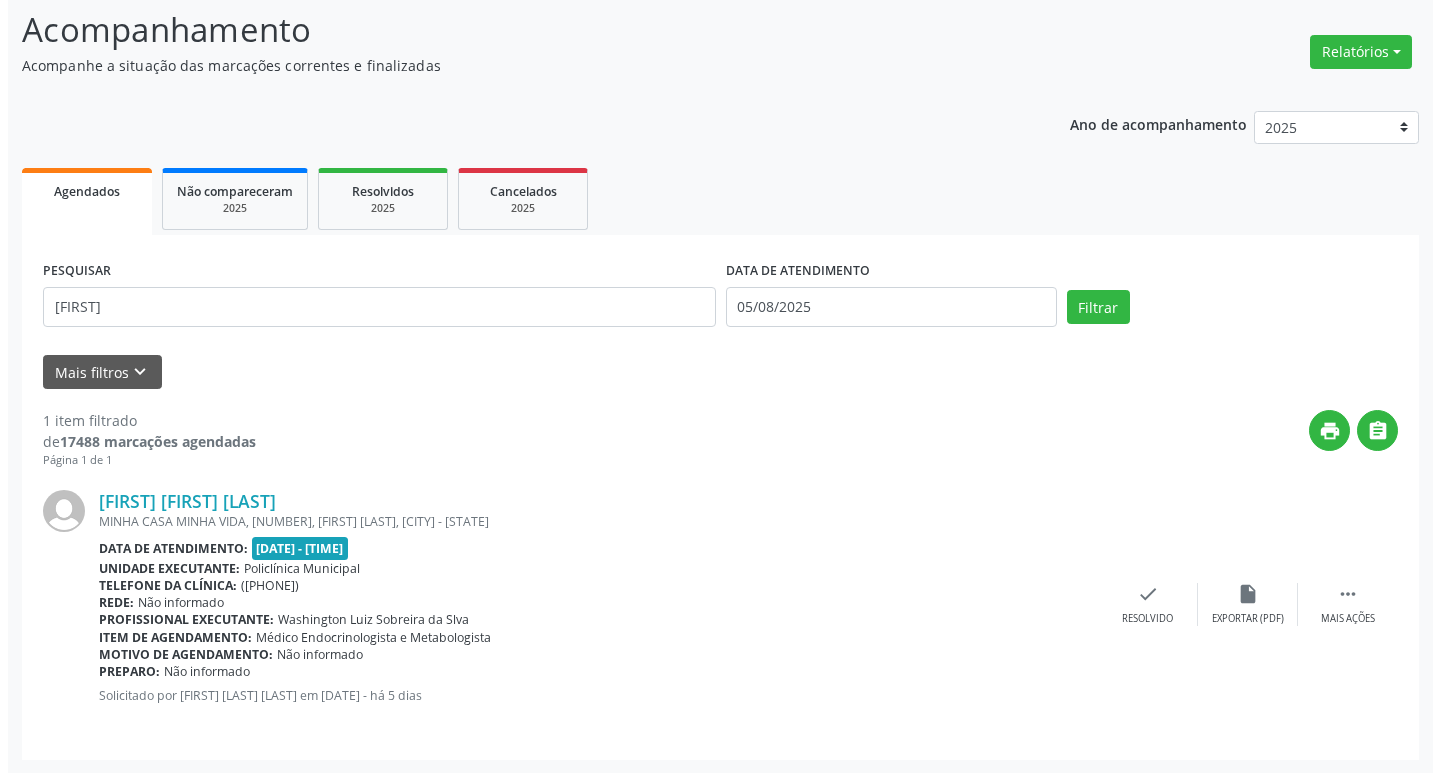 scroll, scrollTop: 132, scrollLeft: 0, axis: vertical 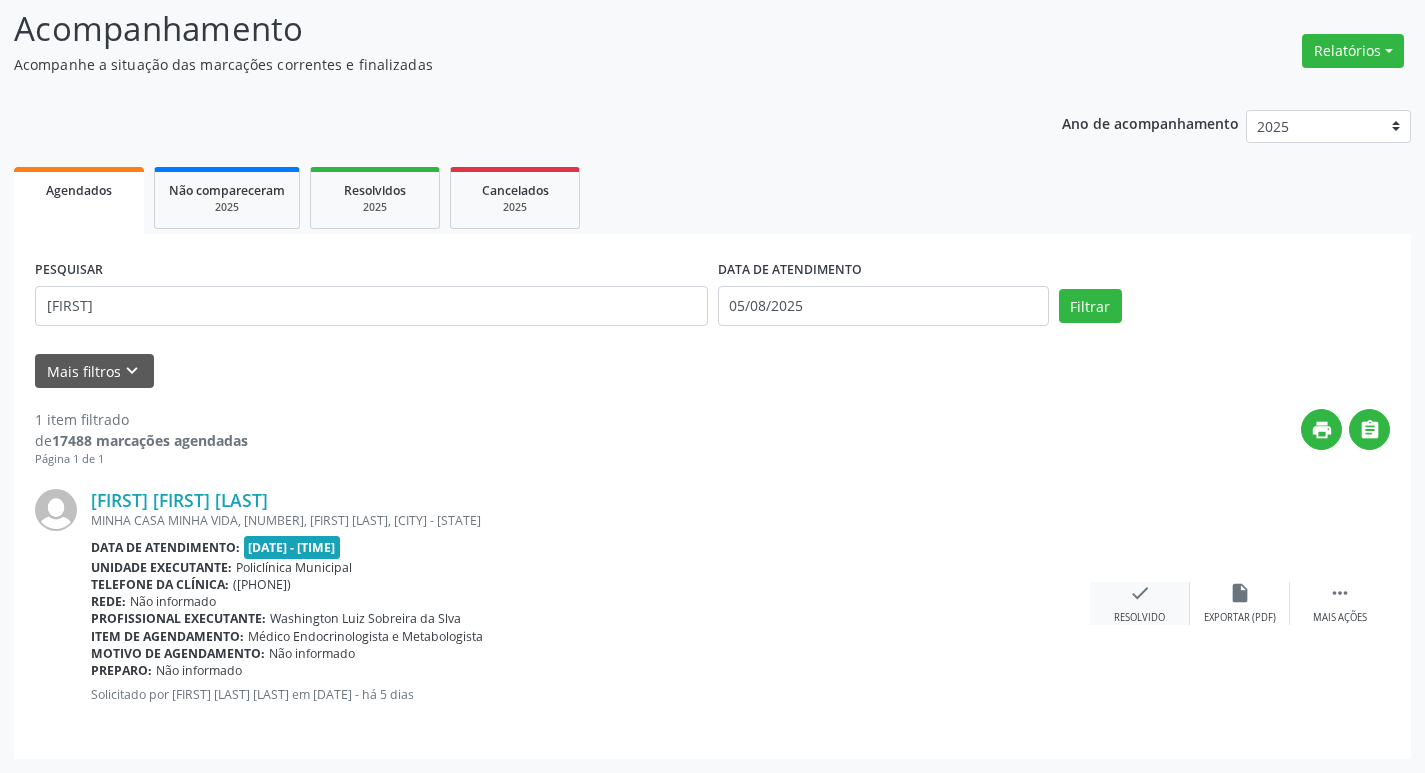 click on "check" at bounding box center [1140, 593] 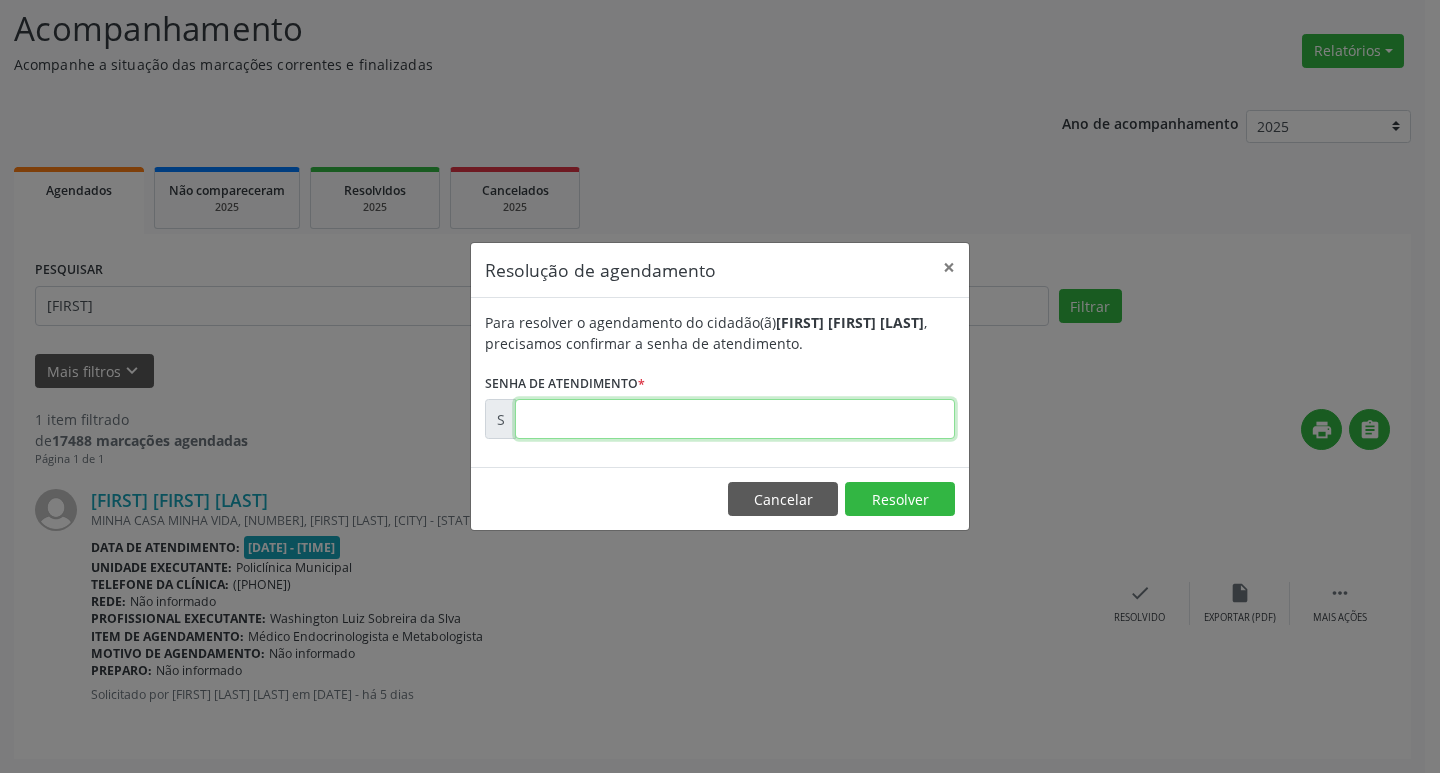 click at bounding box center [735, 419] 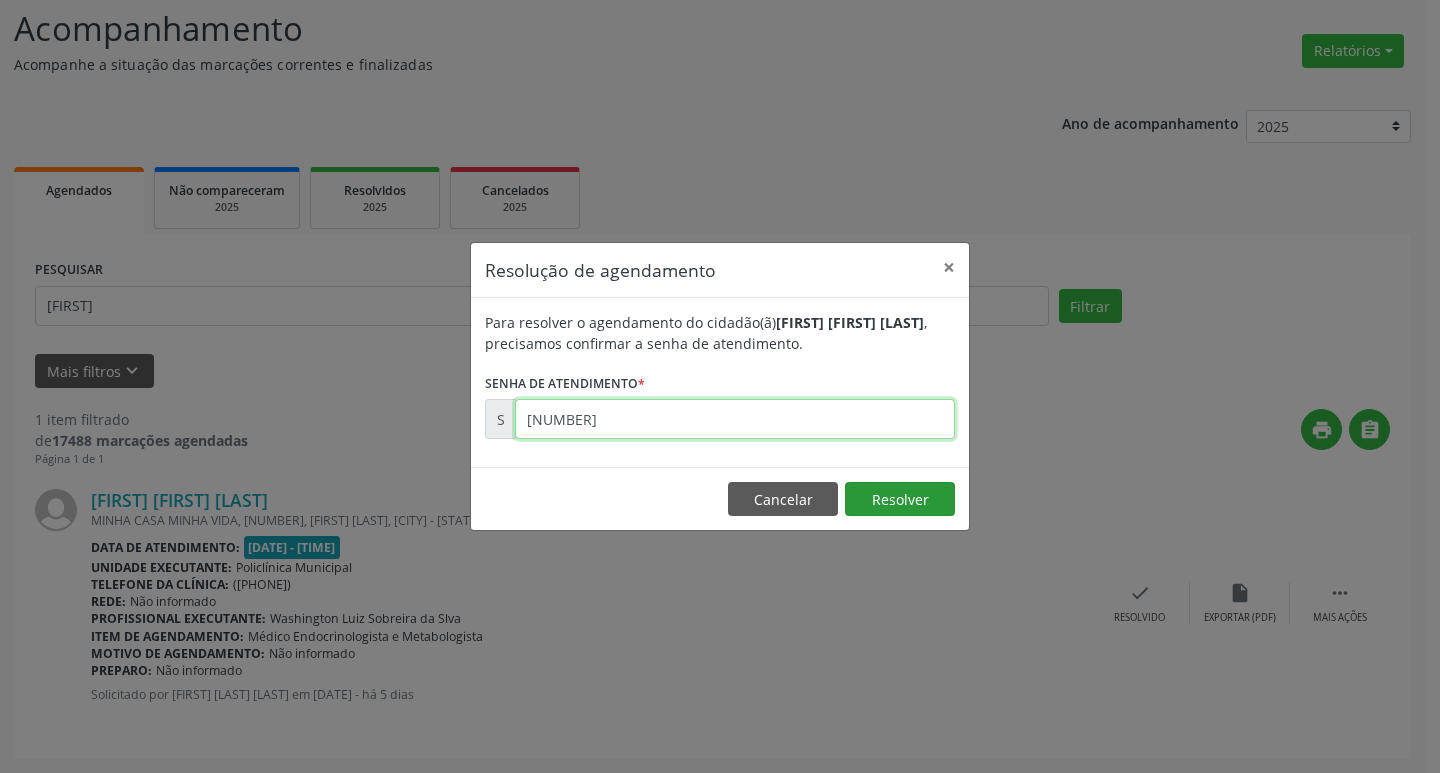 type on "[NUMBER]" 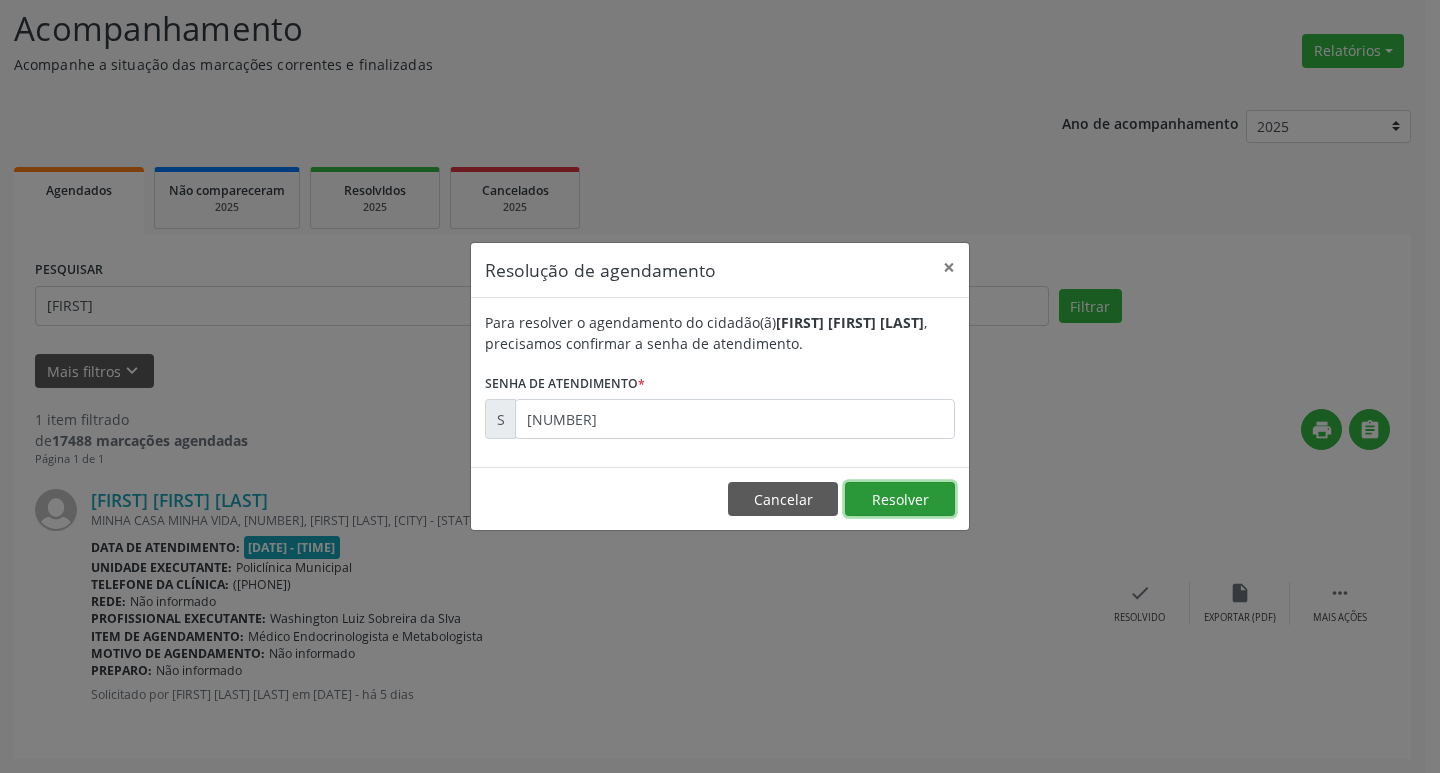 click on "Resolver" at bounding box center (900, 499) 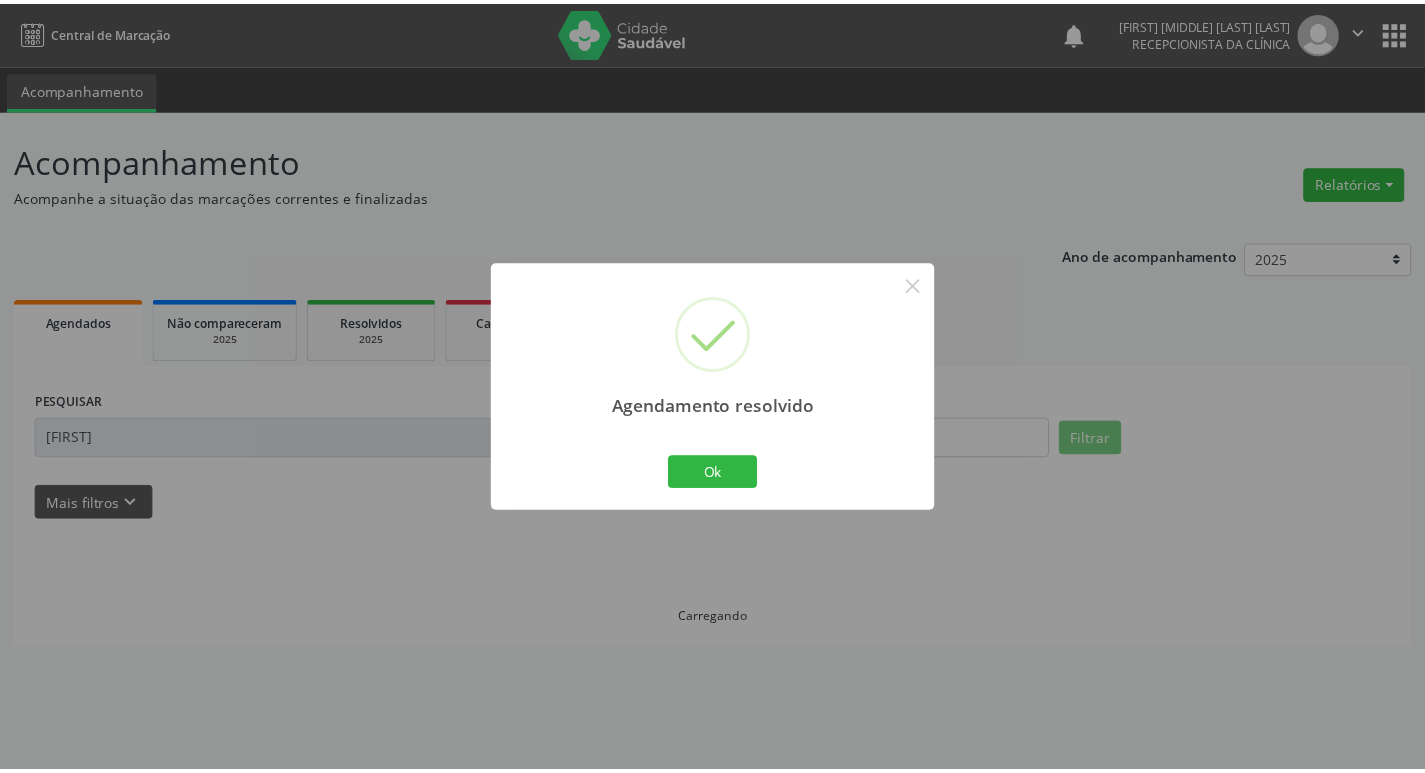 scroll, scrollTop: 0, scrollLeft: 0, axis: both 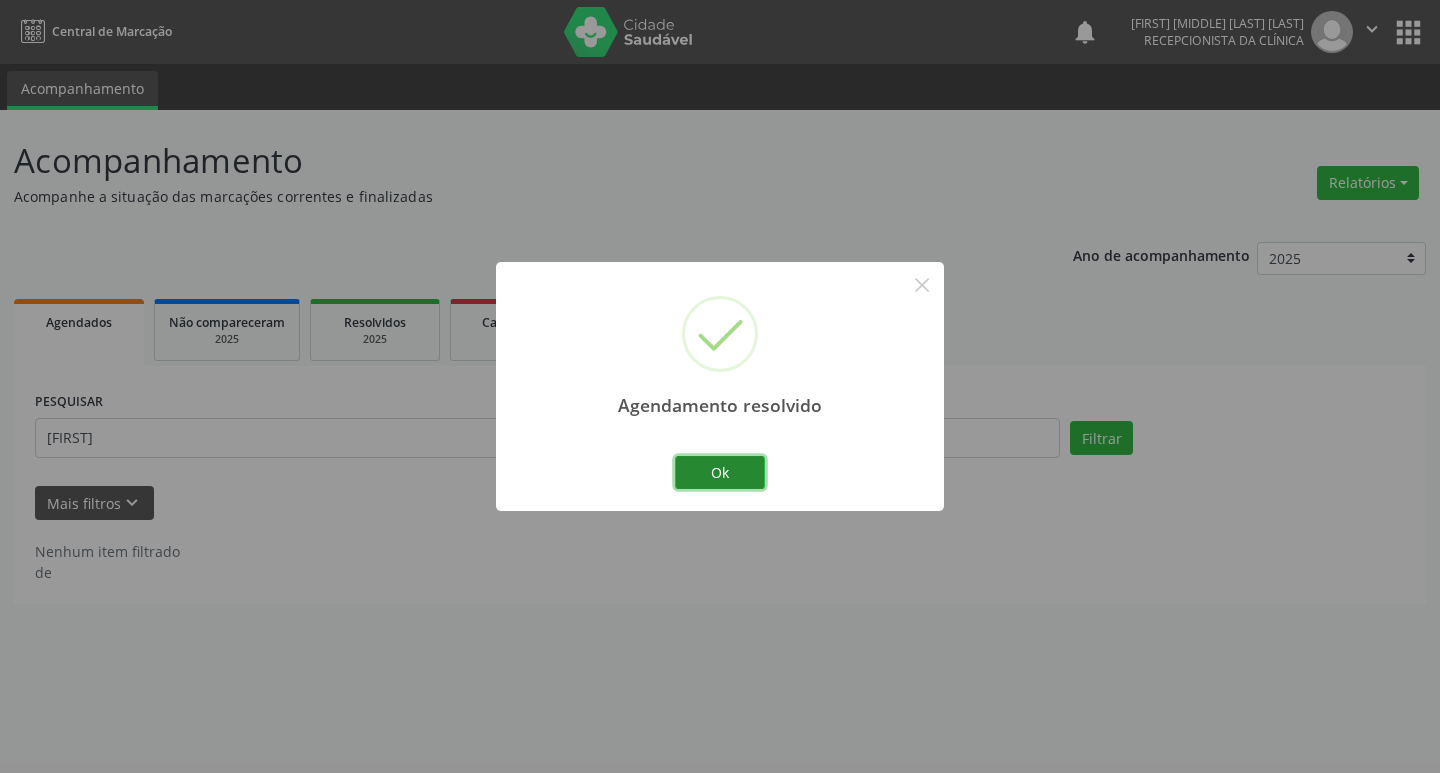 click on "Ok" at bounding box center (720, 473) 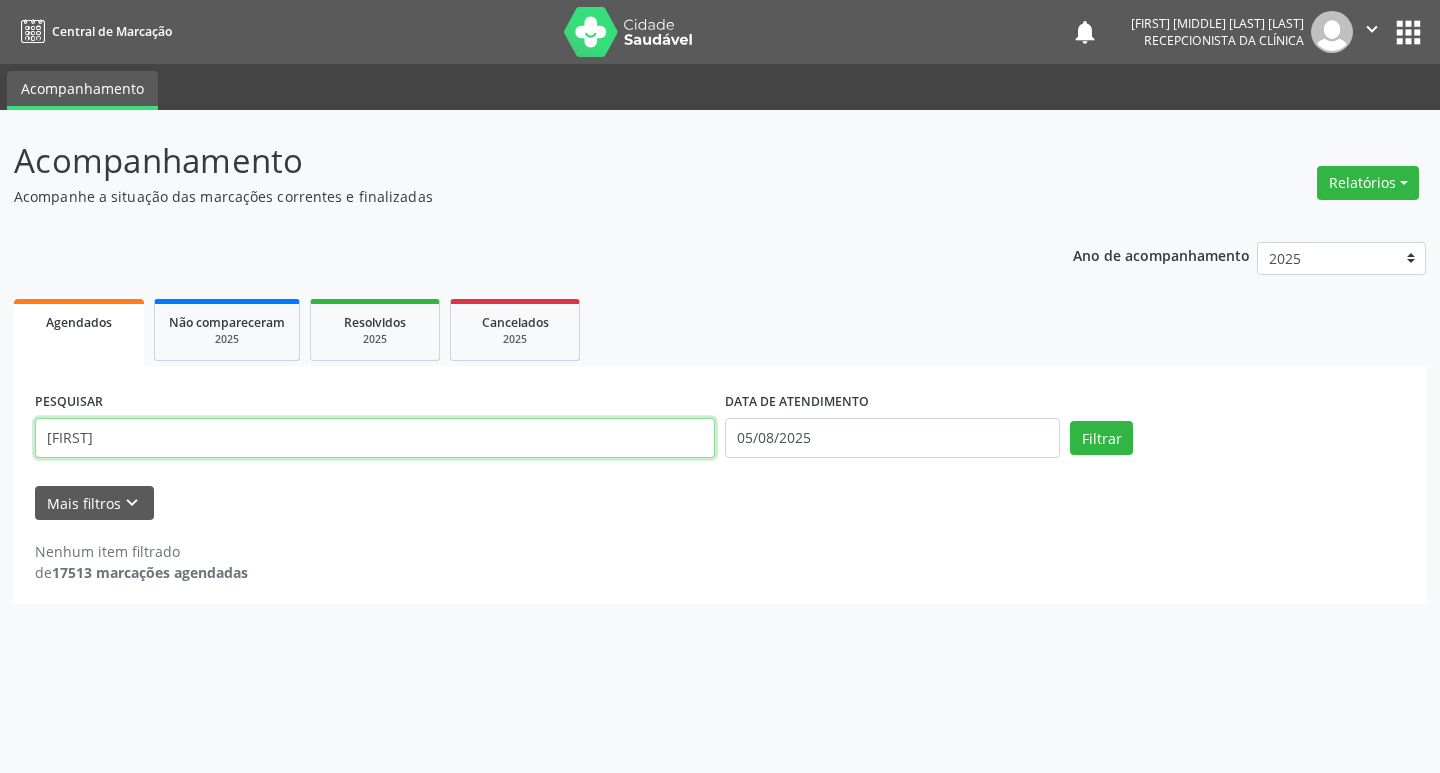click on "[FIRST]" at bounding box center [375, 438] 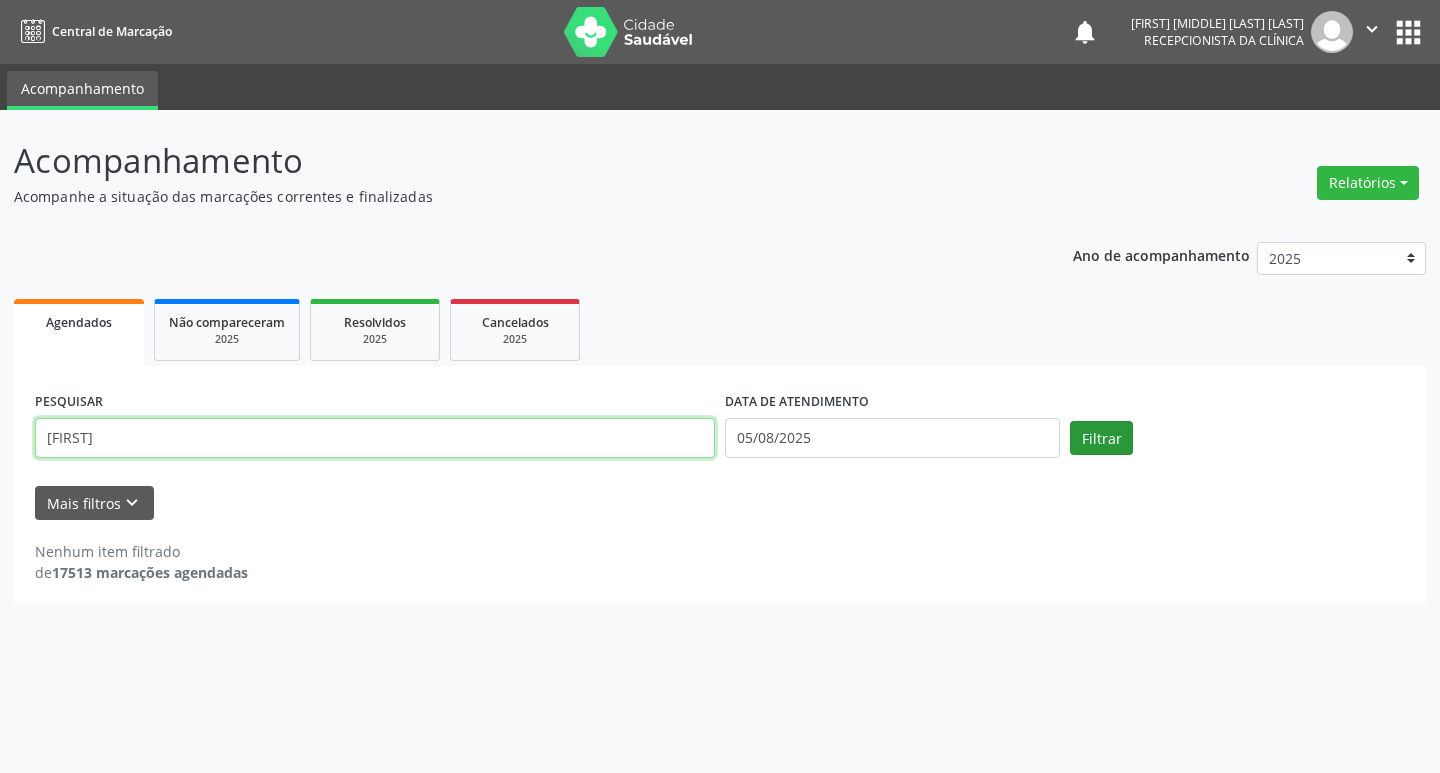 type on "[FIRST]" 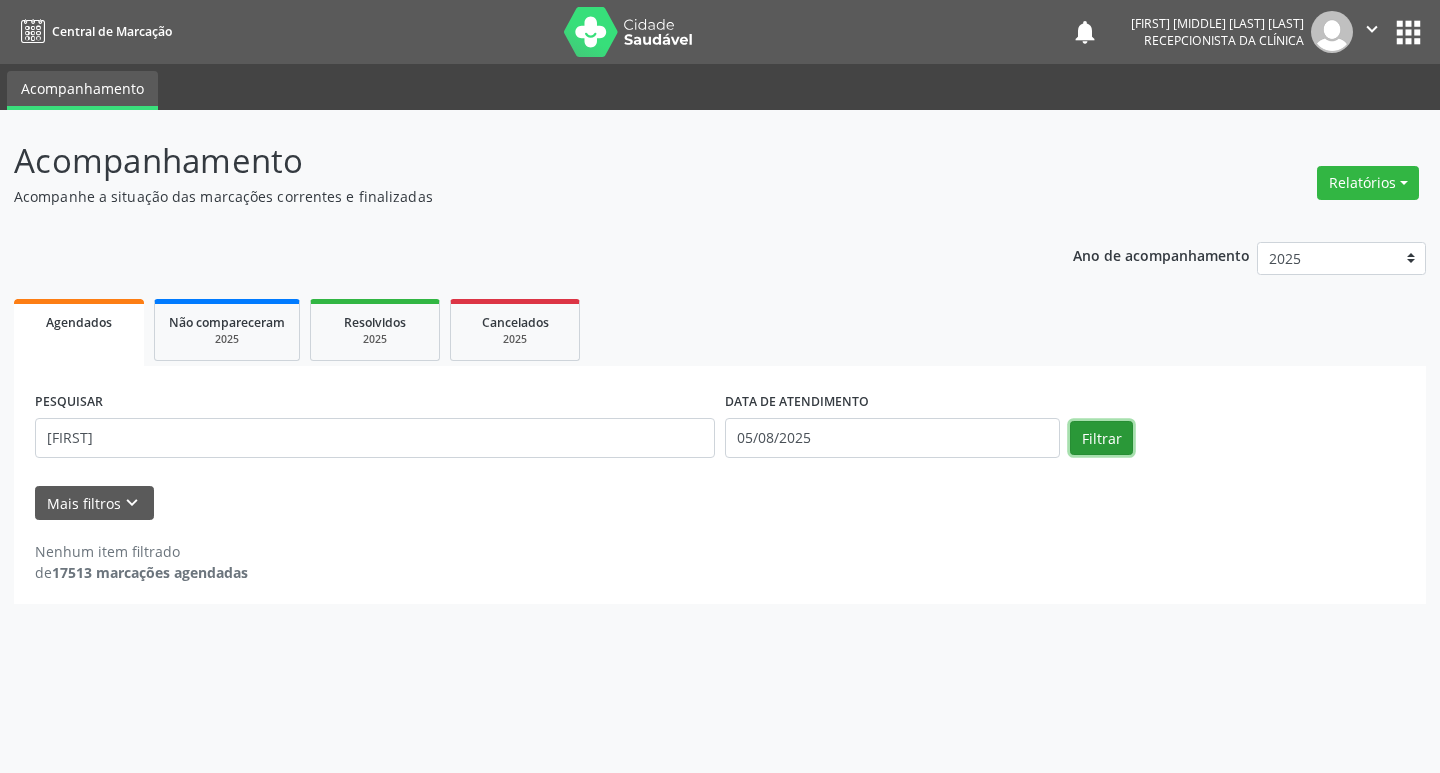 click on "Filtrar" at bounding box center [1101, 438] 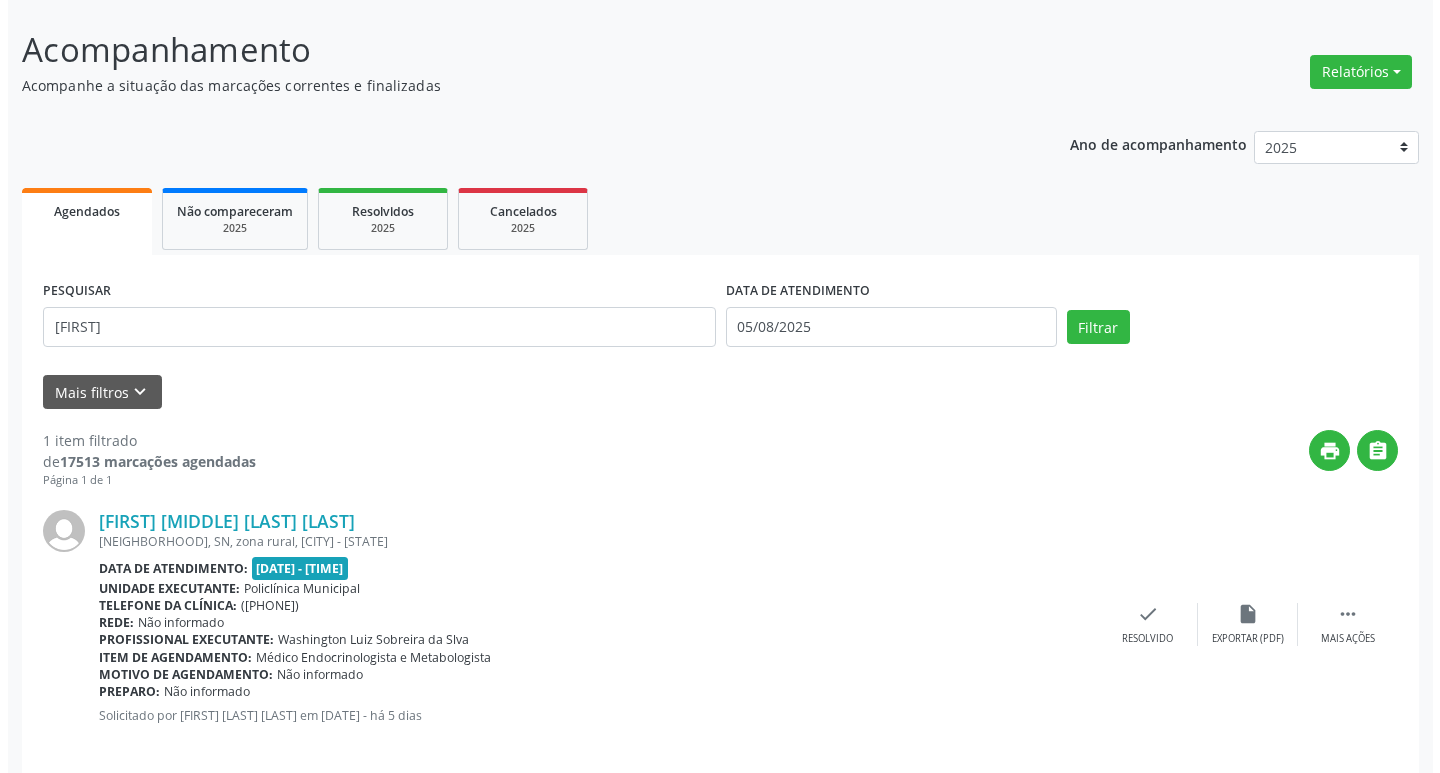 scroll, scrollTop: 132, scrollLeft: 0, axis: vertical 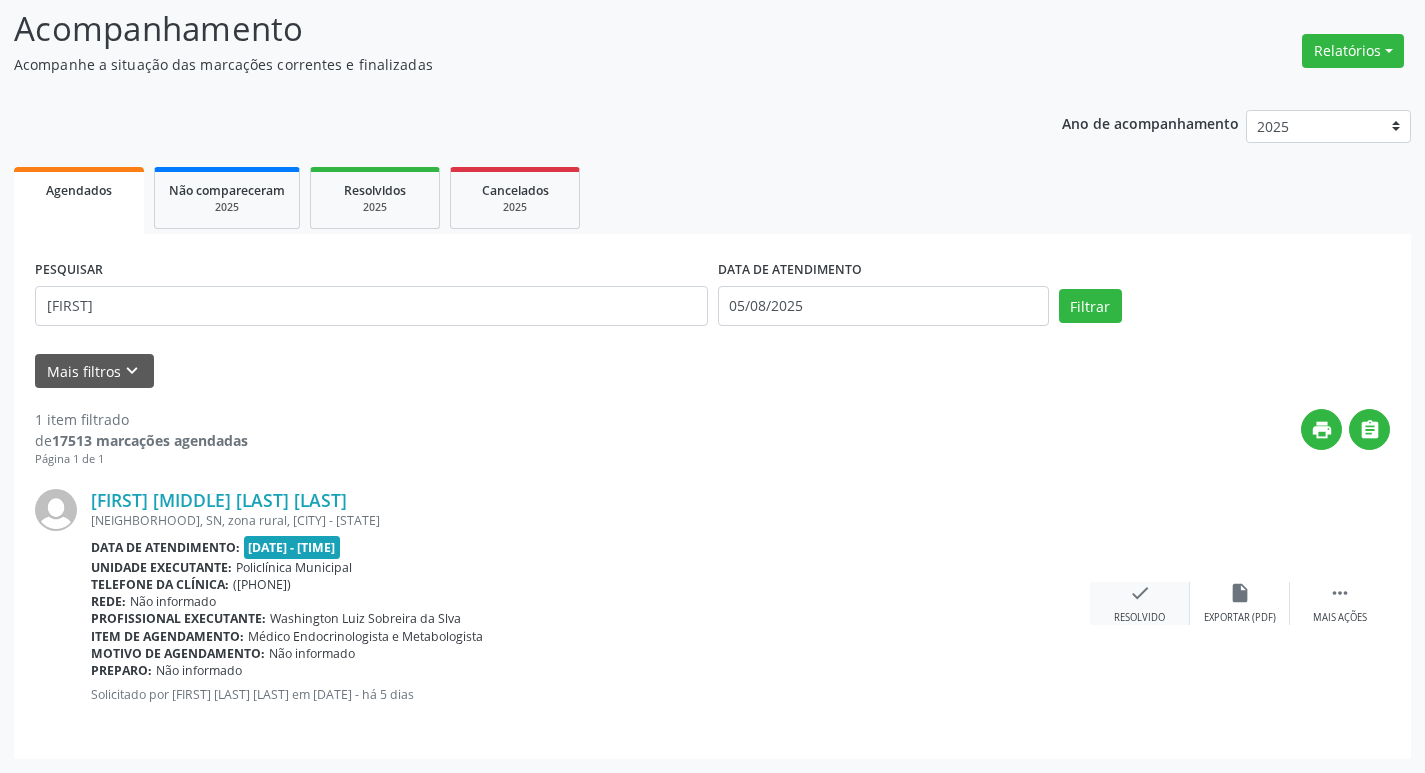 click on "check" at bounding box center (1140, 593) 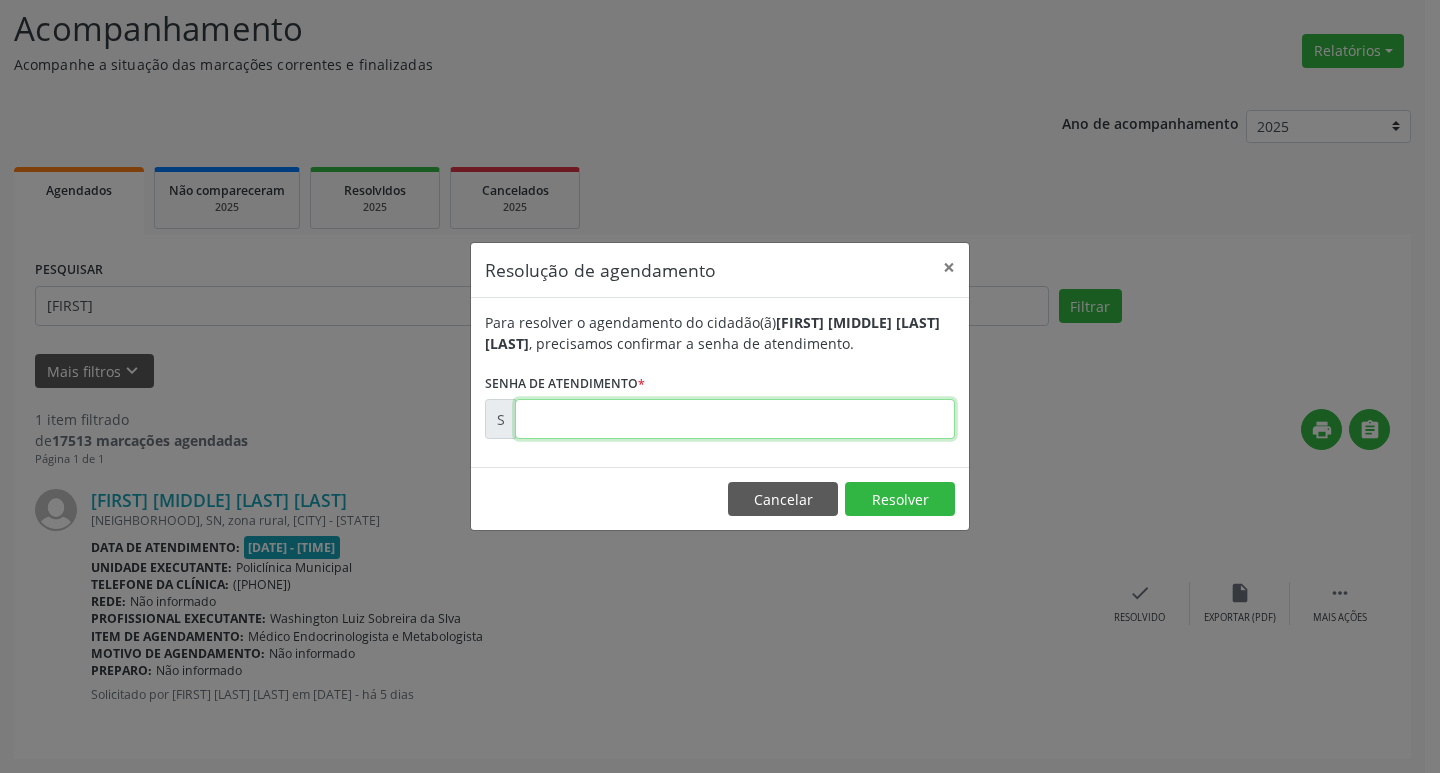 click at bounding box center [735, 419] 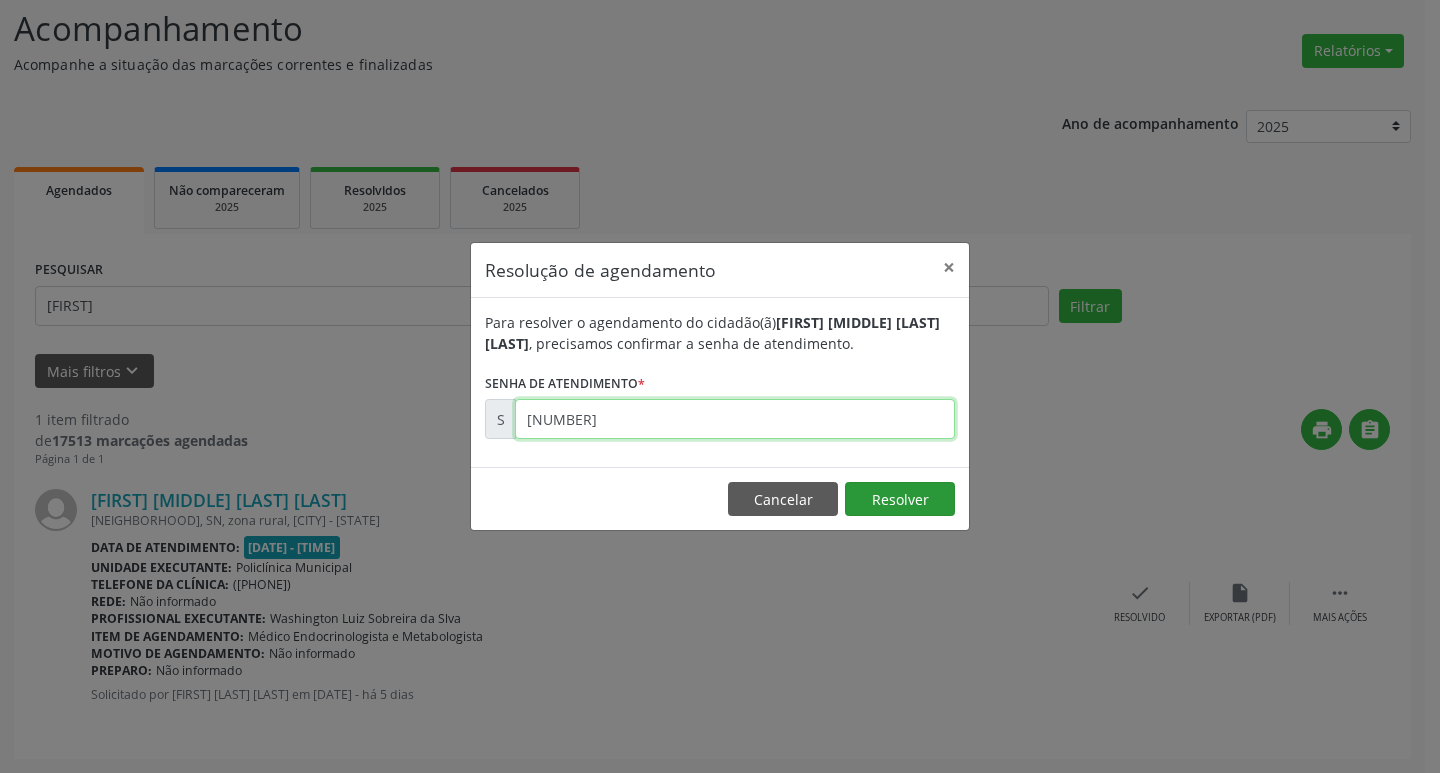 type on "[NUMBER]" 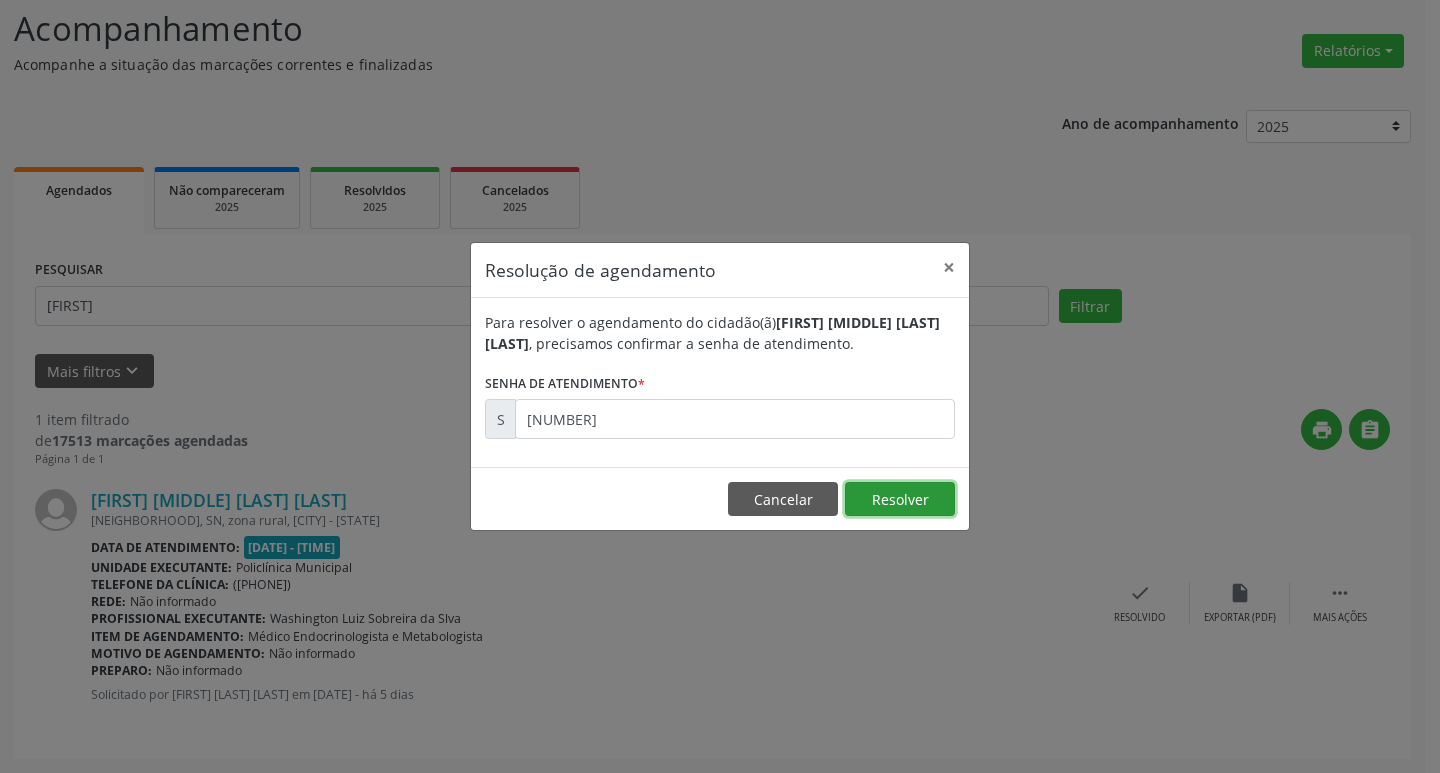 click on "Resolver" at bounding box center (900, 499) 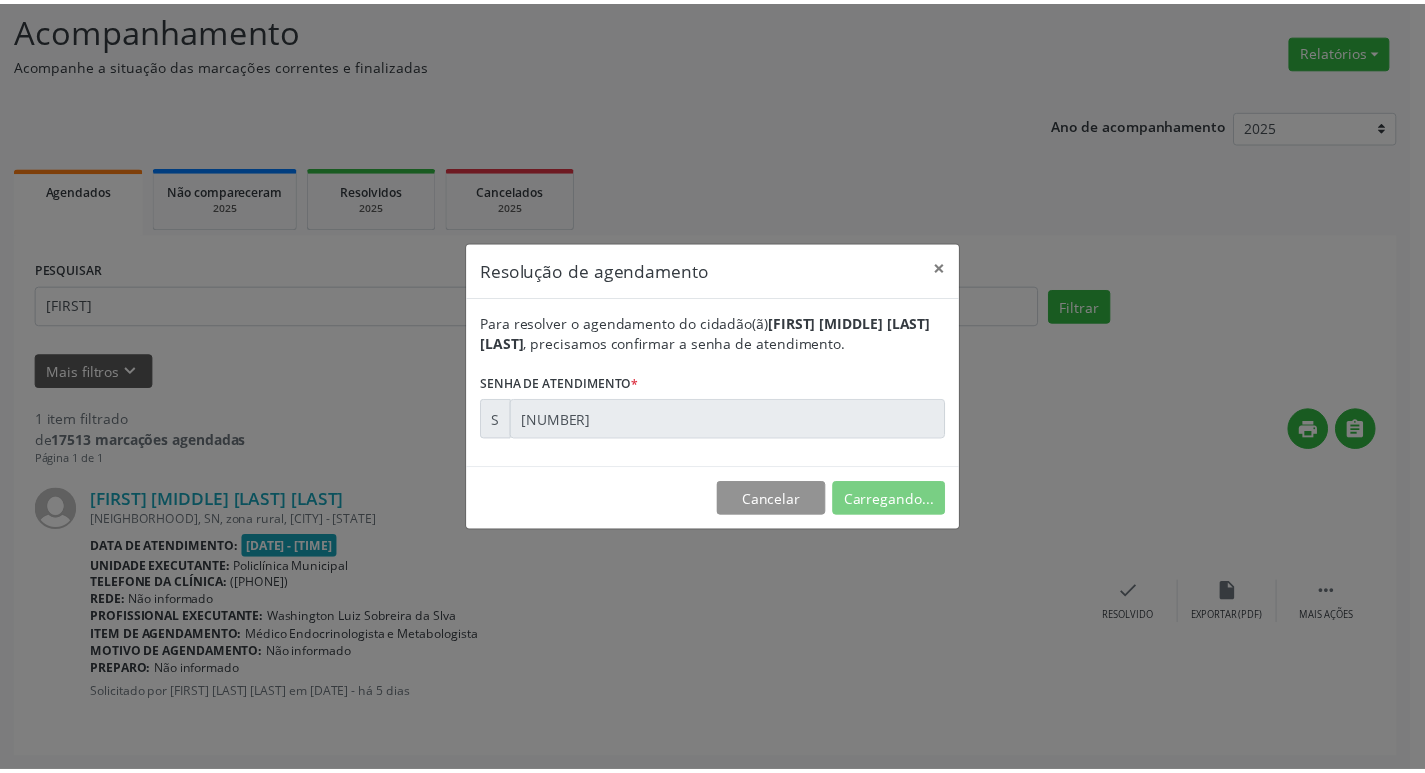 scroll, scrollTop: 0, scrollLeft: 0, axis: both 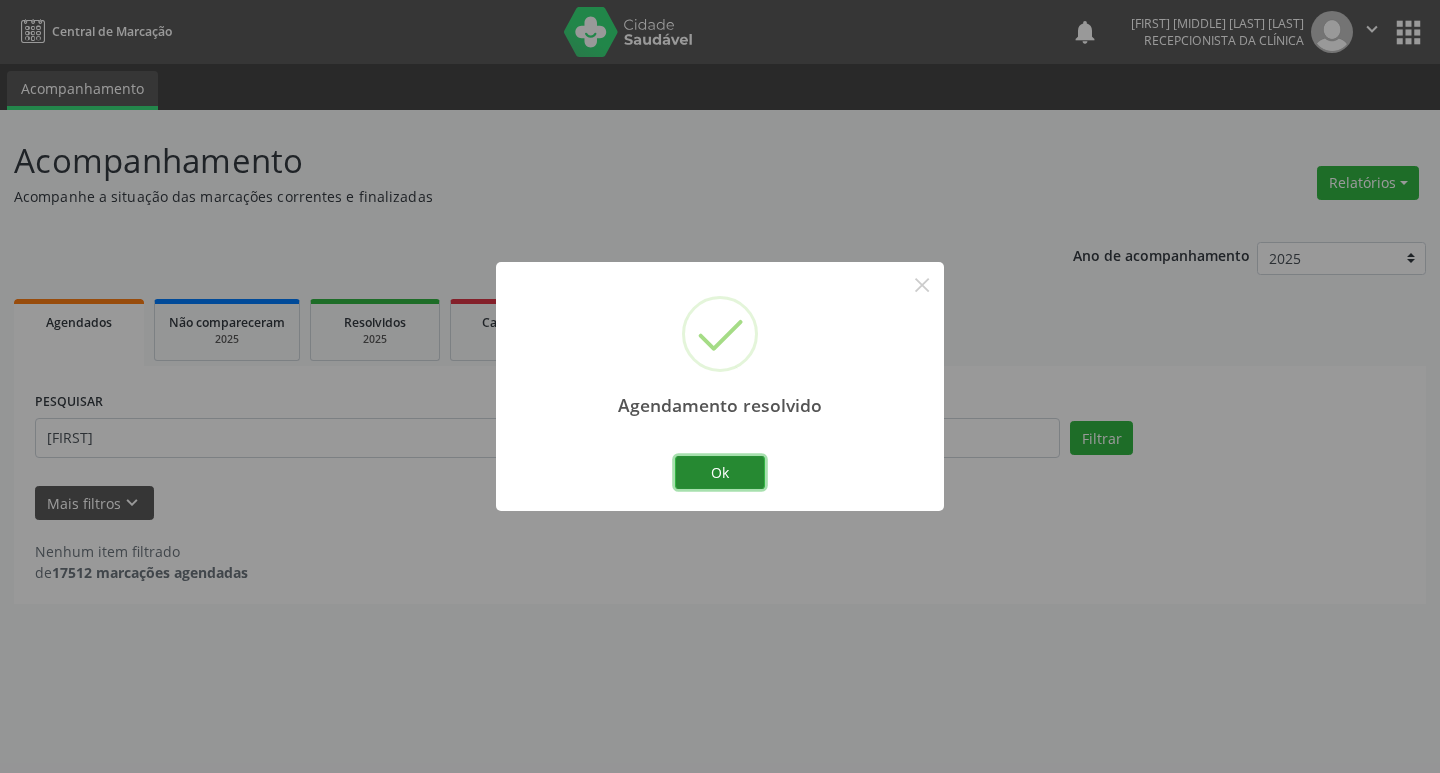 click on "Ok" at bounding box center (720, 473) 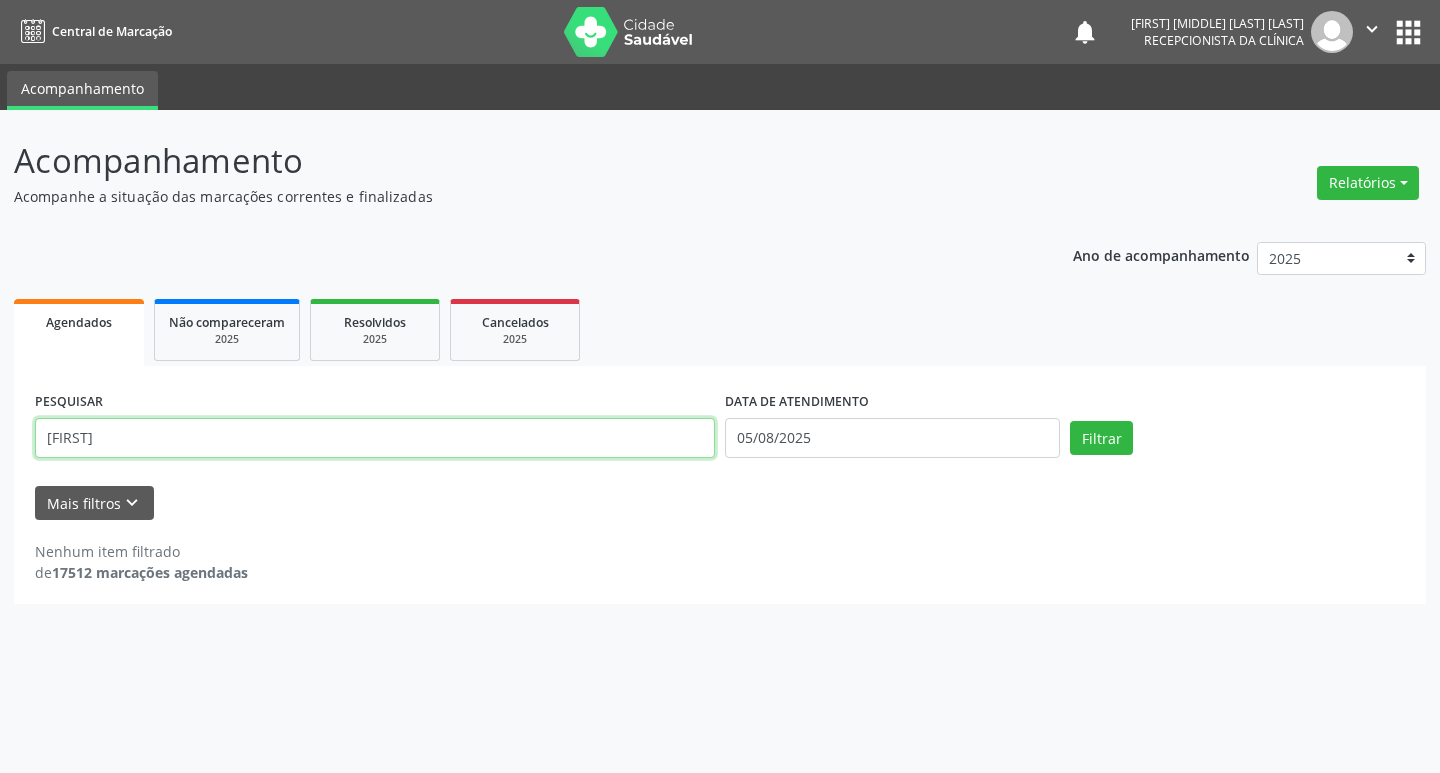 click on "[FIRST]" at bounding box center (375, 438) 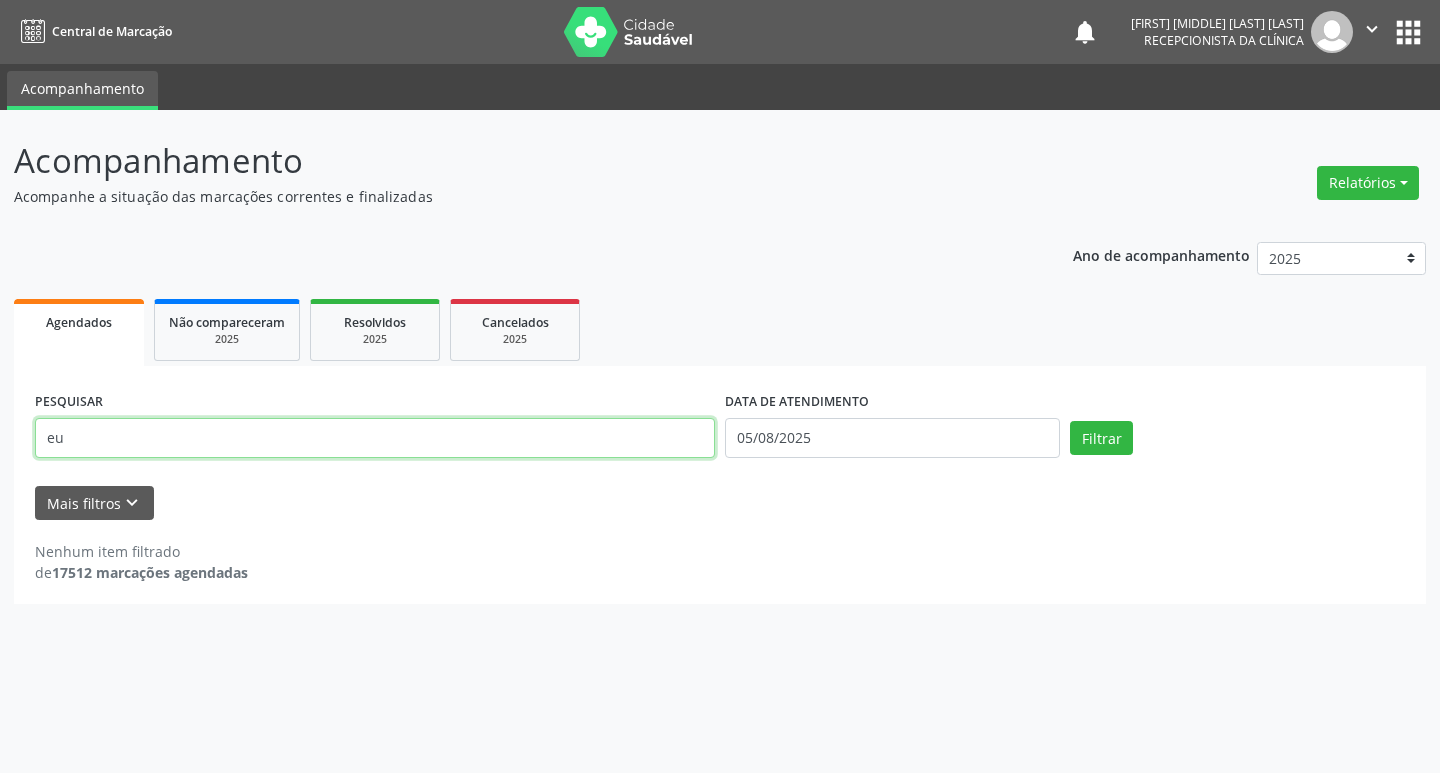 type on "e" 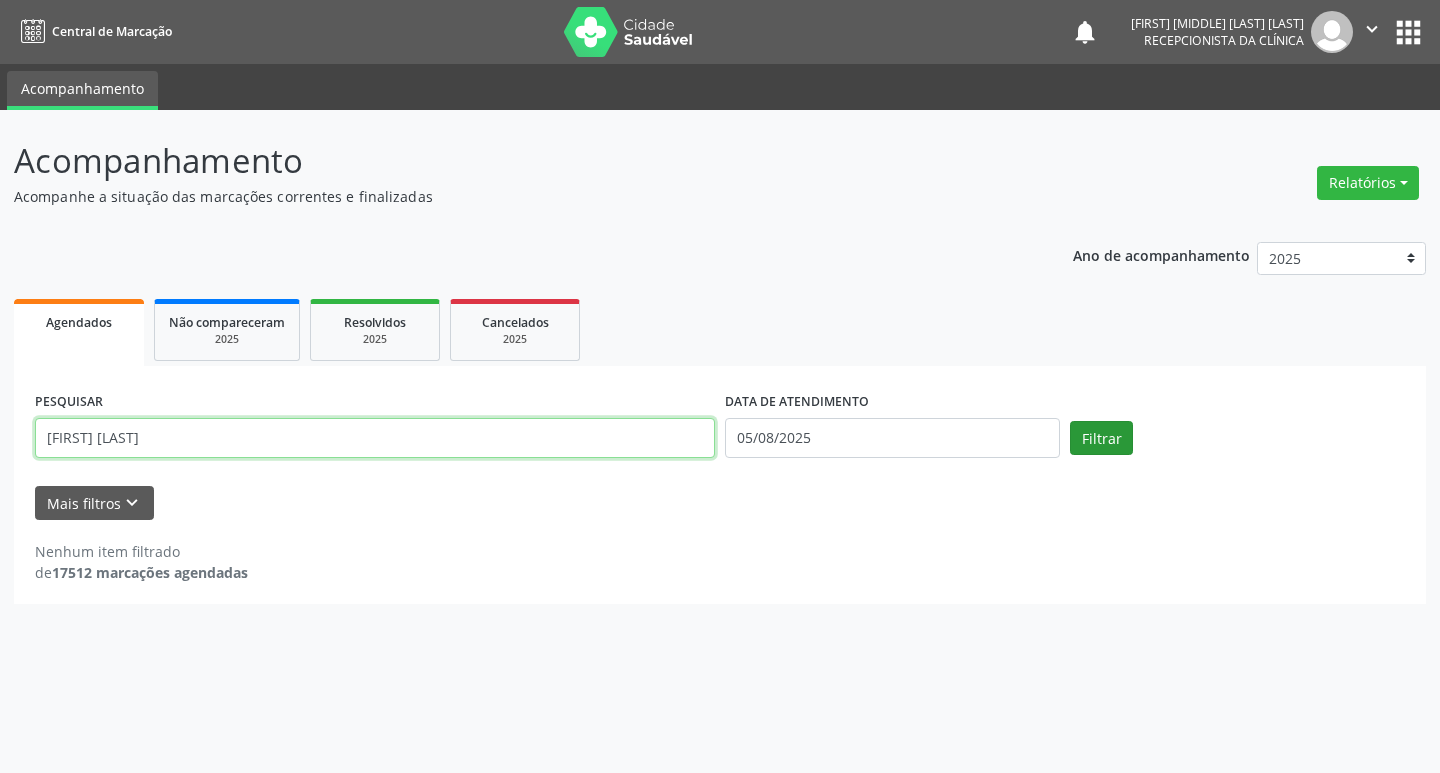 type on "[FIRST] [LAST]" 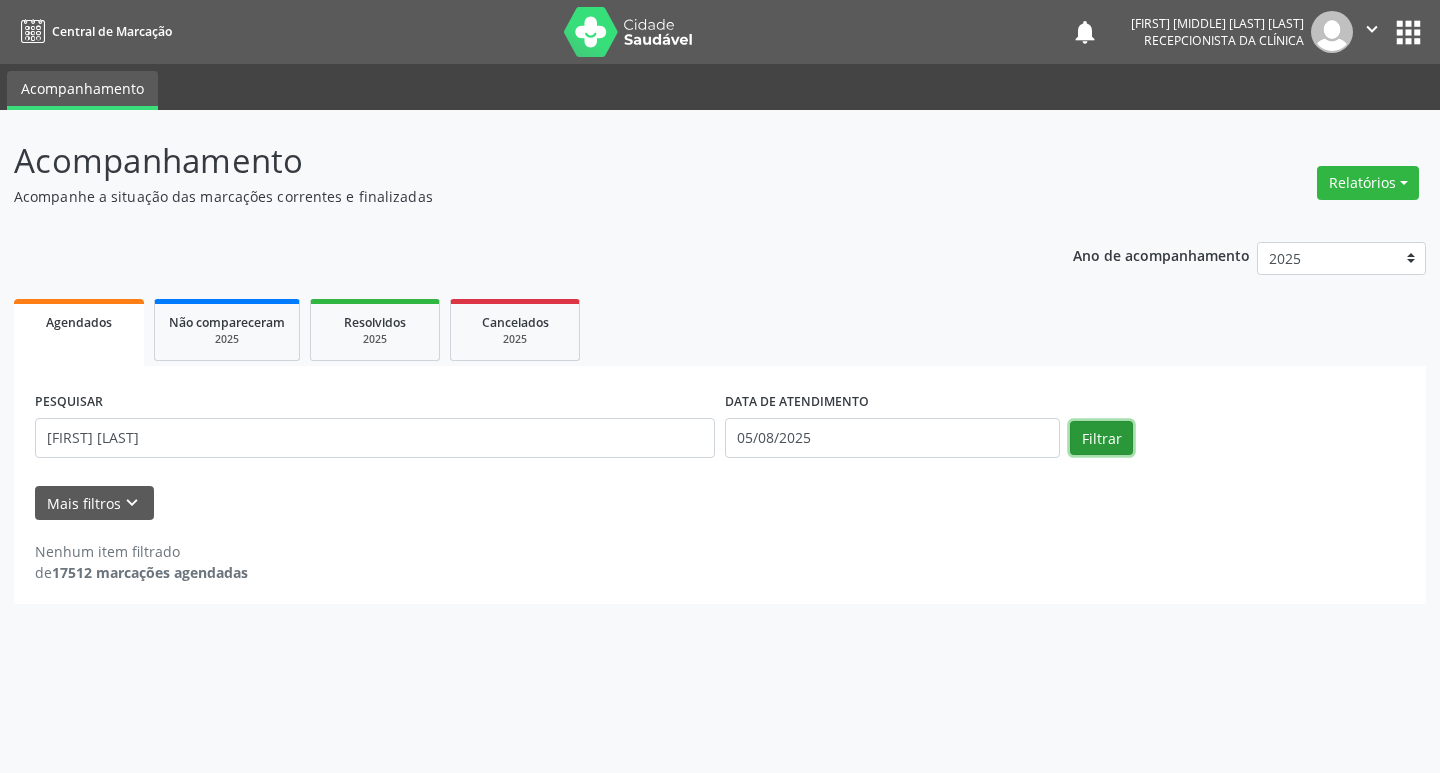 click on "Filtrar" at bounding box center [1101, 438] 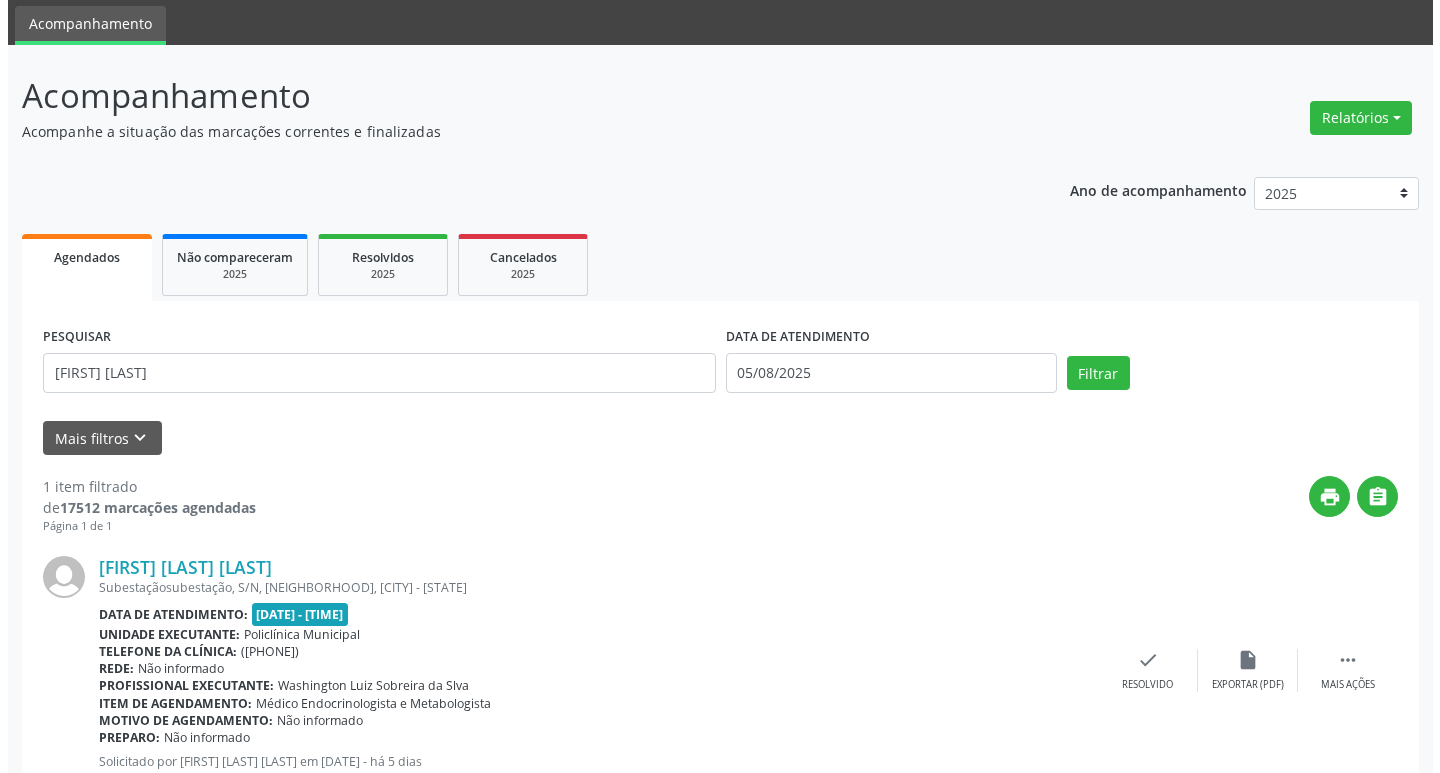 scroll, scrollTop: 132, scrollLeft: 0, axis: vertical 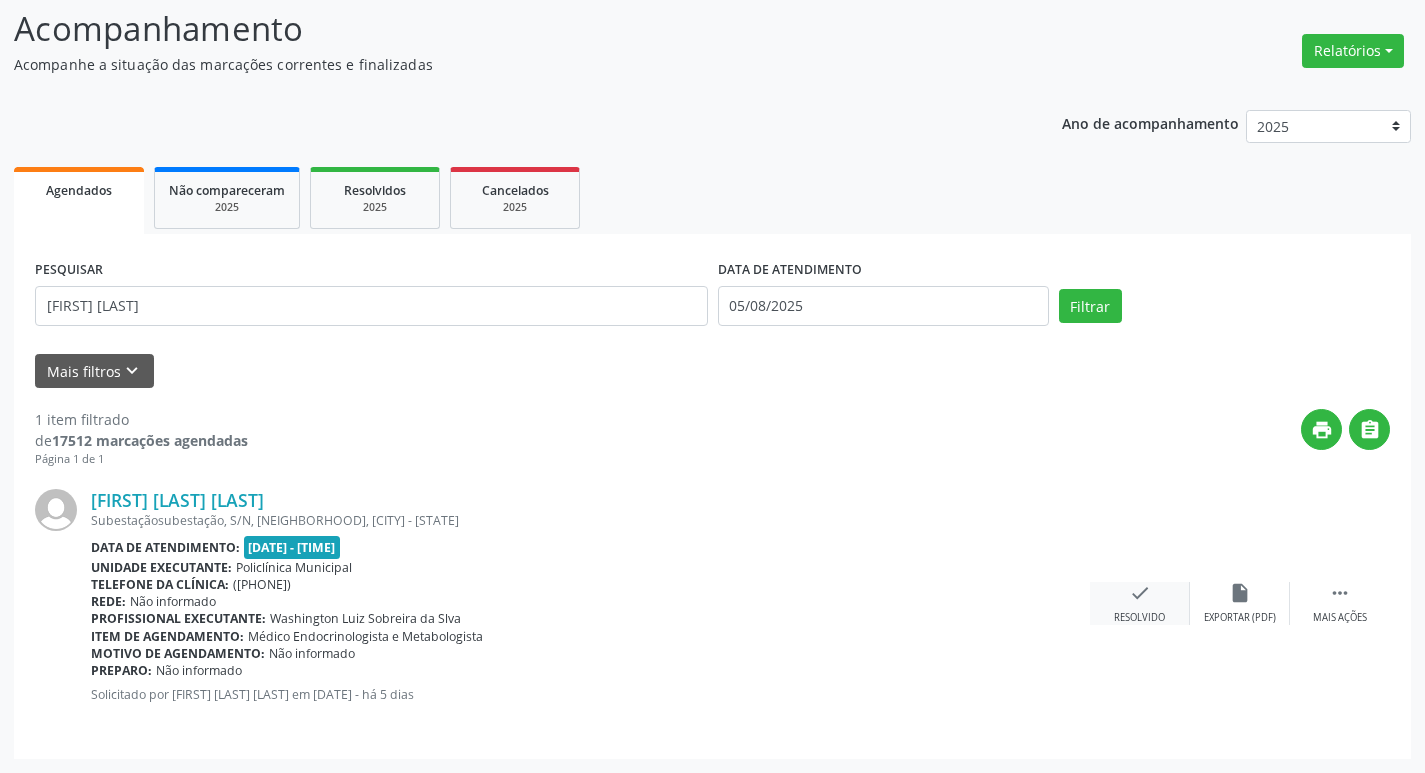 click on "check" at bounding box center (1140, 593) 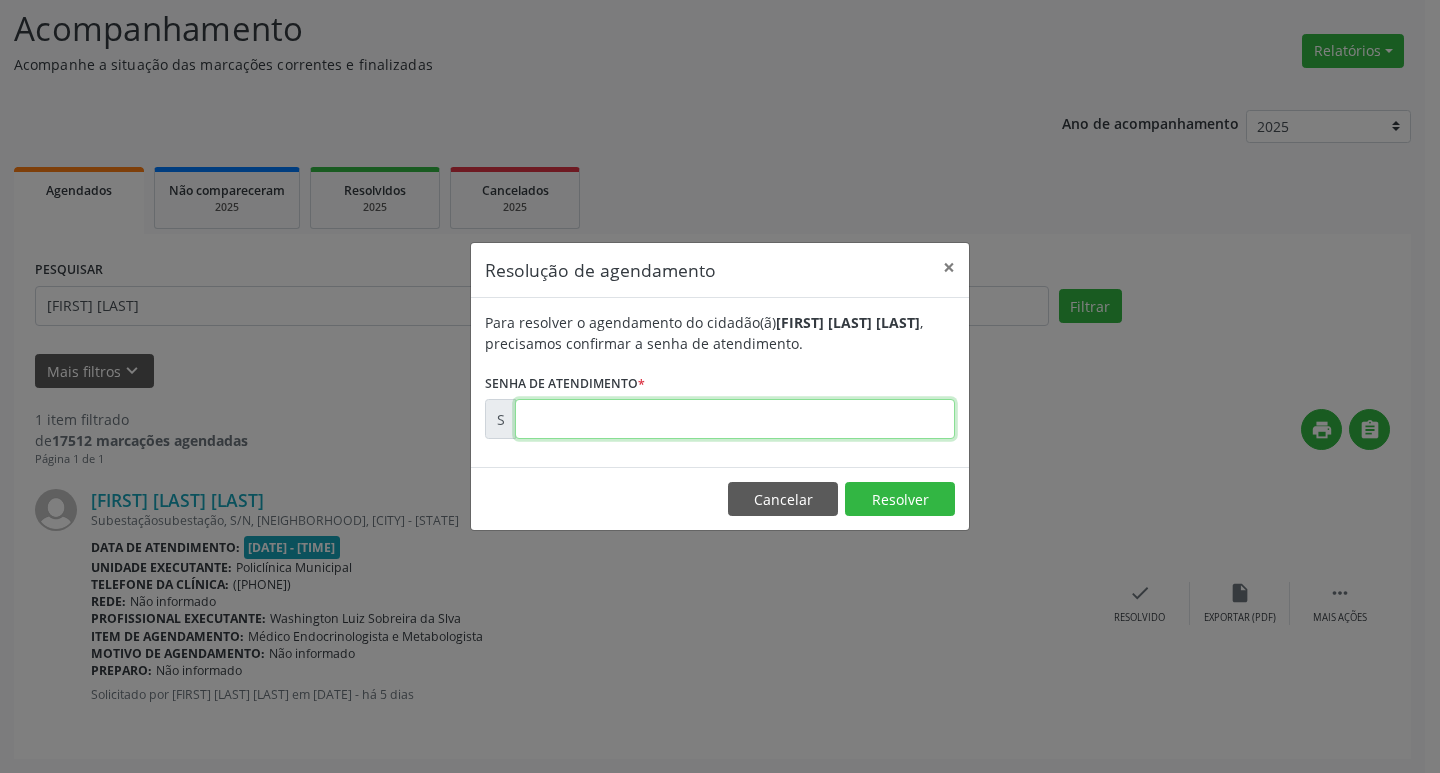 click at bounding box center [735, 419] 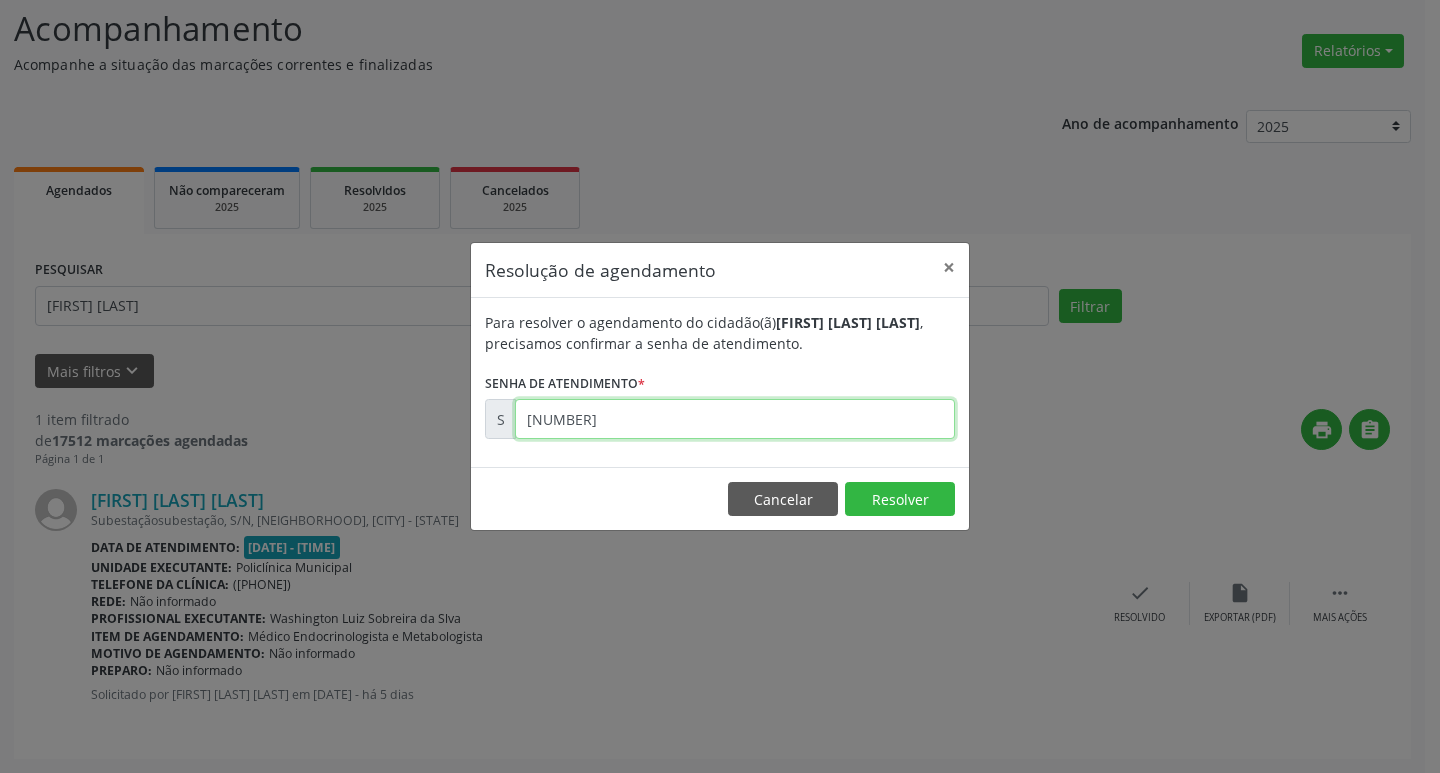 type on "[NUMBER]" 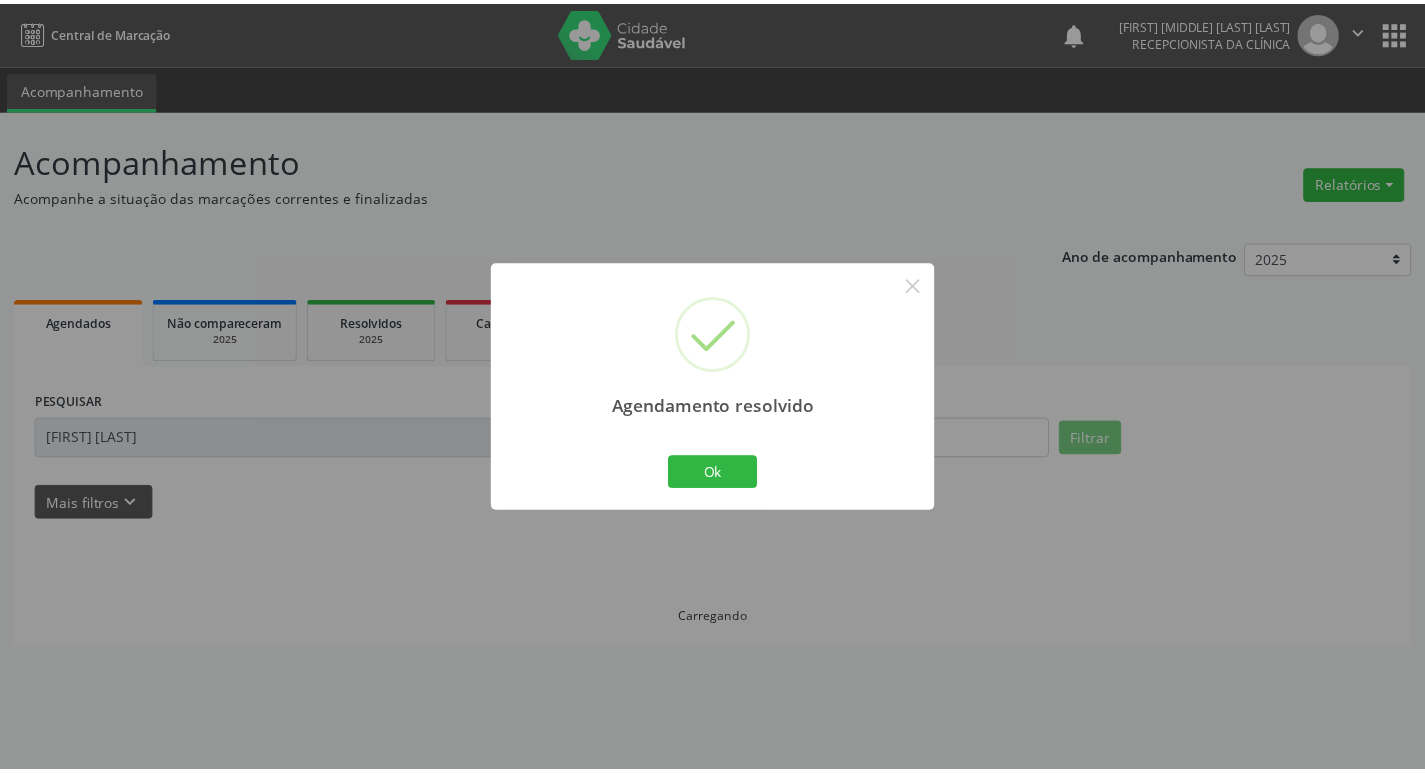 scroll, scrollTop: 0, scrollLeft: 0, axis: both 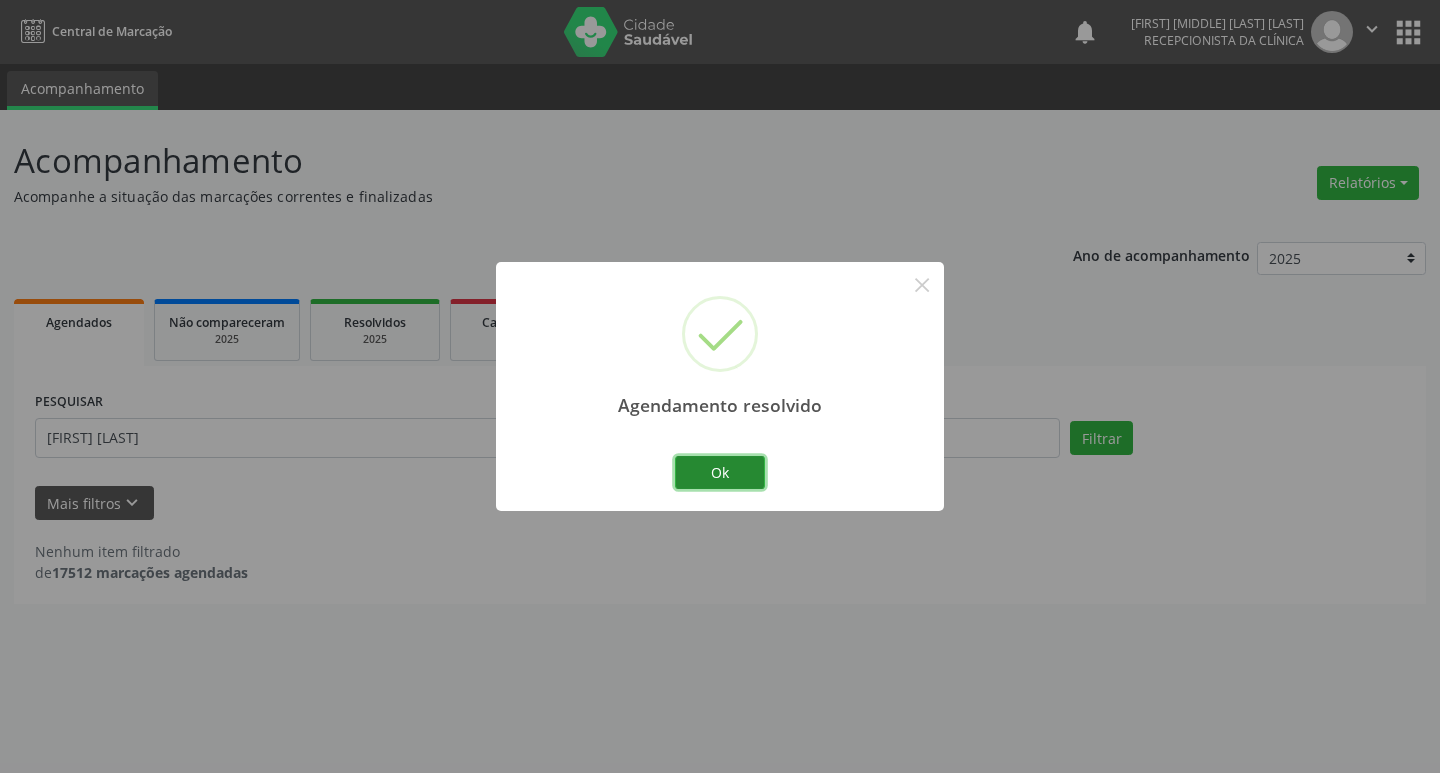 click on "Ok" at bounding box center [720, 473] 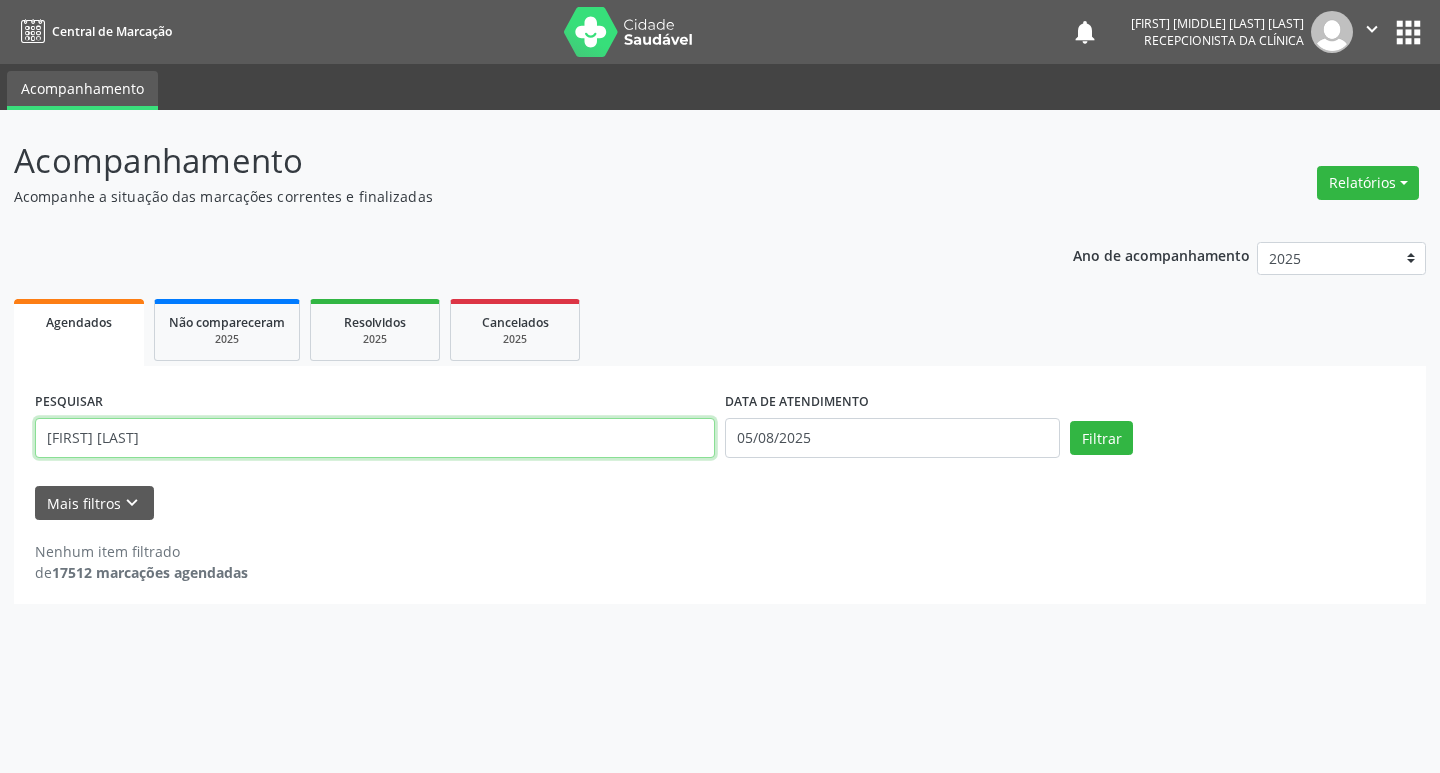 drag, startPoint x: 207, startPoint y: 440, endPoint x: 215, endPoint y: 449, distance: 12.0415945 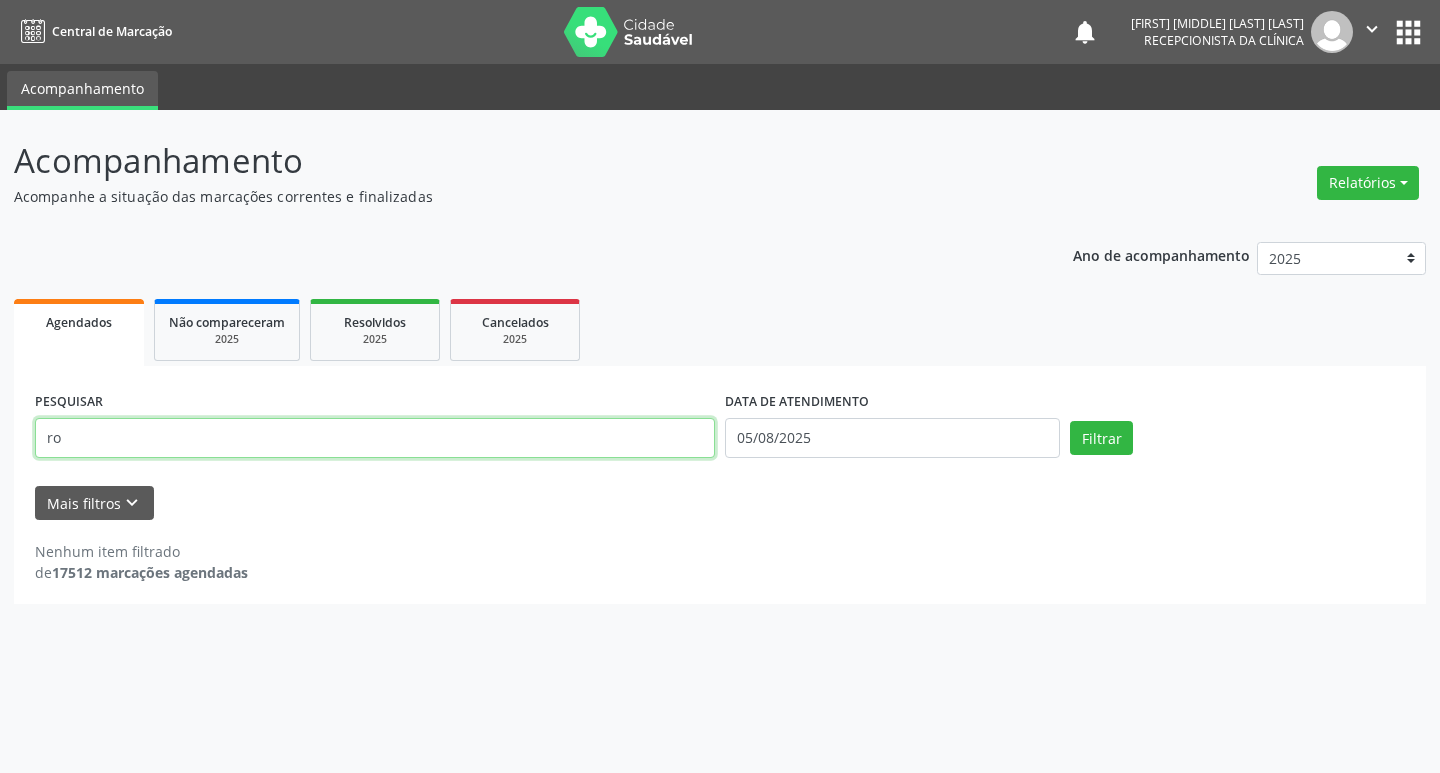 type on "r" 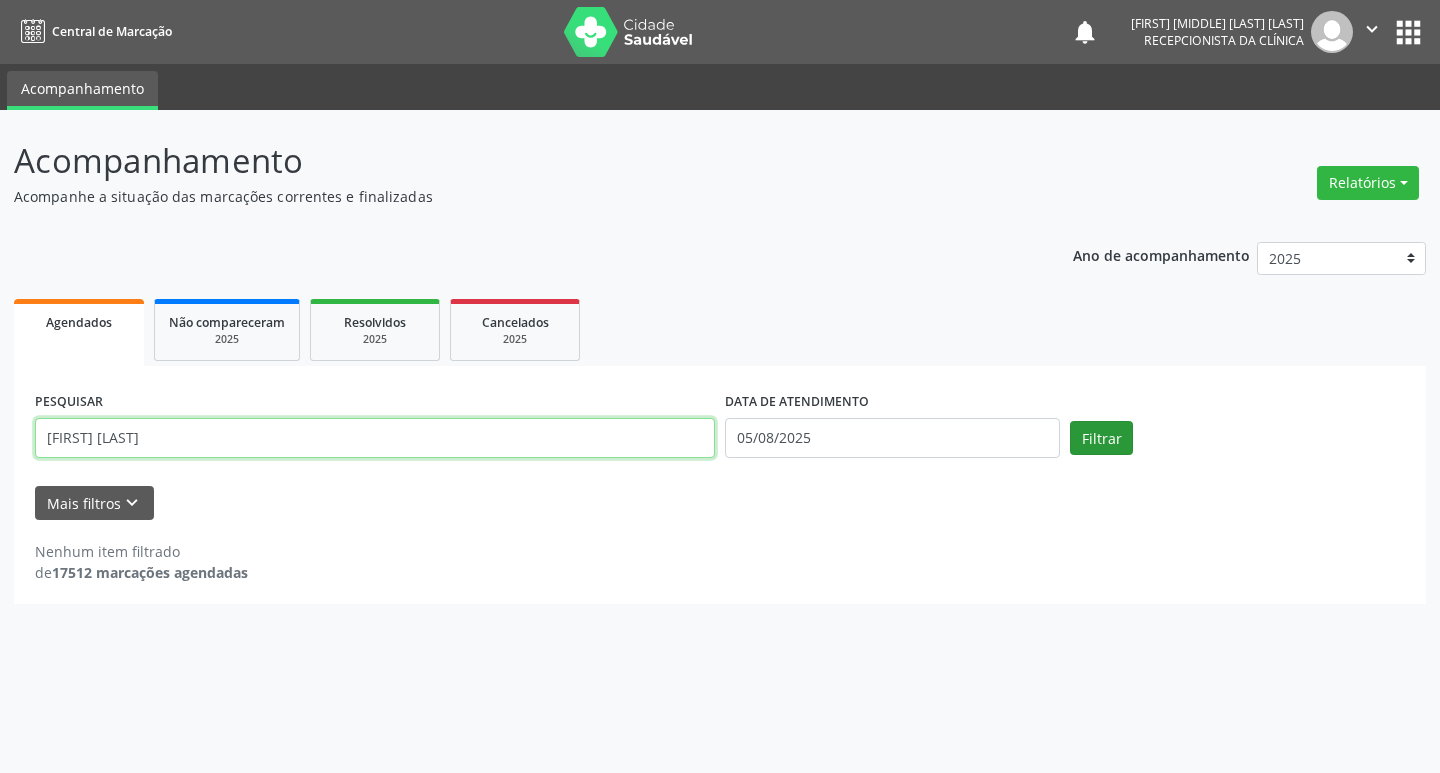 type on "[FIRST] [LAST]" 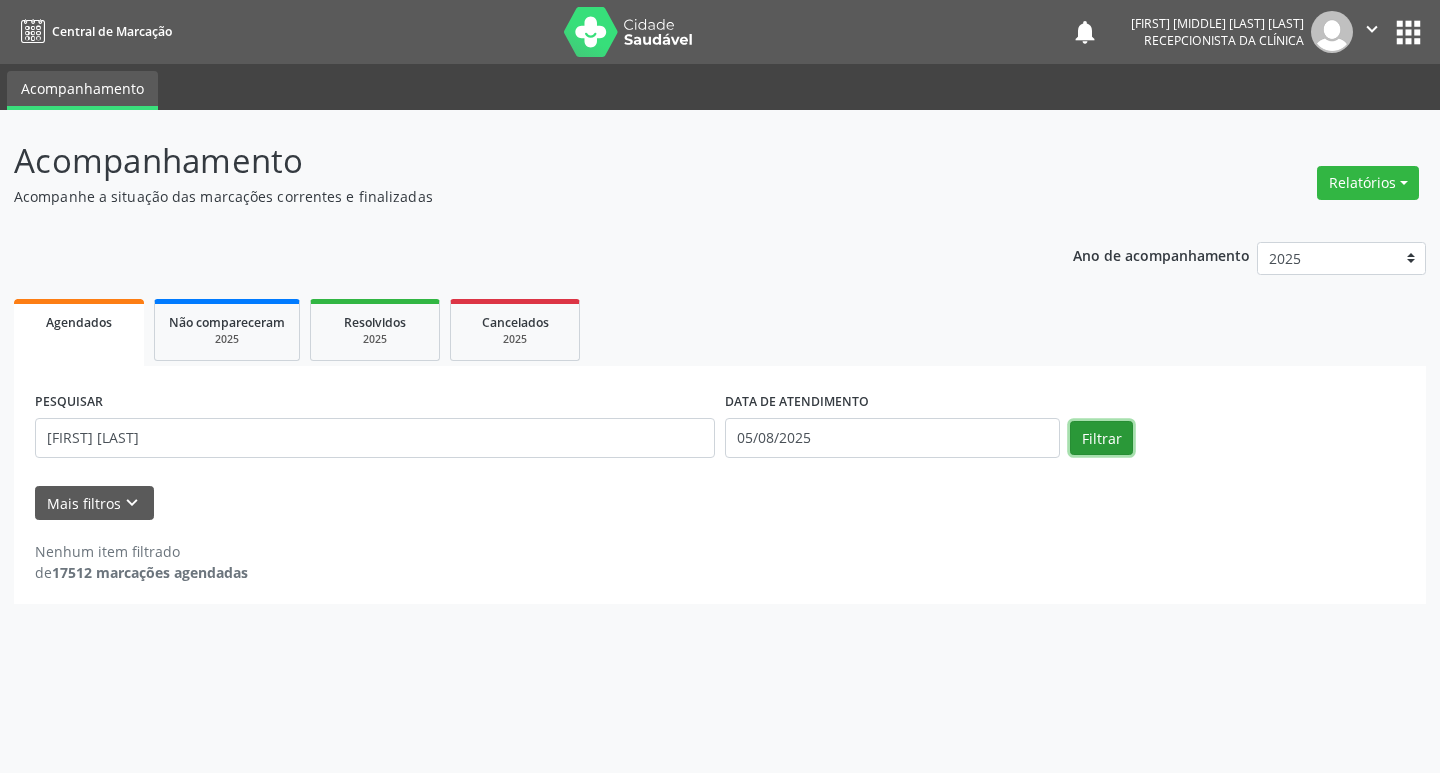 click on "Filtrar" at bounding box center [1101, 438] 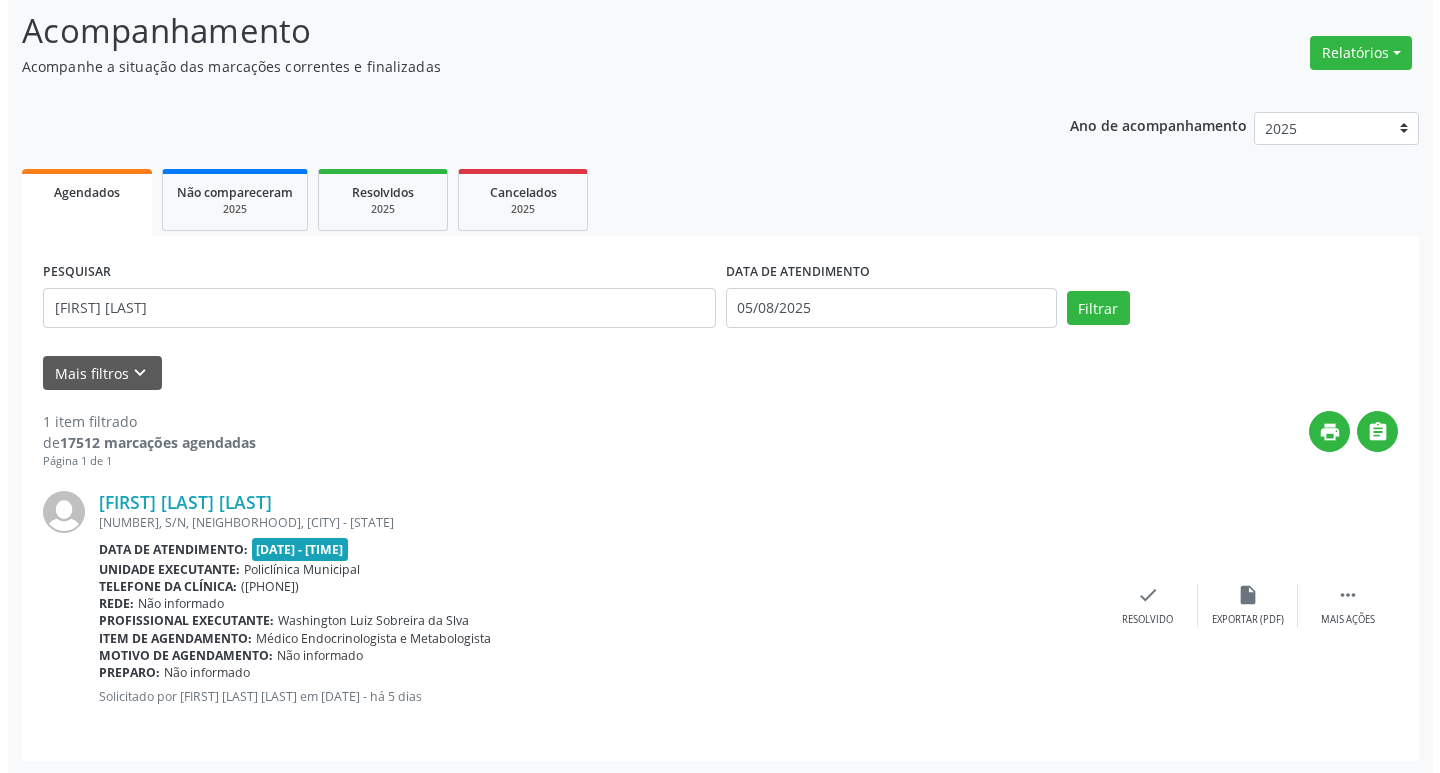scroll, scrollTop: 132, scrollLeft: 0, axis: vertical 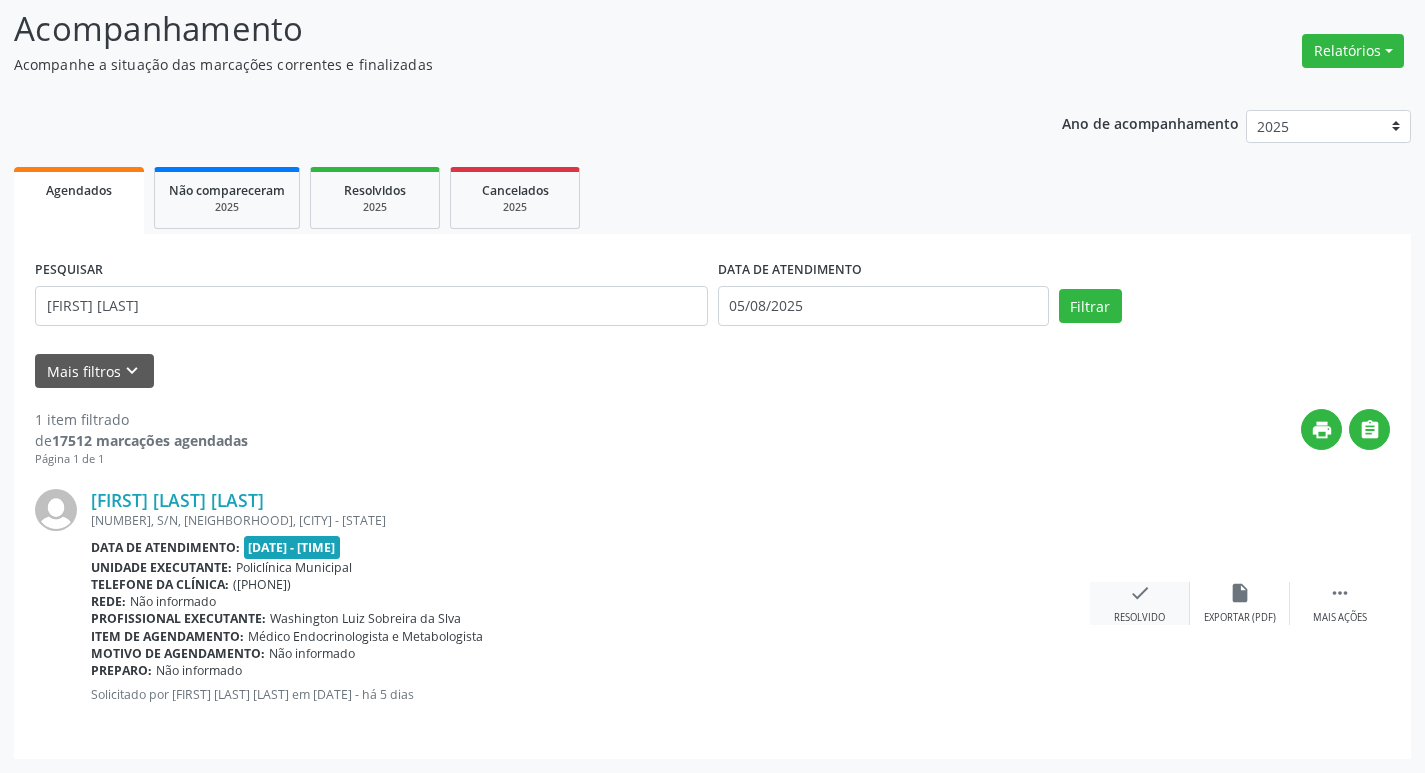 click on "check
Resolvido" at bounding box center [1140, 603] 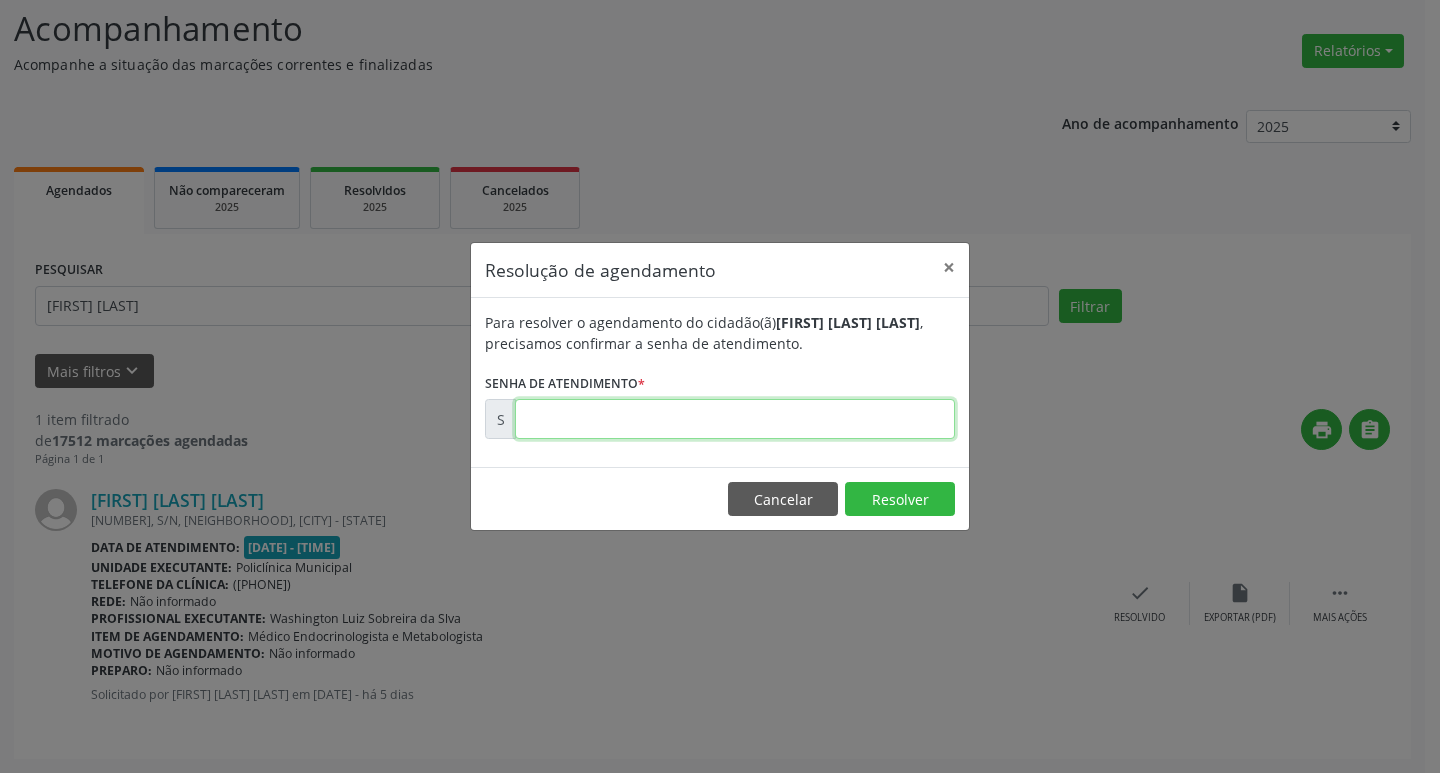 click at bounding box center [735, 419] 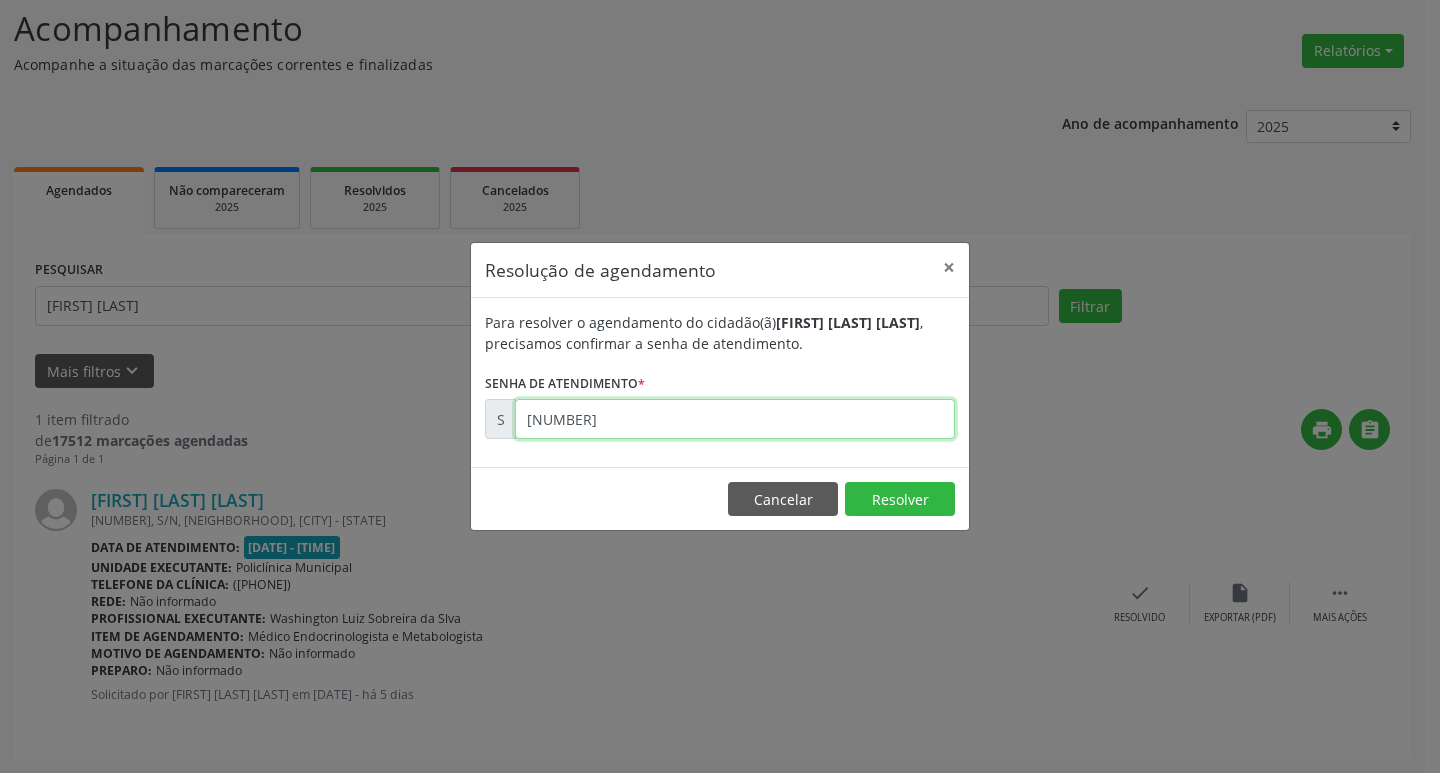 type on "[NUMBER]" 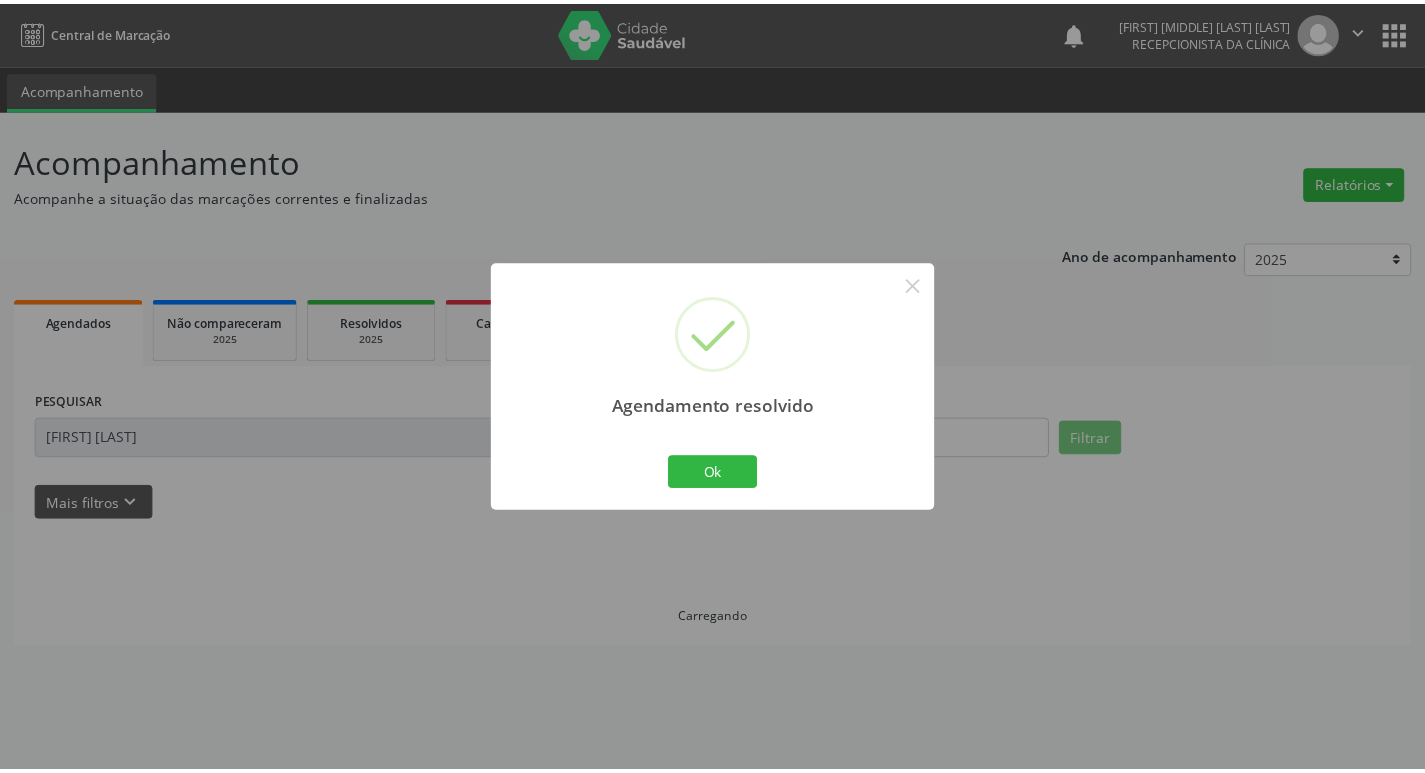 scroll, scrollTop: 0, scrollLeft: 0, axis: both 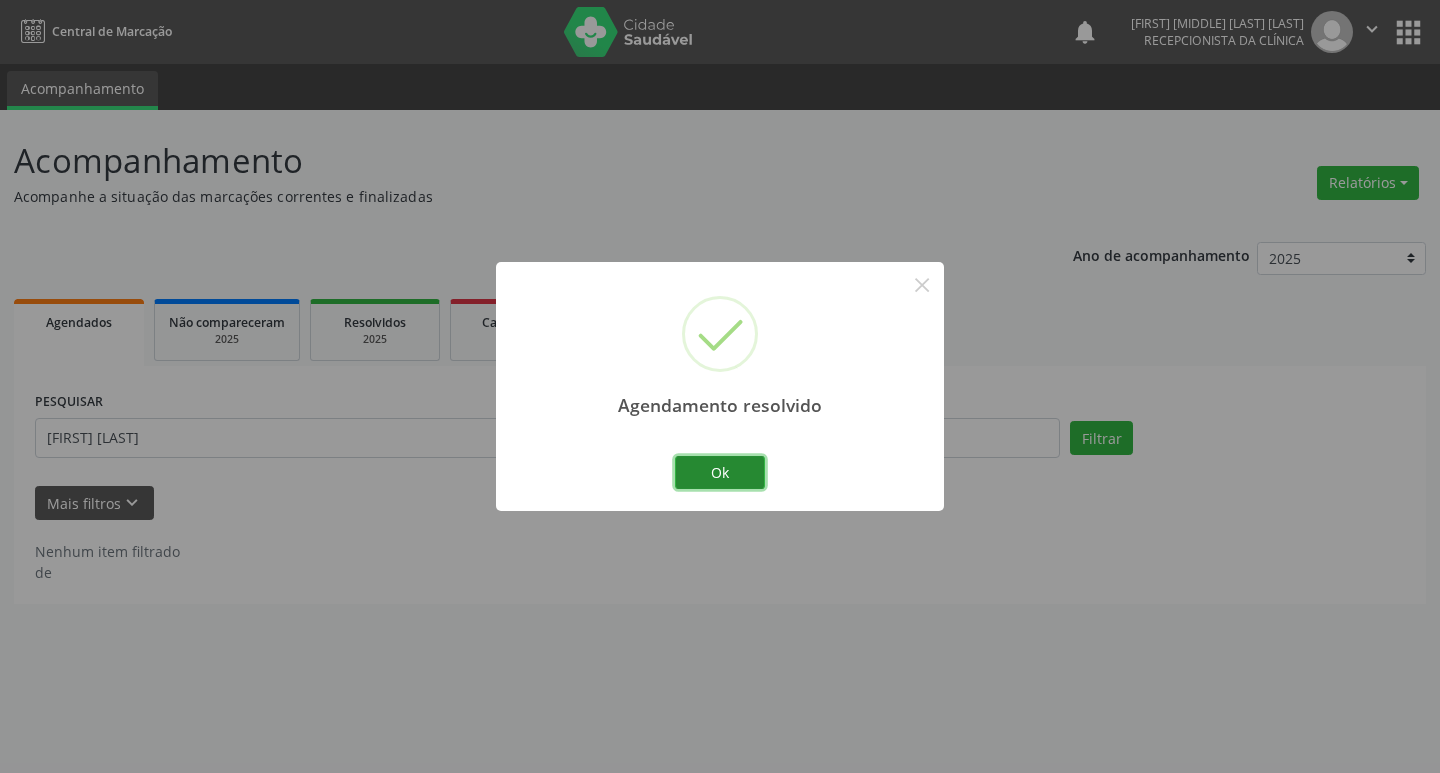 click on "Ok" at bounding box center (720, 473) 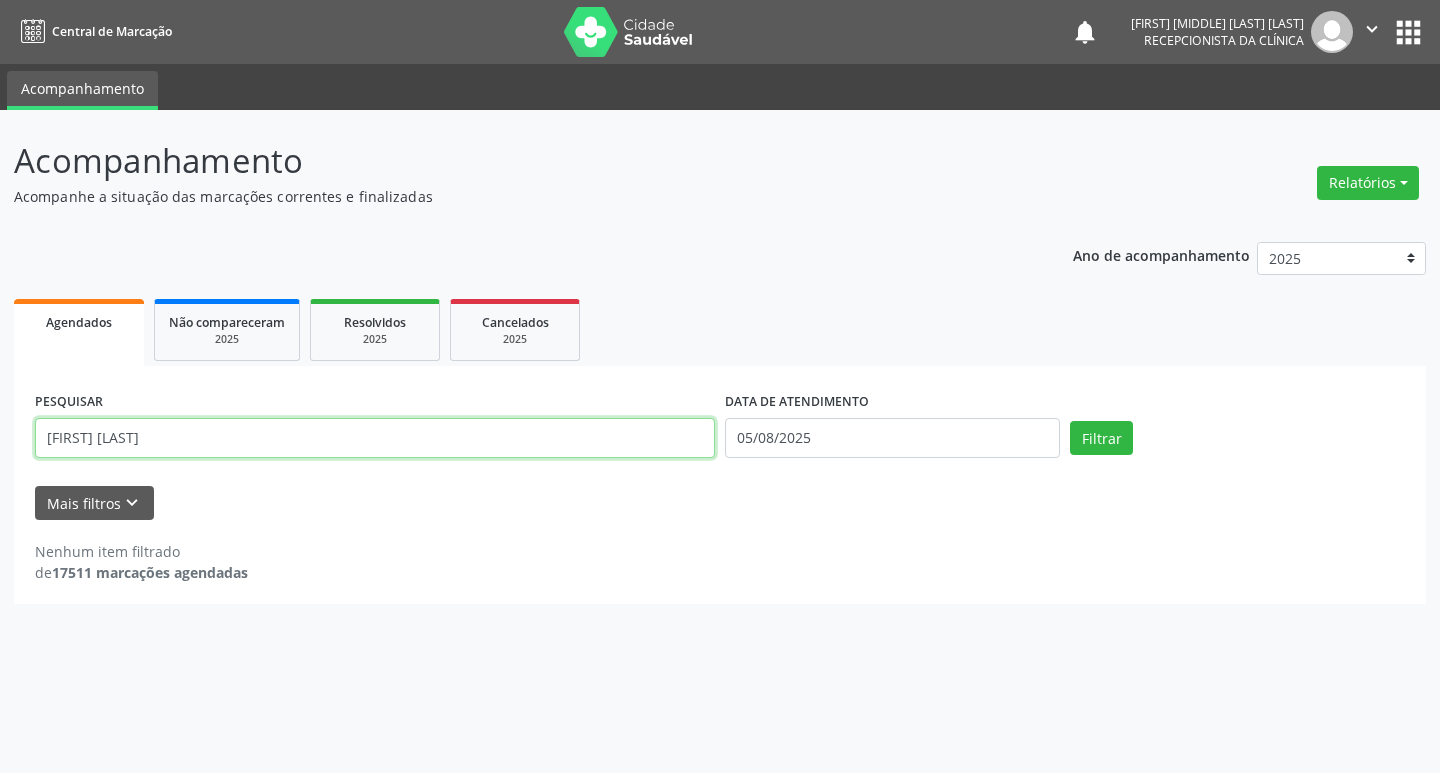 click on "[FIRST] [LAST]" at bounding box center [375, 438] 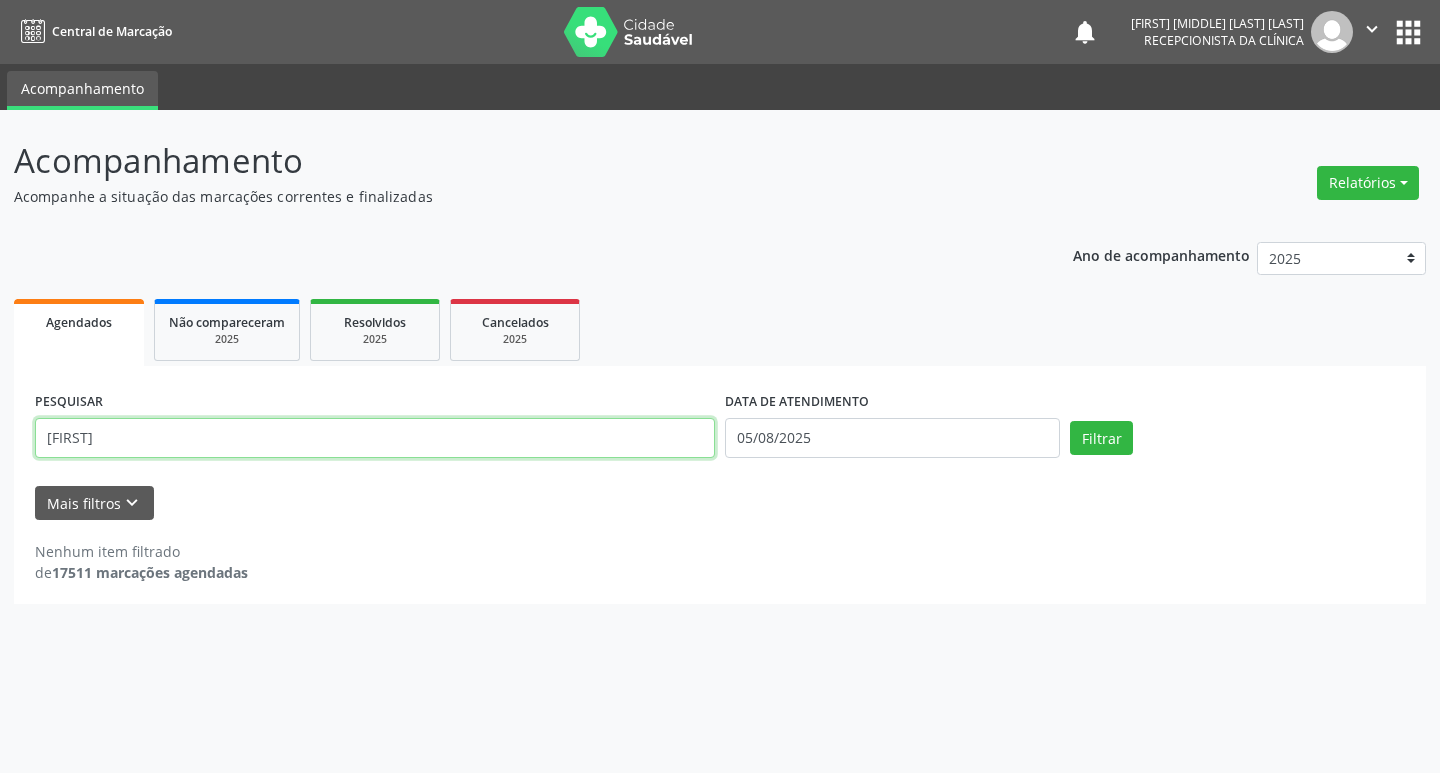 type on "n" 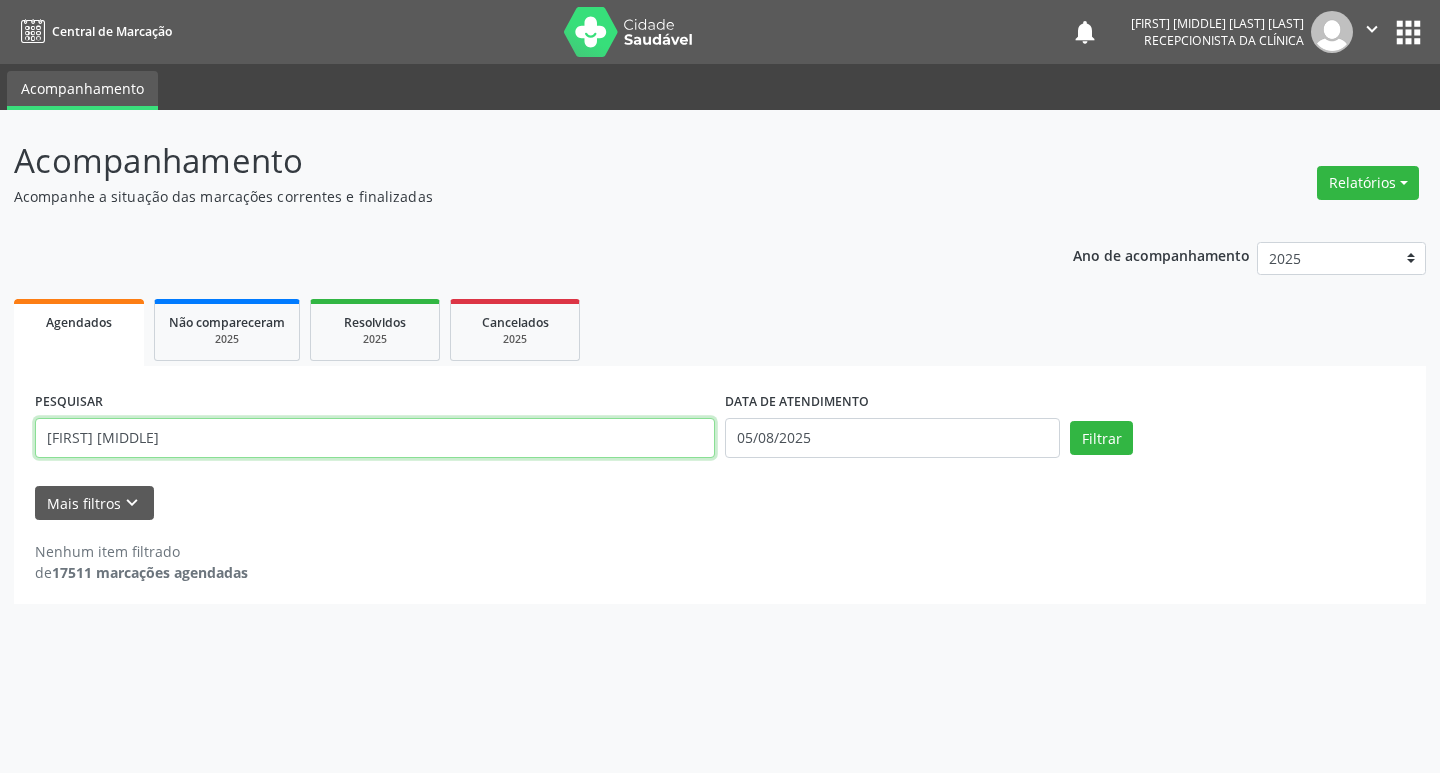 type on "[FIRST] [MIDDLE]" 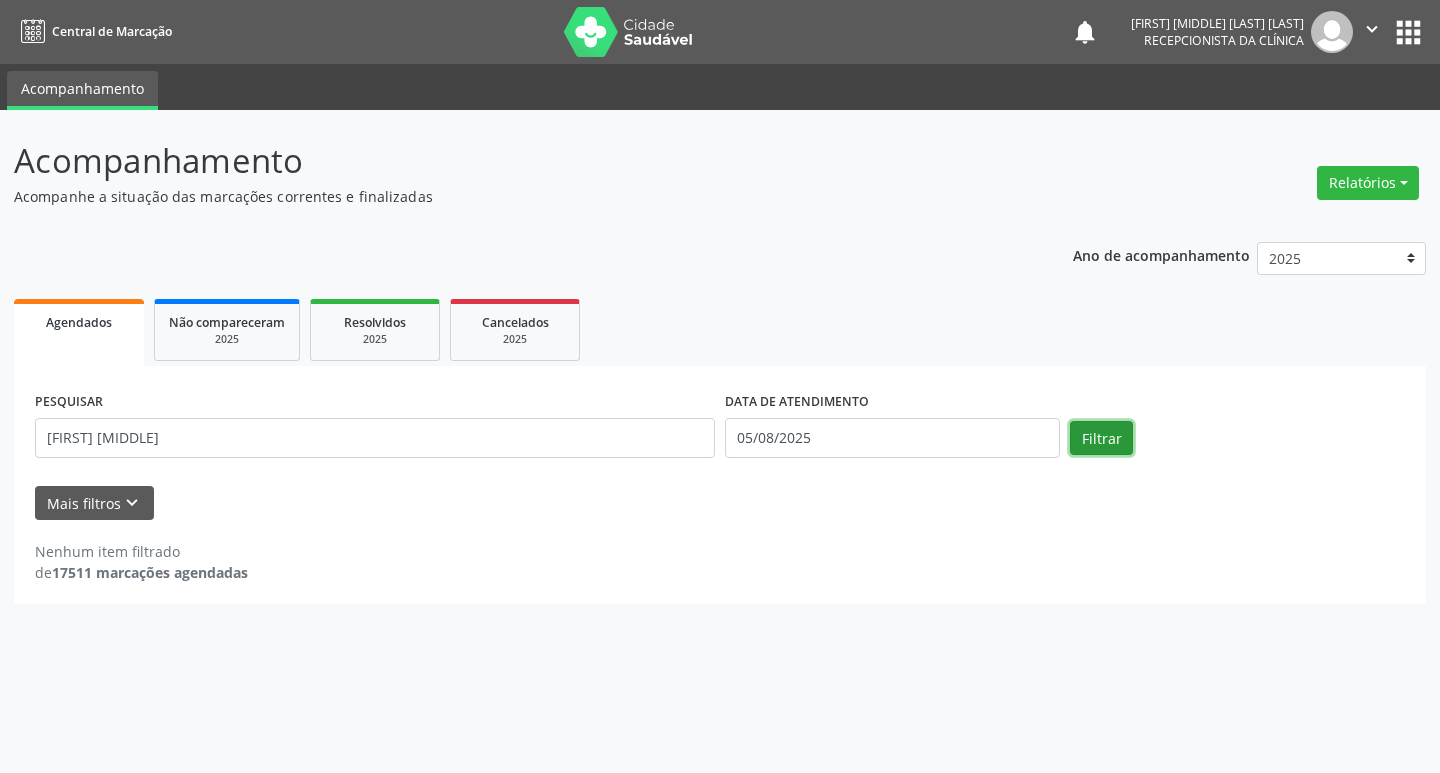 click on "Filtrar" at bounding box center [1101, 438] 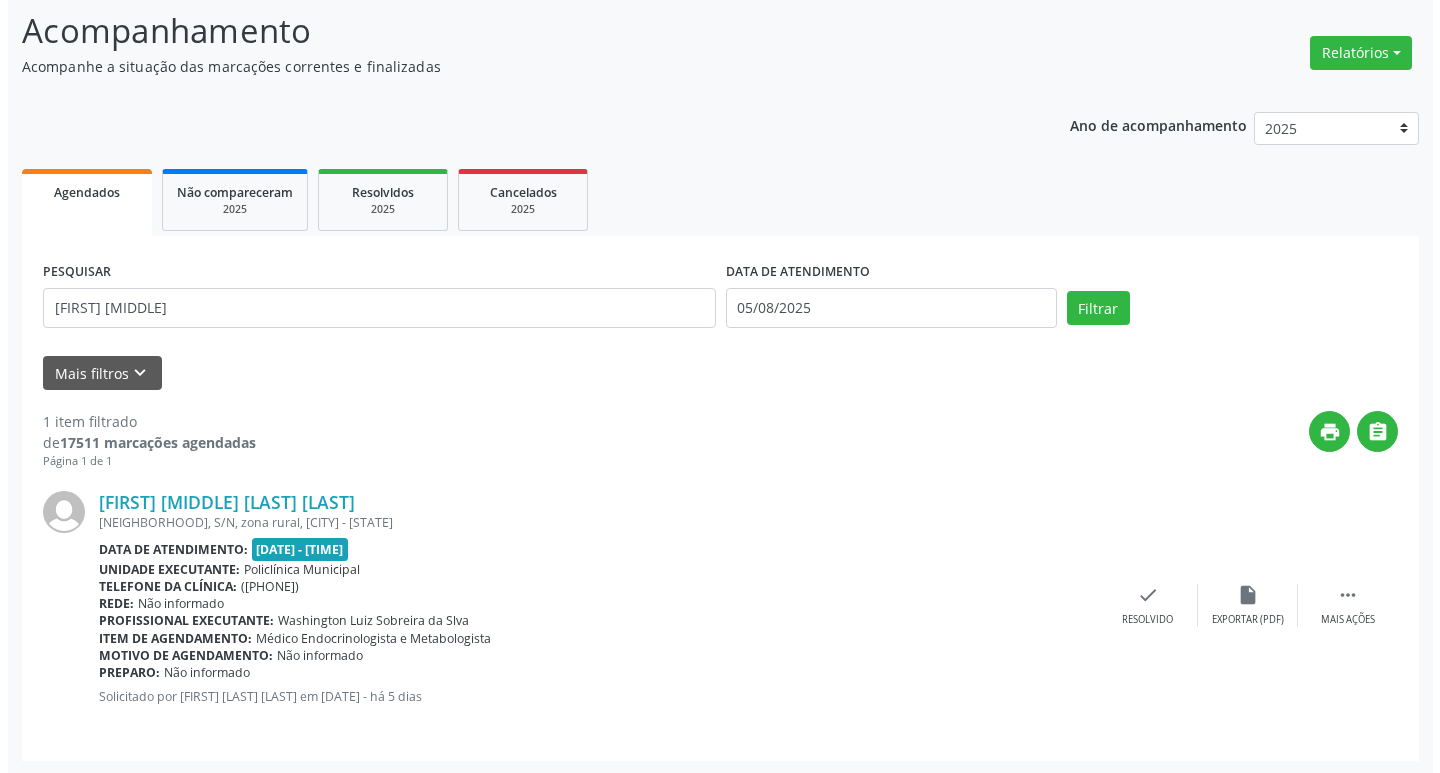 scroll, scrollTop: 132, scrollLeft: 0, axis: vertical 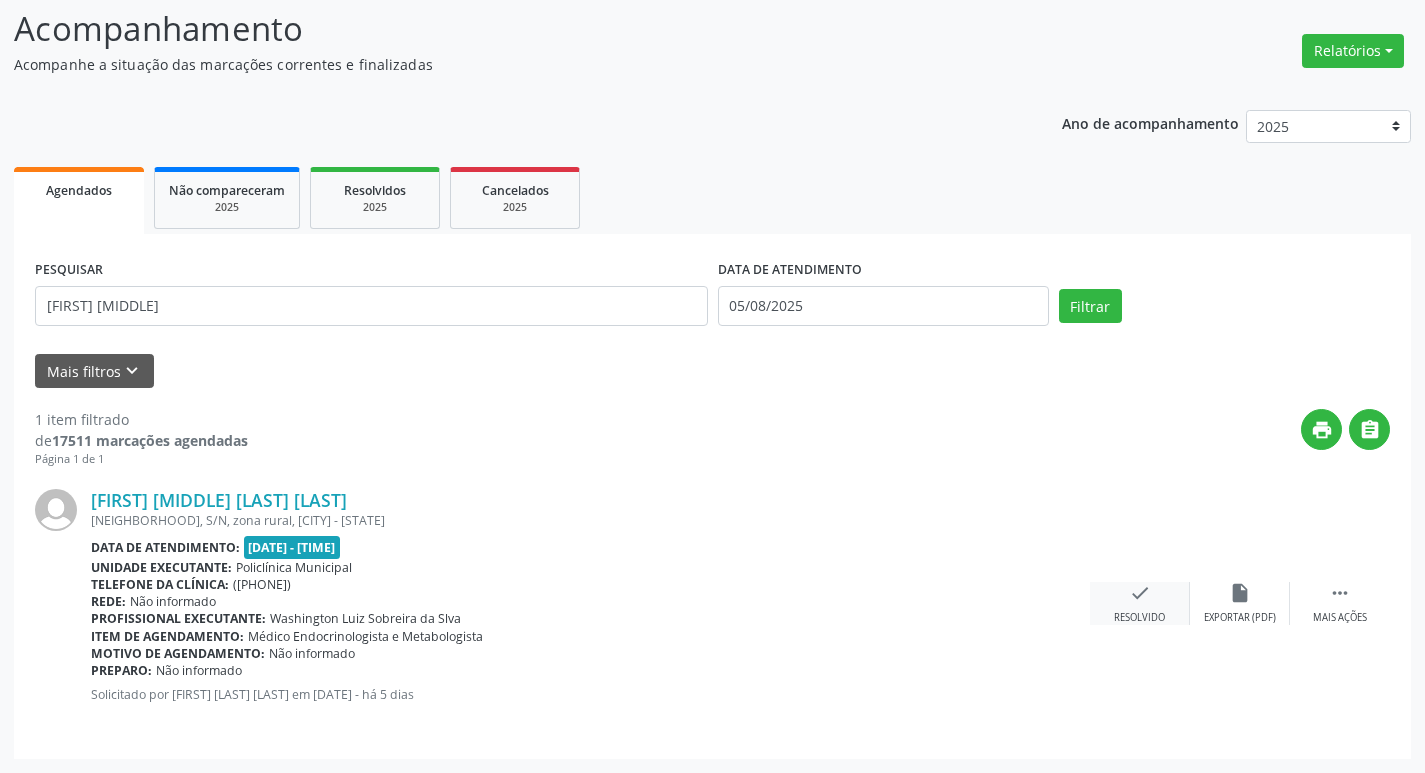 click on "check
Resolvido" at bounding box center (1140, 603) 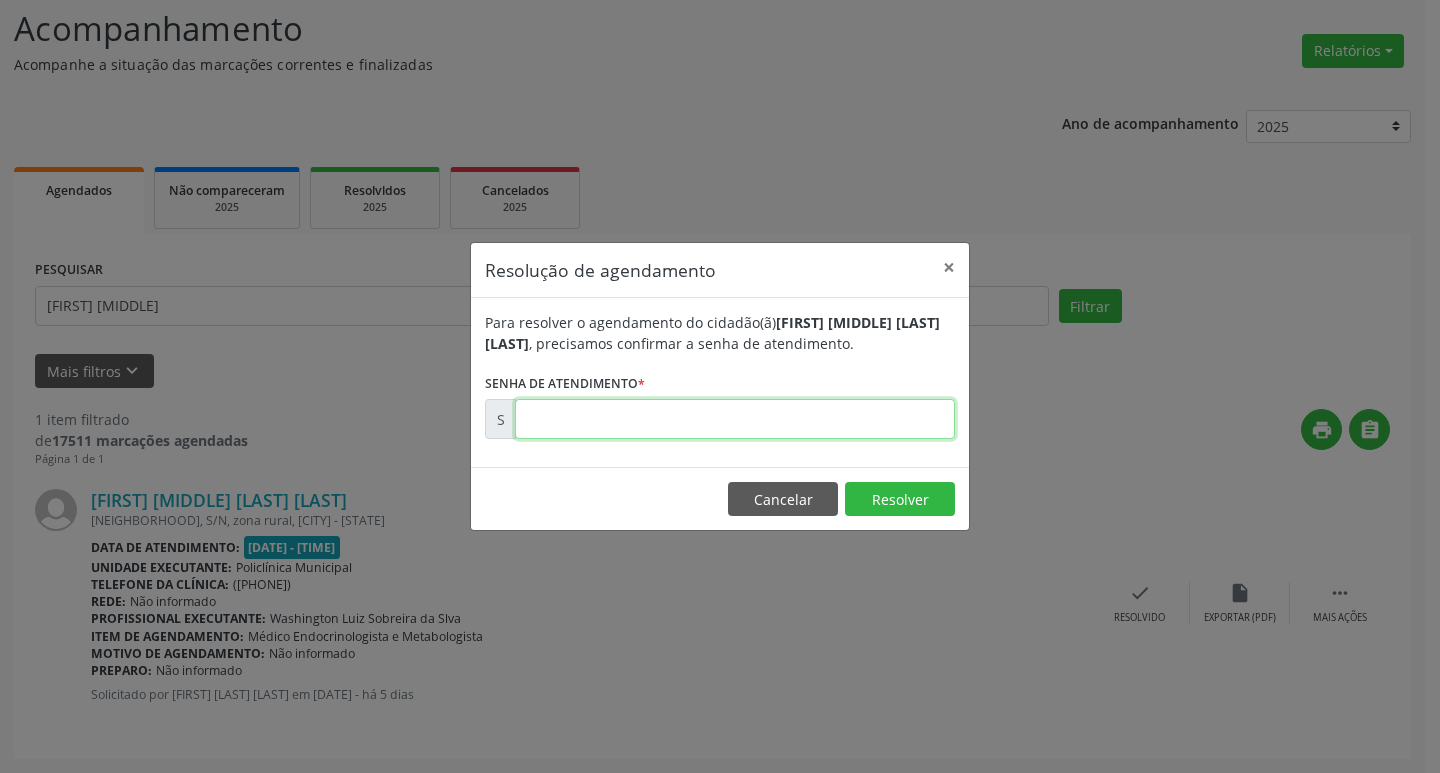 click at bounding box center (735, 419) 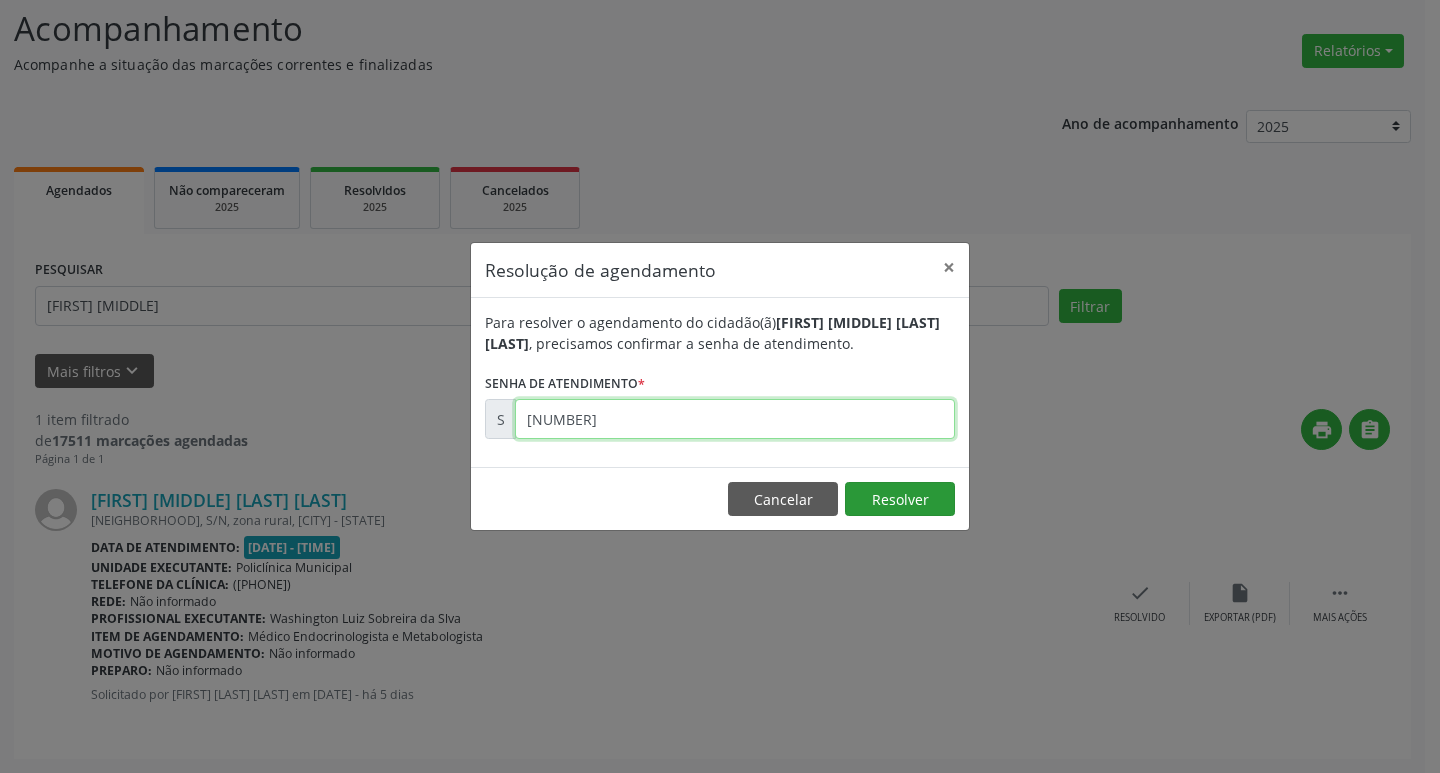 type on "[NUMBER]" 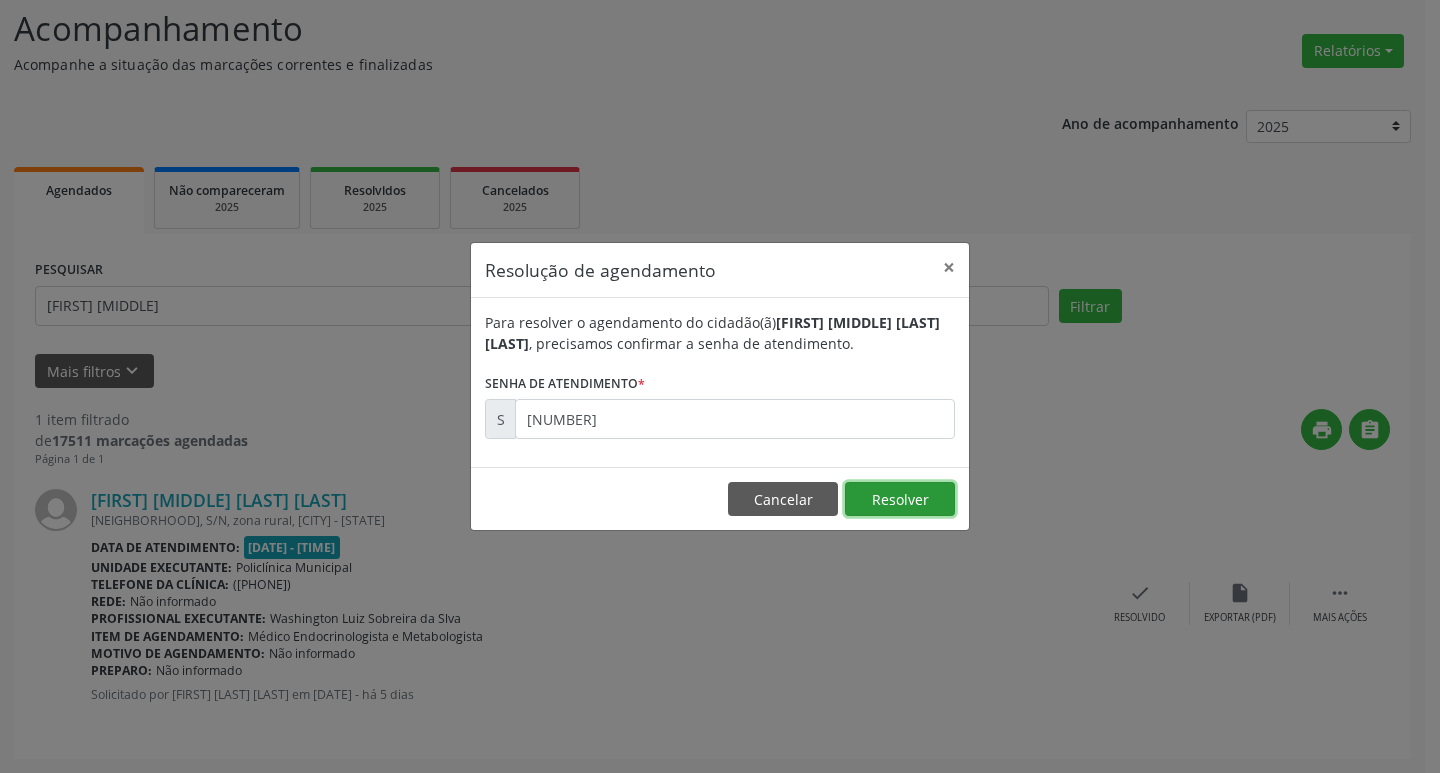 click on "Resolver" at bounding box center (900, 499) 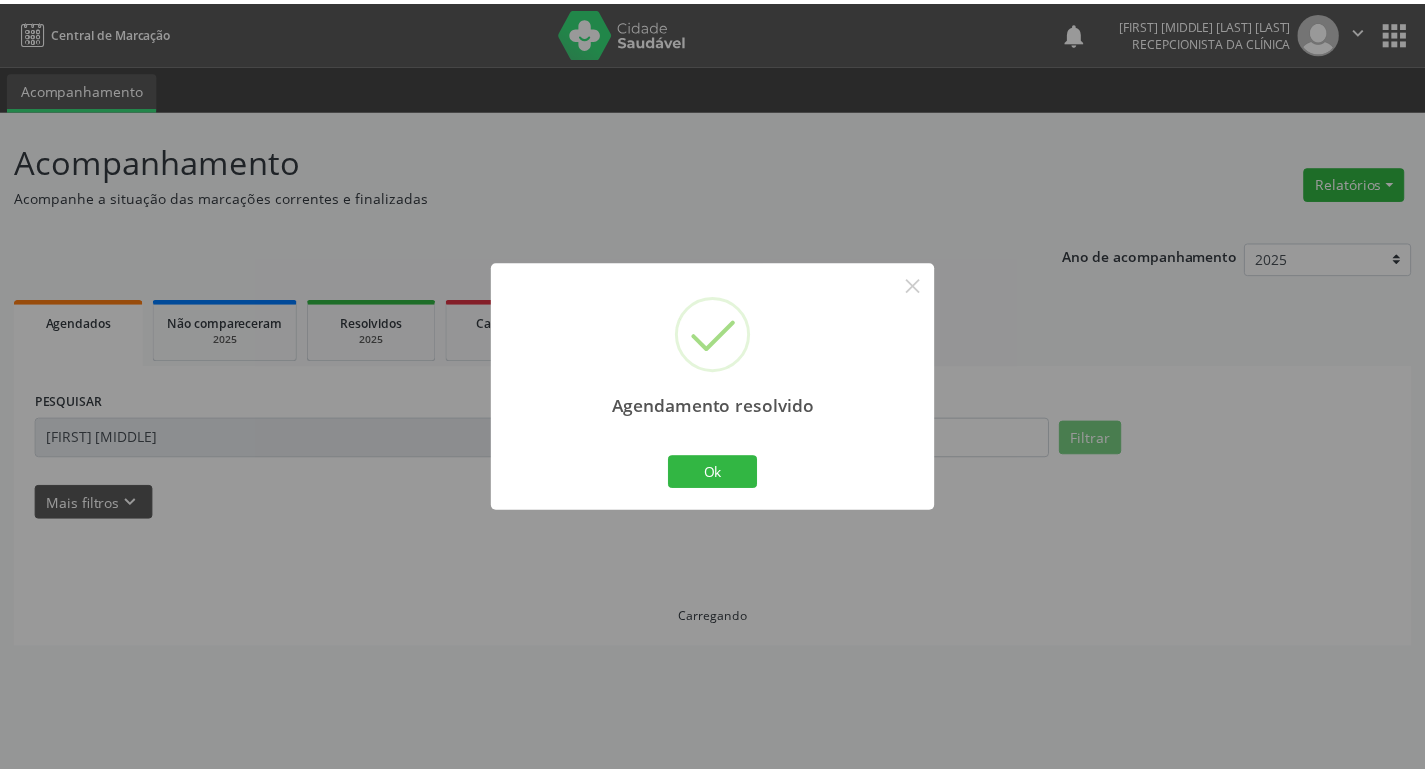 scroll, scrollTop: 0, scrollLeft: 0, axis: both 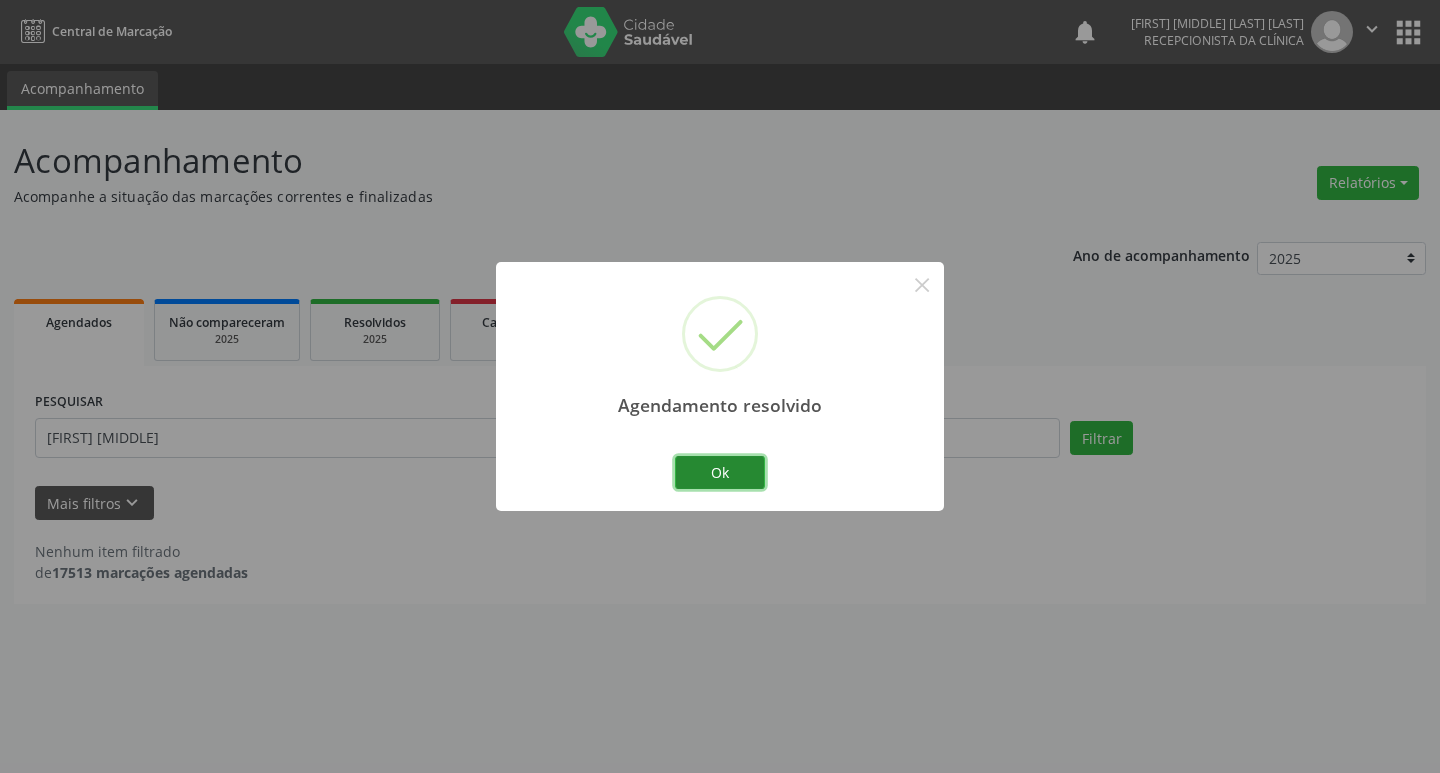 click on "Ok" at bounding box center [720, 473] 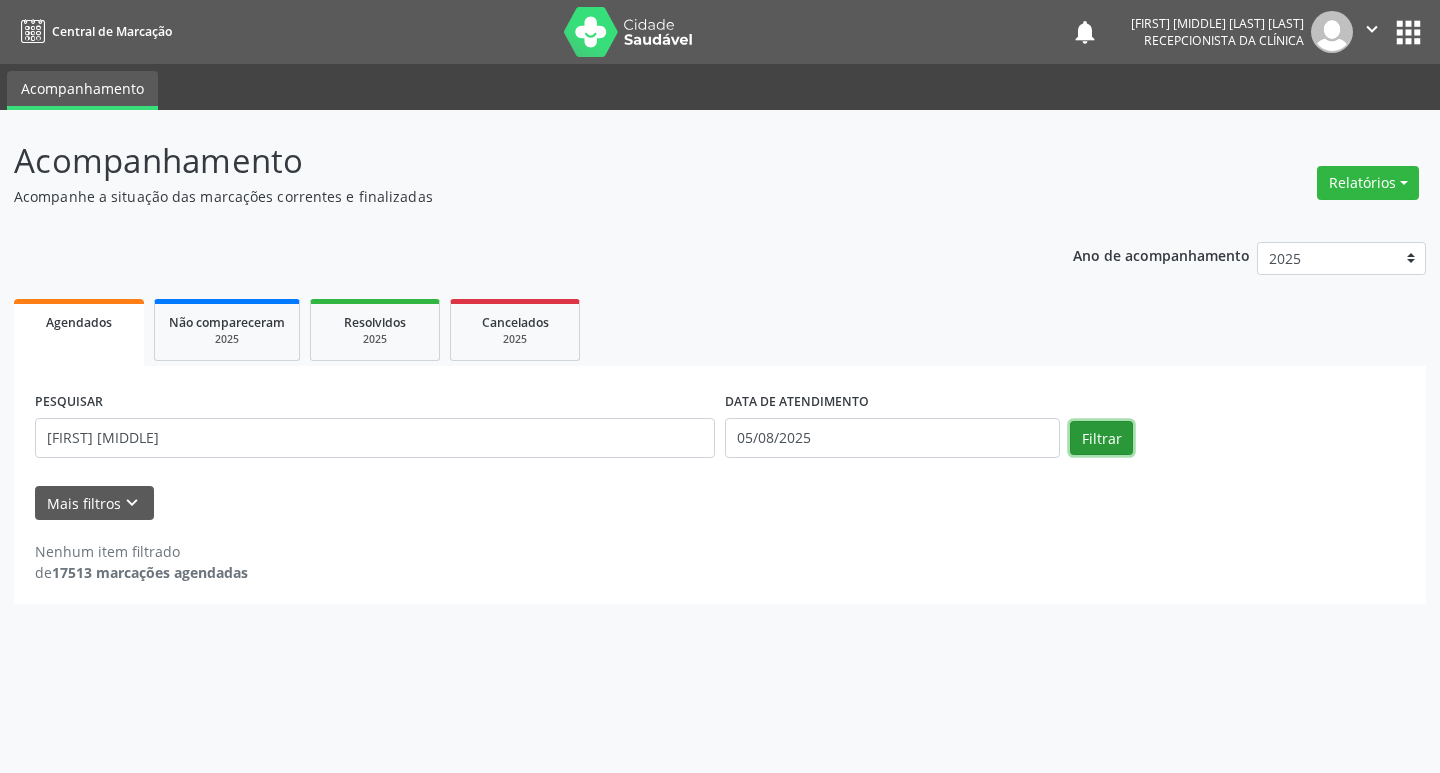 click on "Filtrar" at bounding box center (1101, 438) 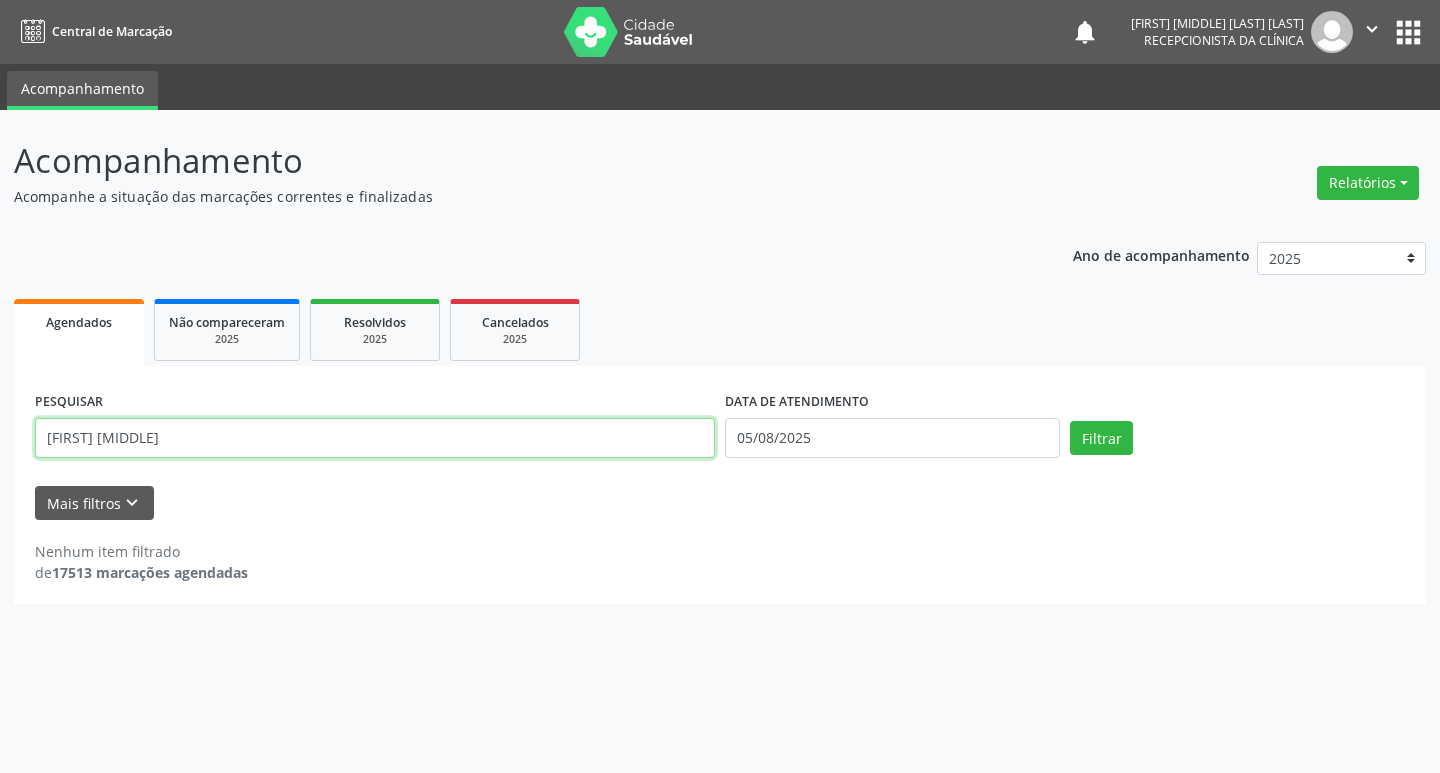 click on "[FIRST] [MIDDLE]" at bounding box center (375, 438) 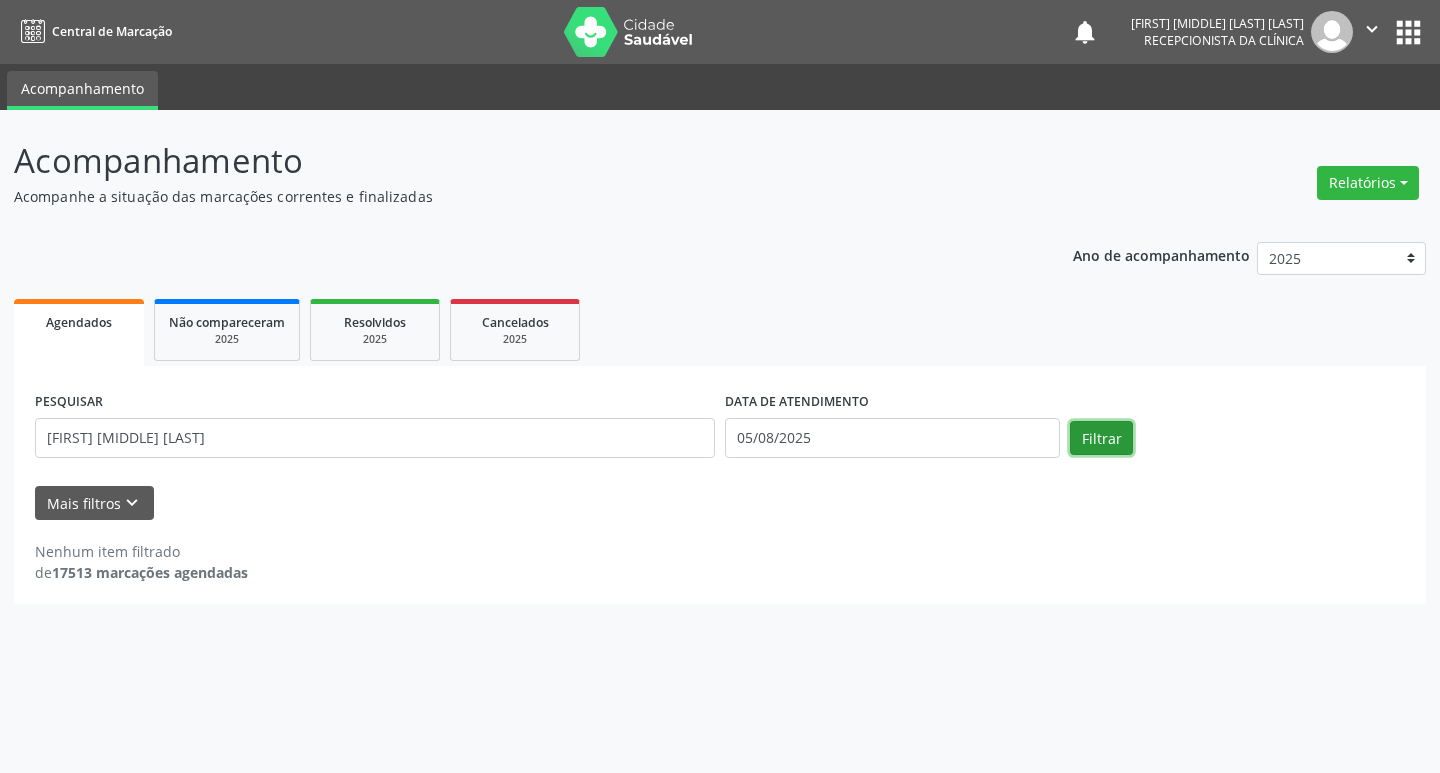 click on "Filtrar" at bounding box center [1101, 438] 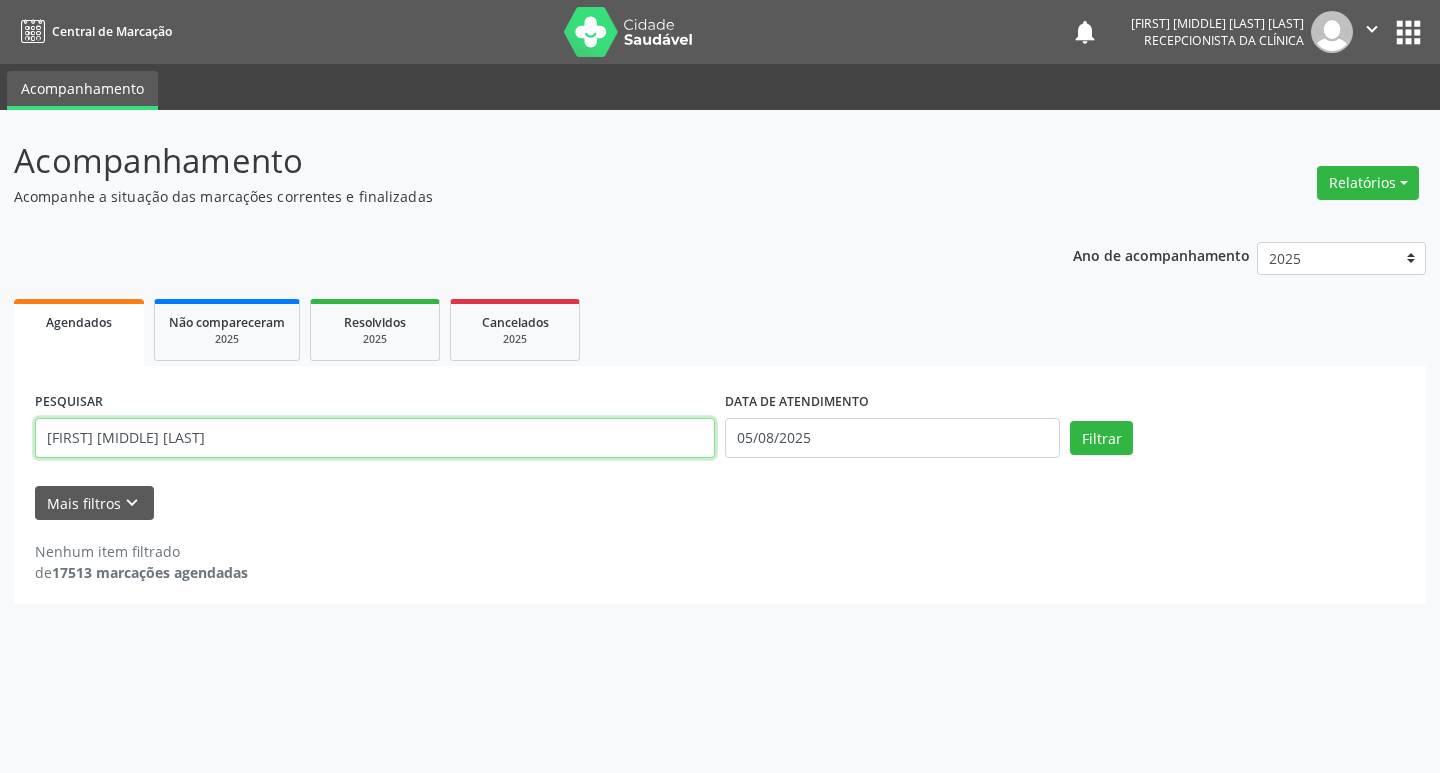 click on "[FIRST] [MIDDLE] [LAST]" at bounding box center [375, 438] 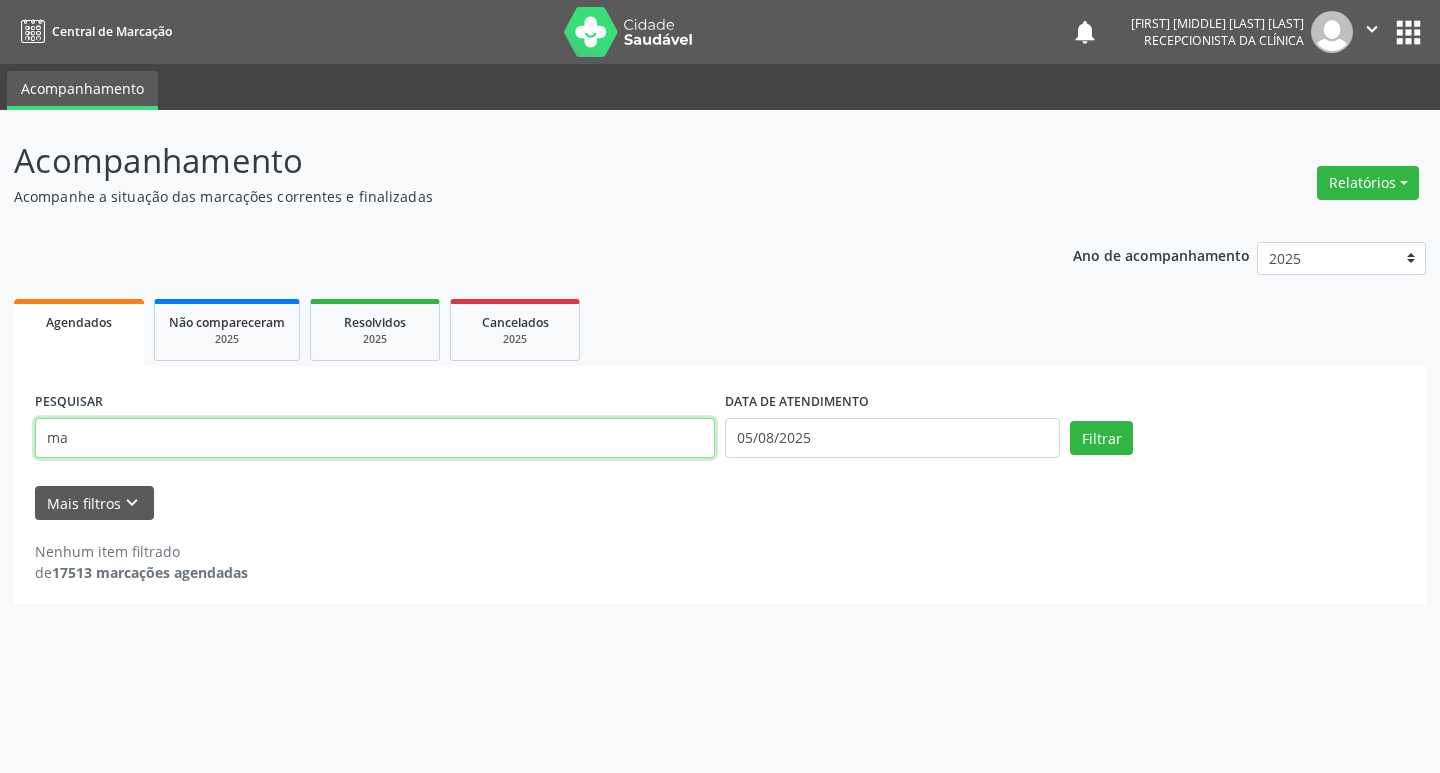 type on "m" 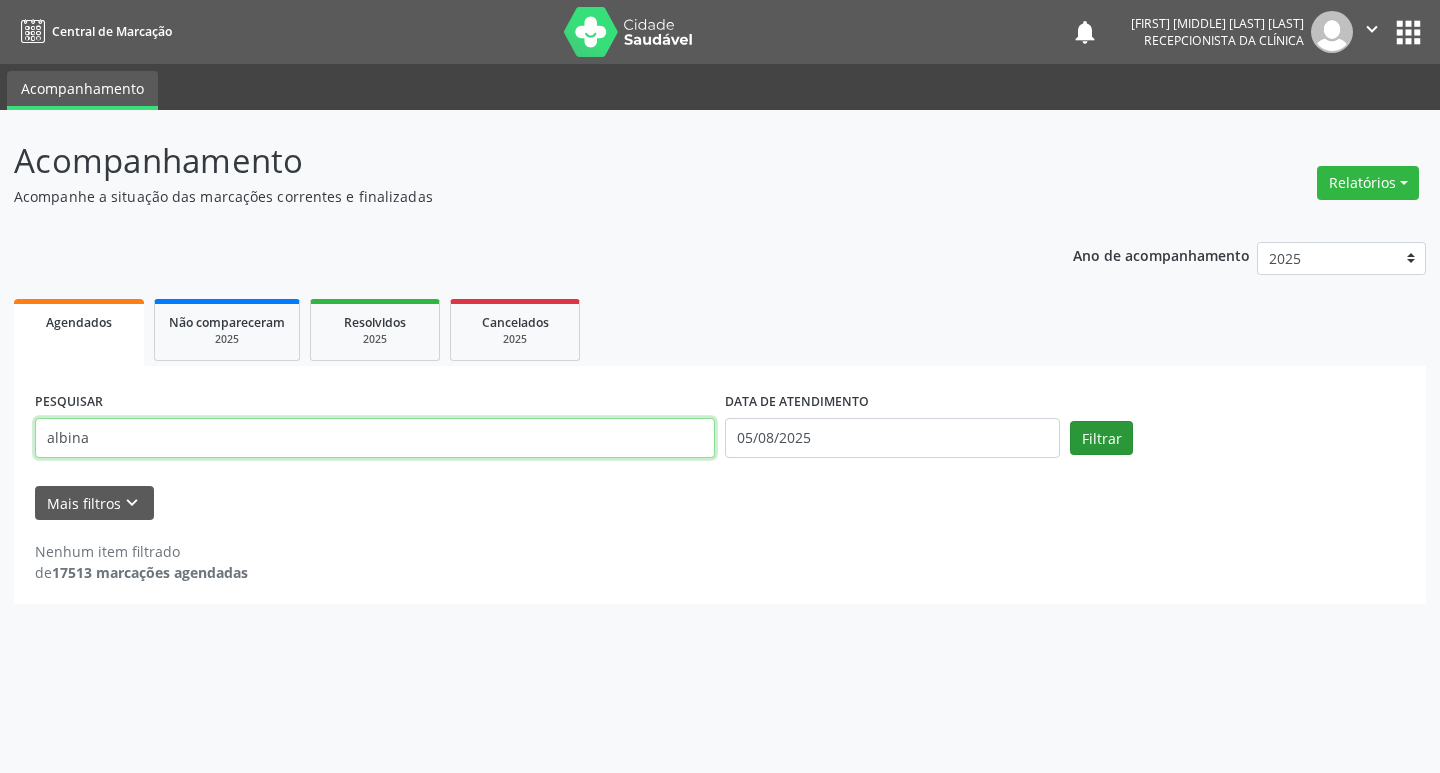 type on "albina" 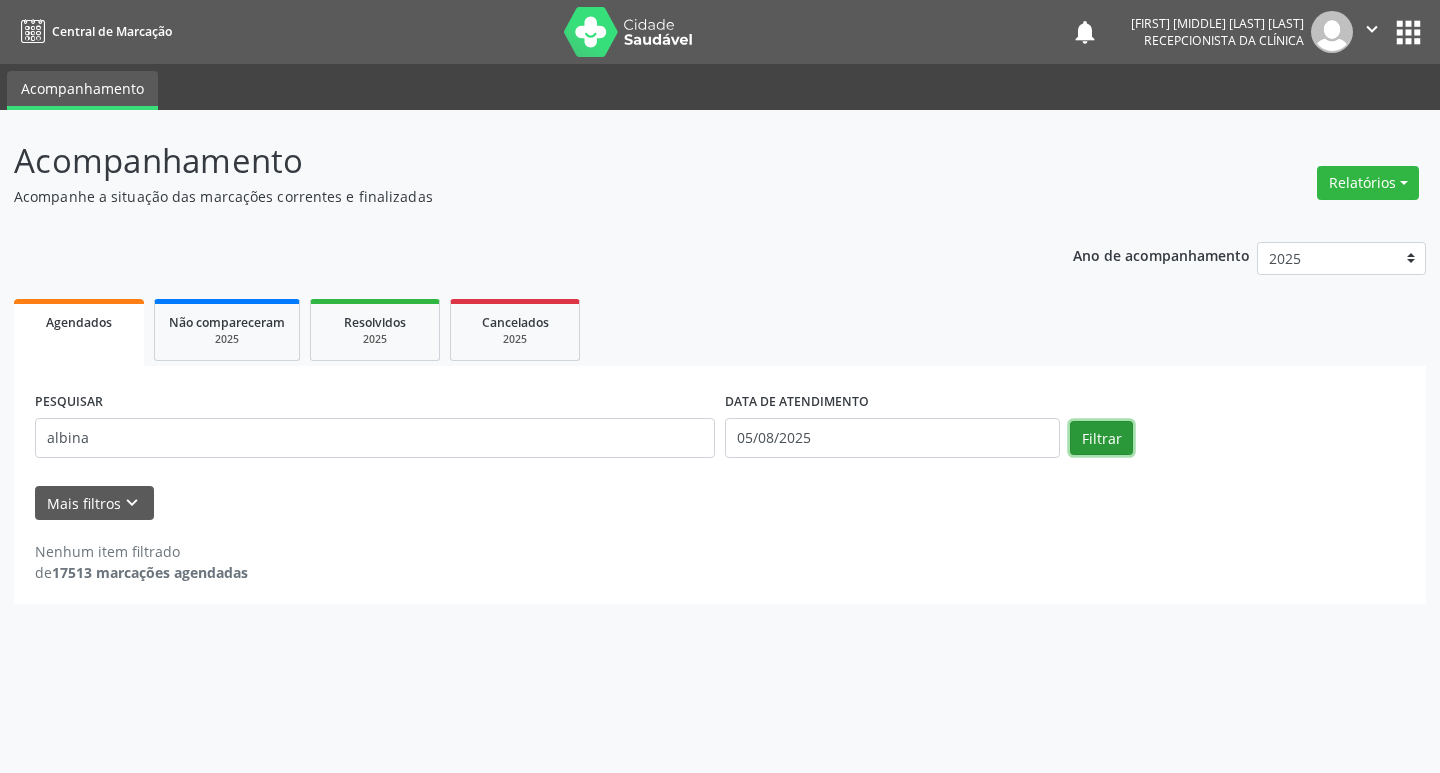 click on "Filtrar" at bounding box center (1101, 438) 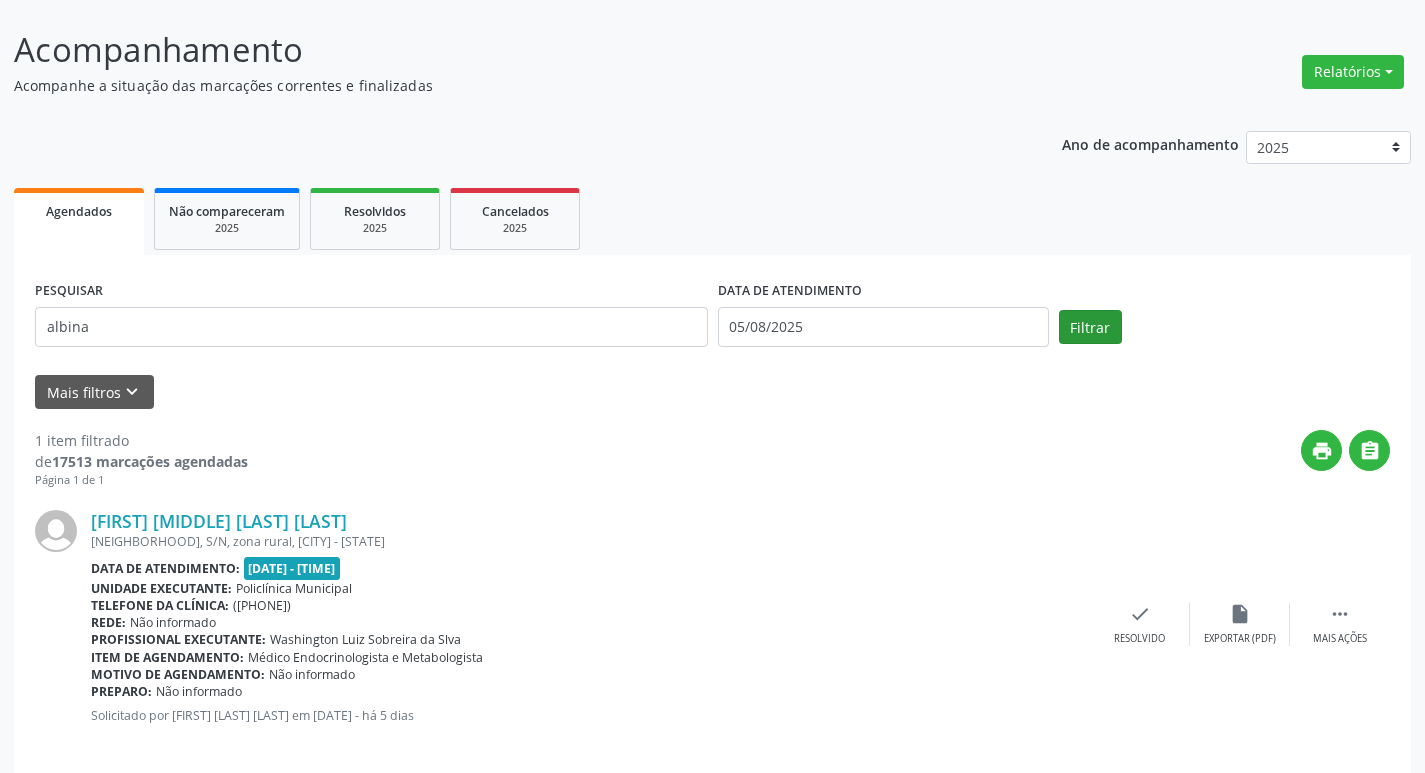 scroll, scrollTop: 132, scrollLeft: 0, axis: vertical 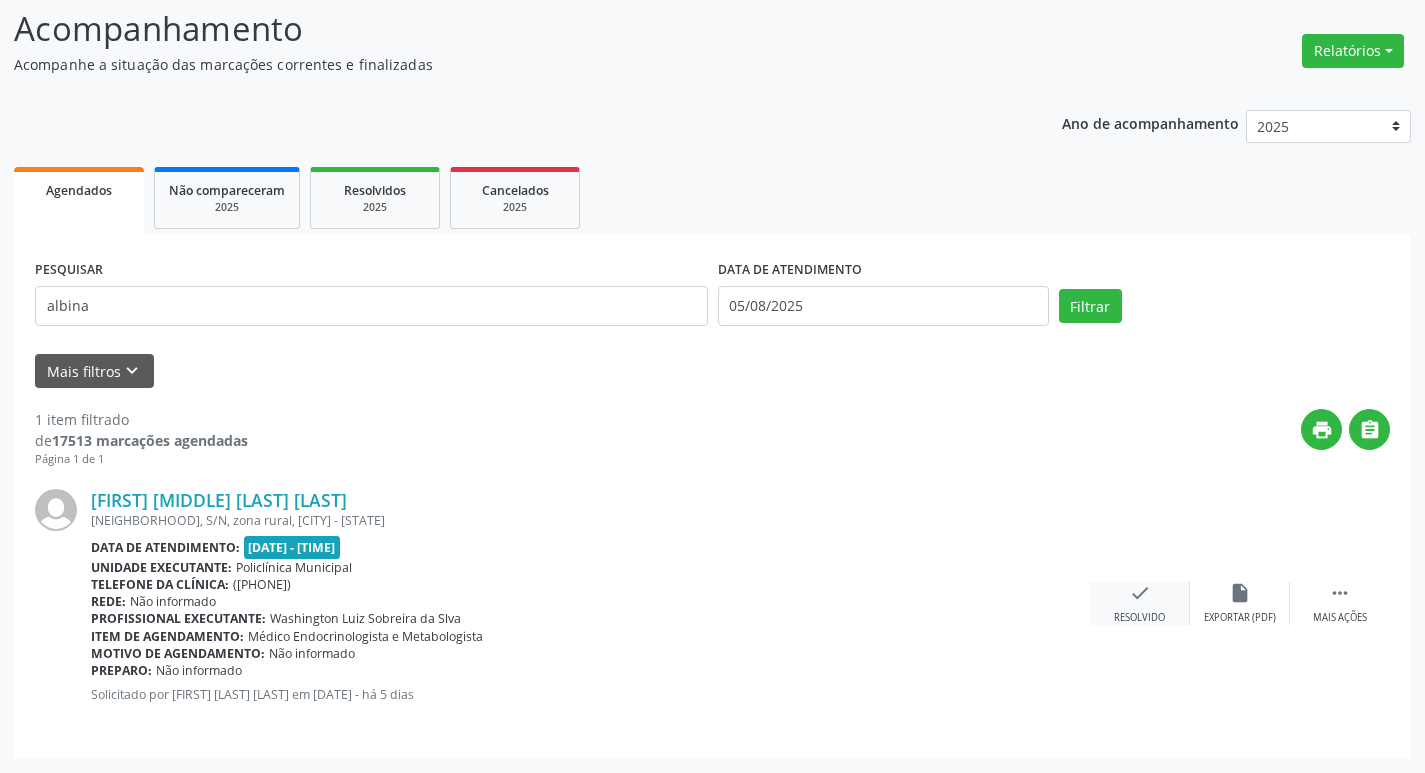 click on "Resolvido" at bounding box center (1139, 618) 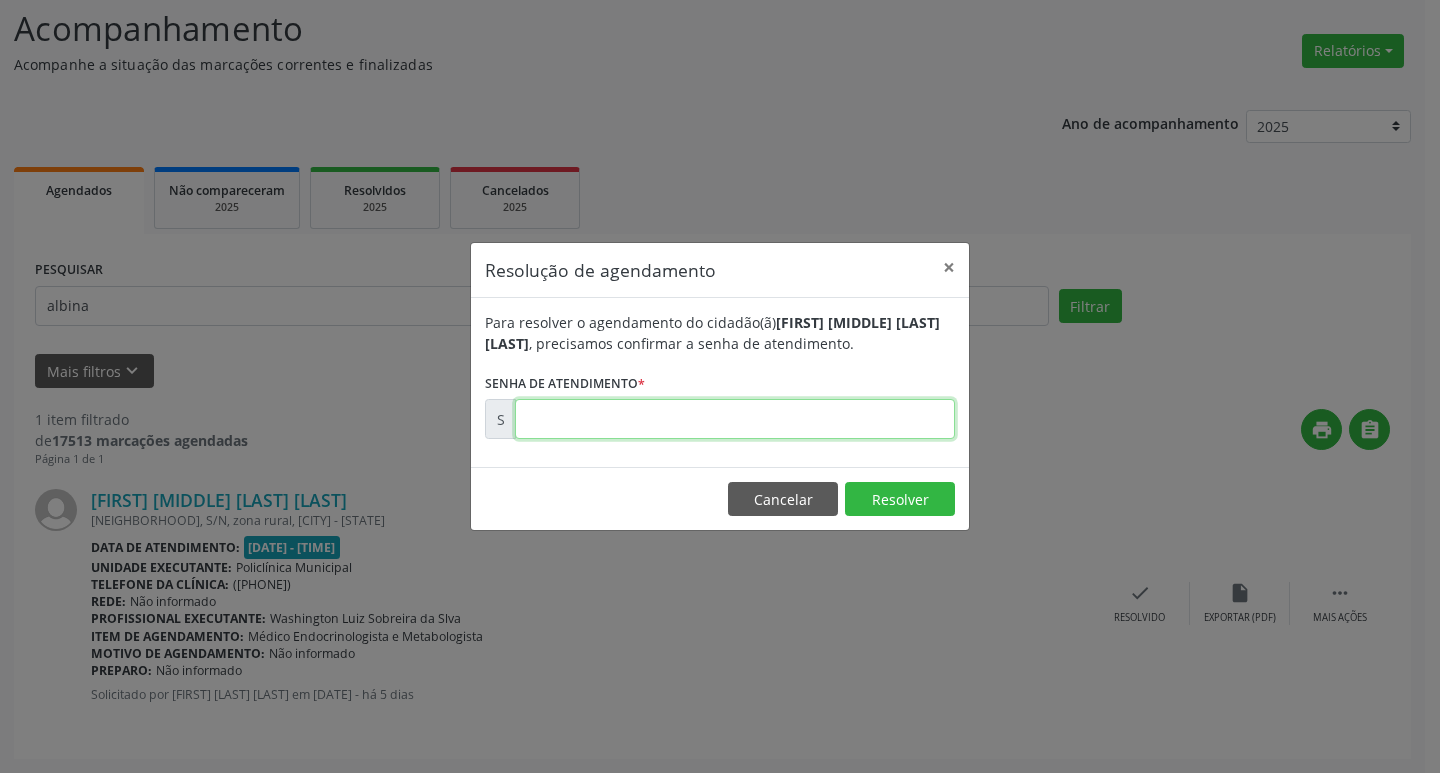 click at bounding box center (735, 419) 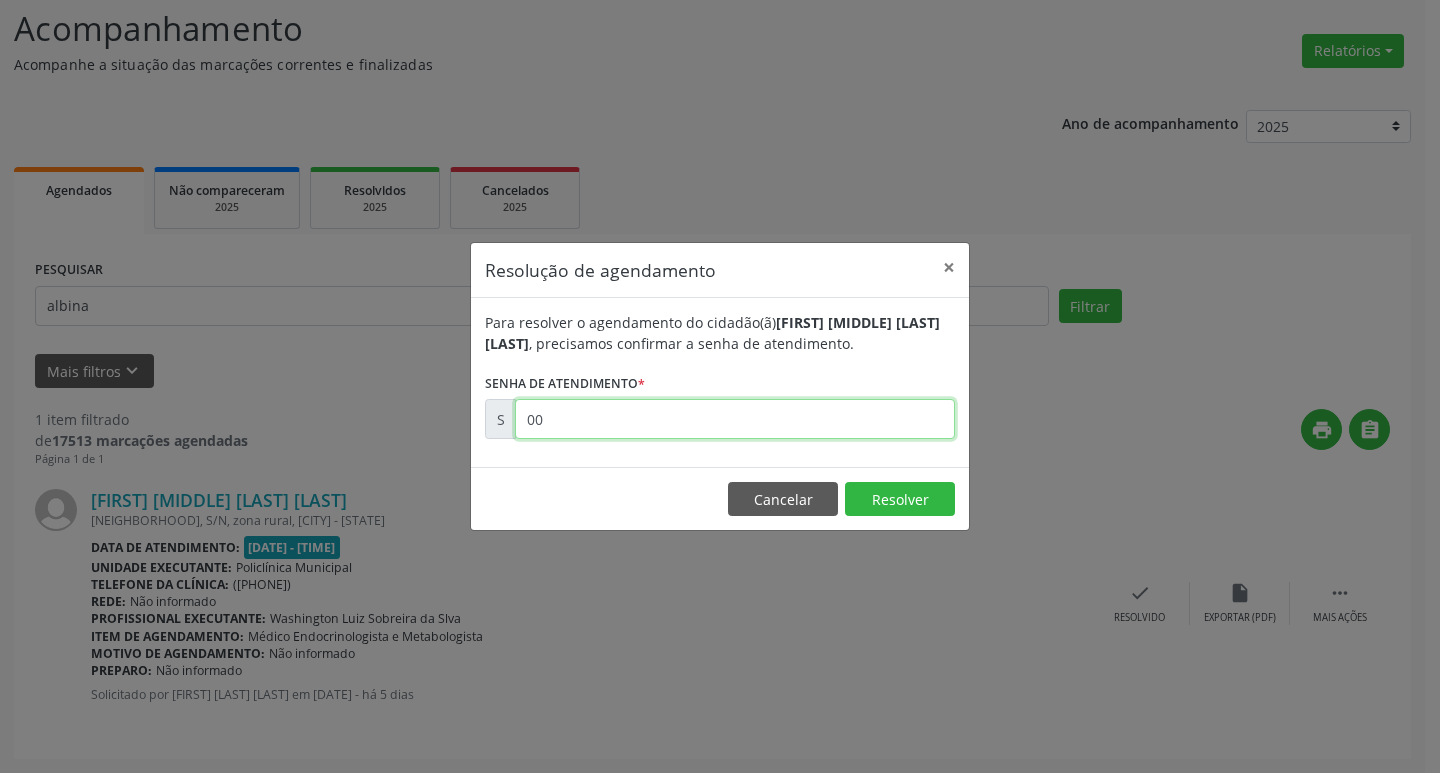 type on "0" 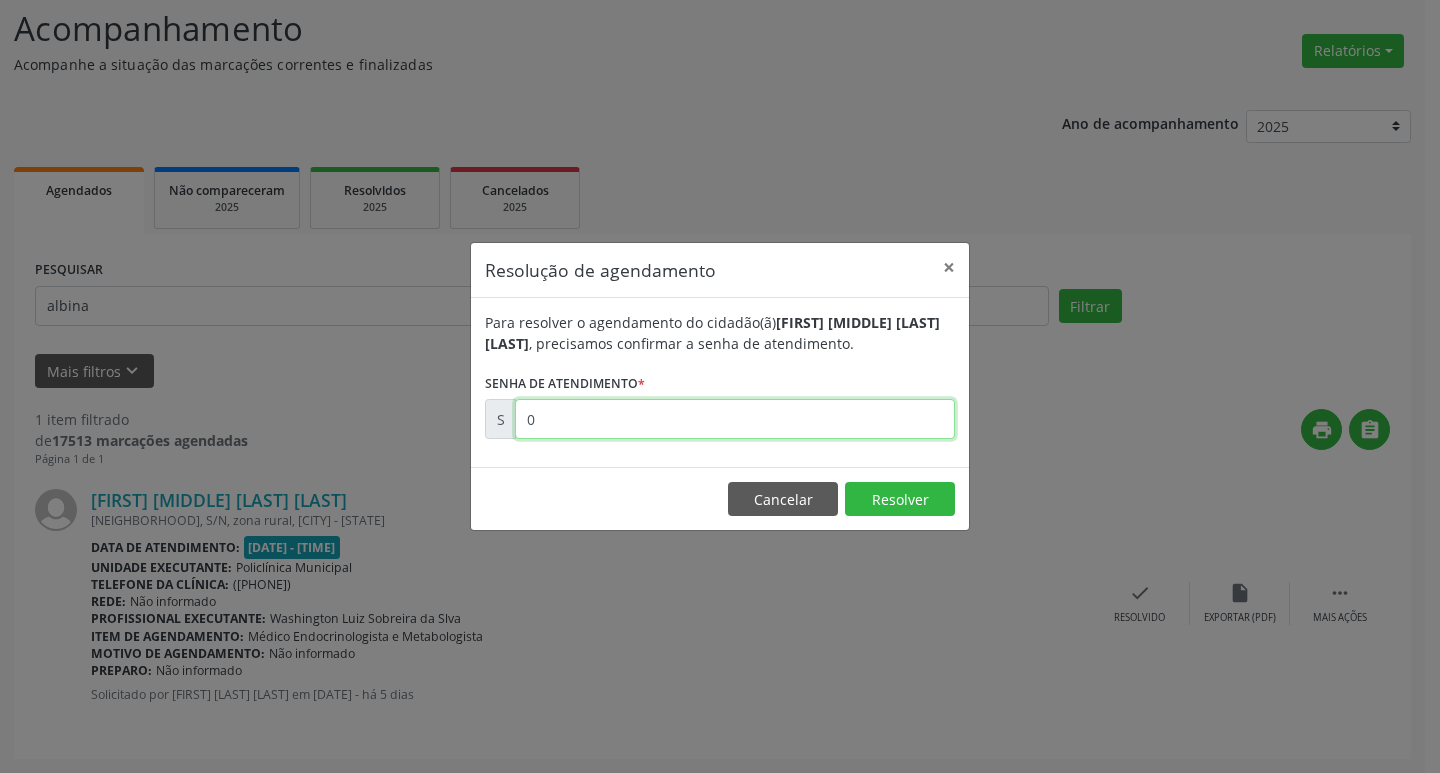 type 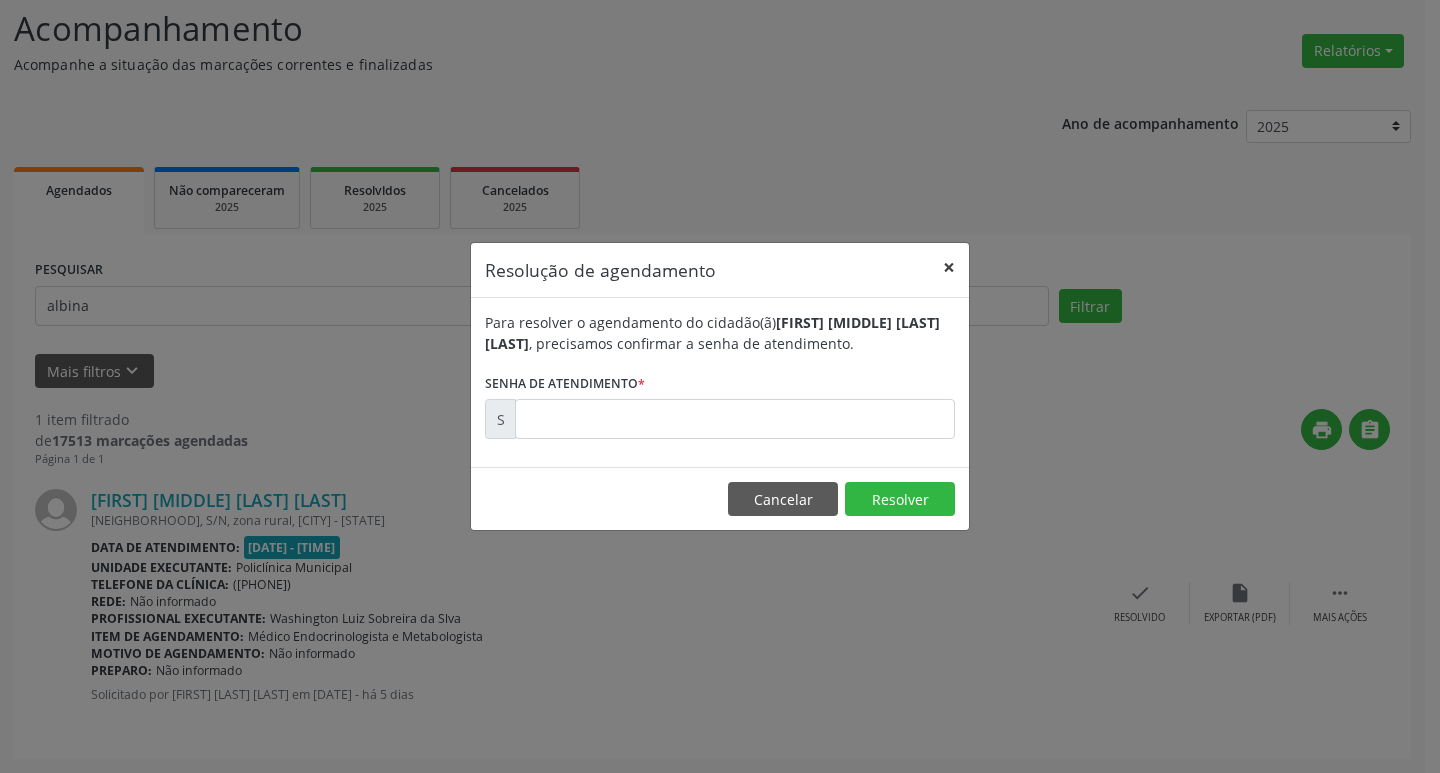 click on "×" at bounding box center [949, 267] 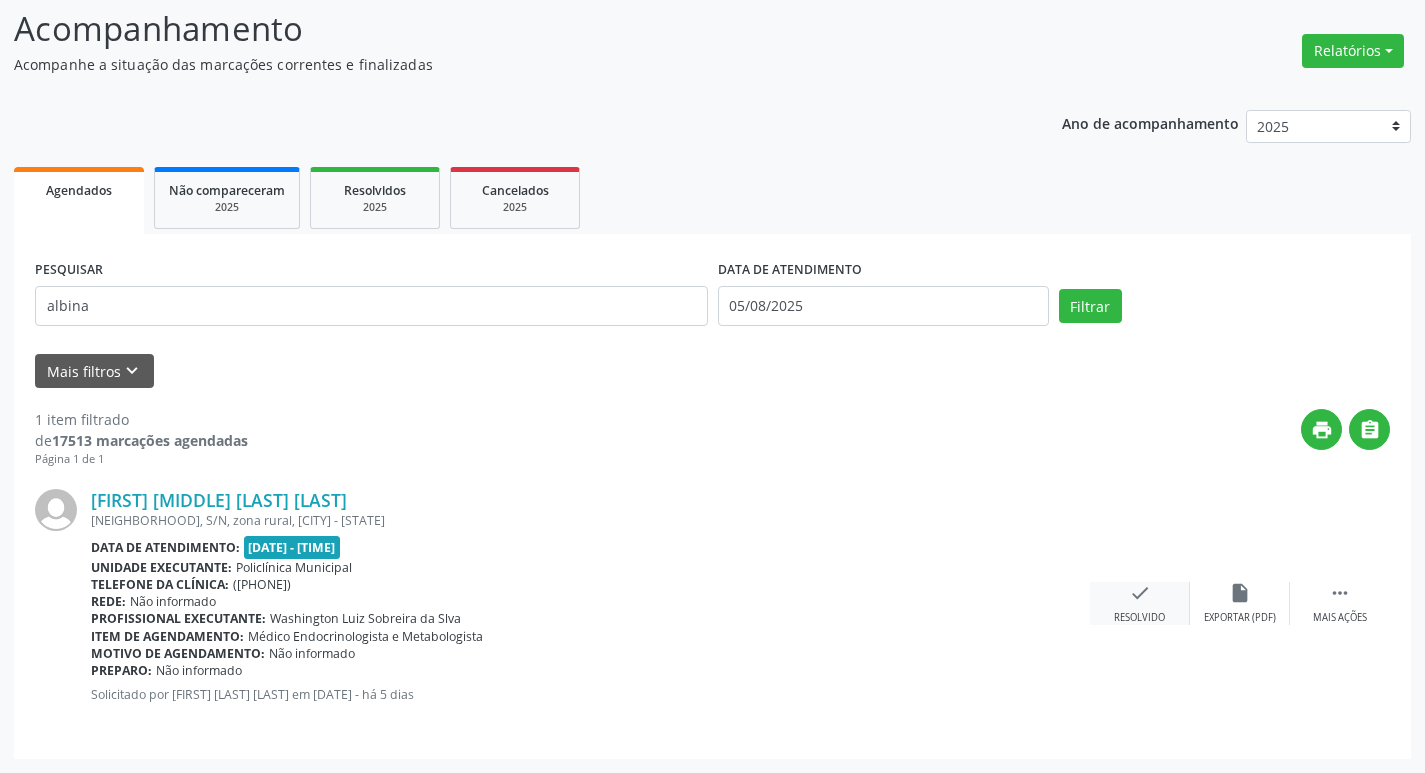 click on "check
Resolvido" at bounding box center (1140, 603) 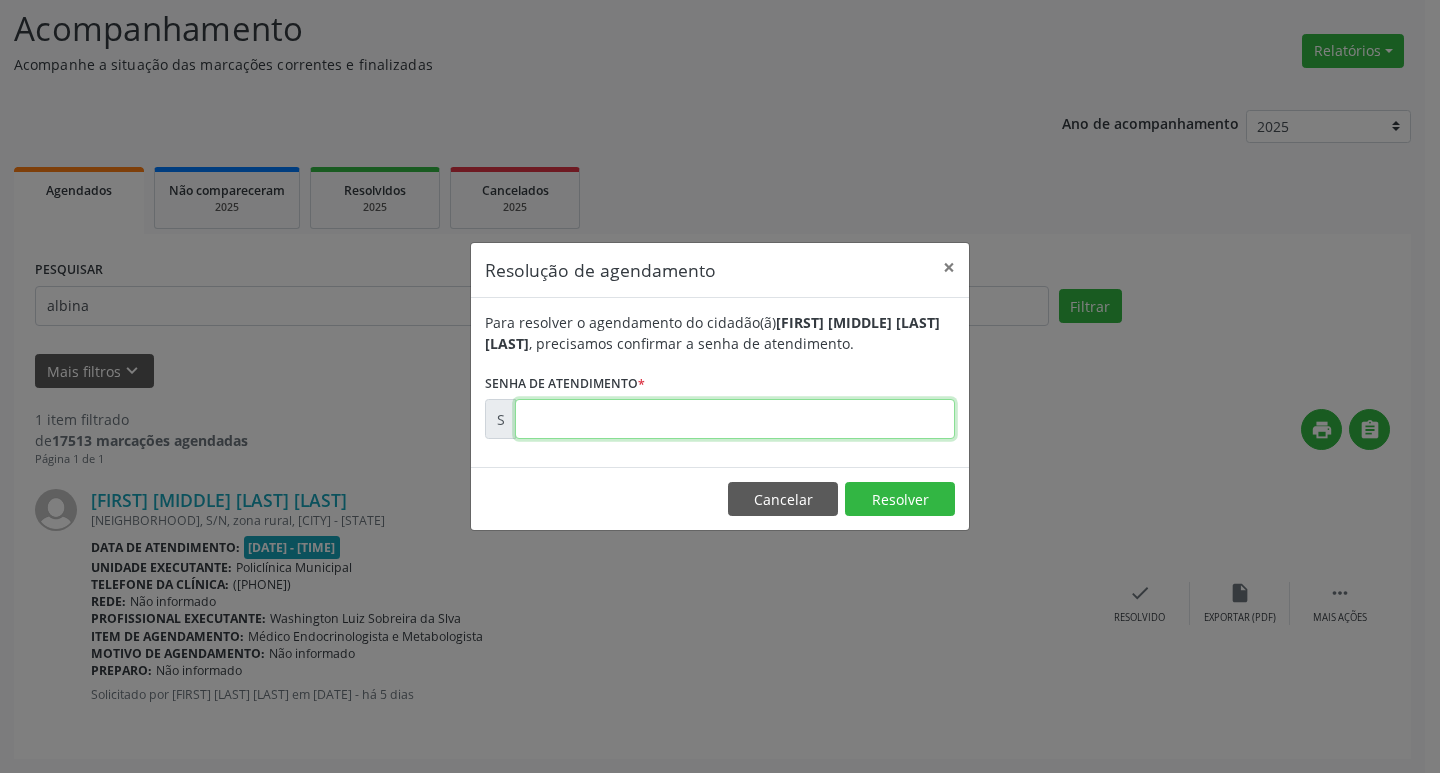 click at bounding box center (735, 419) 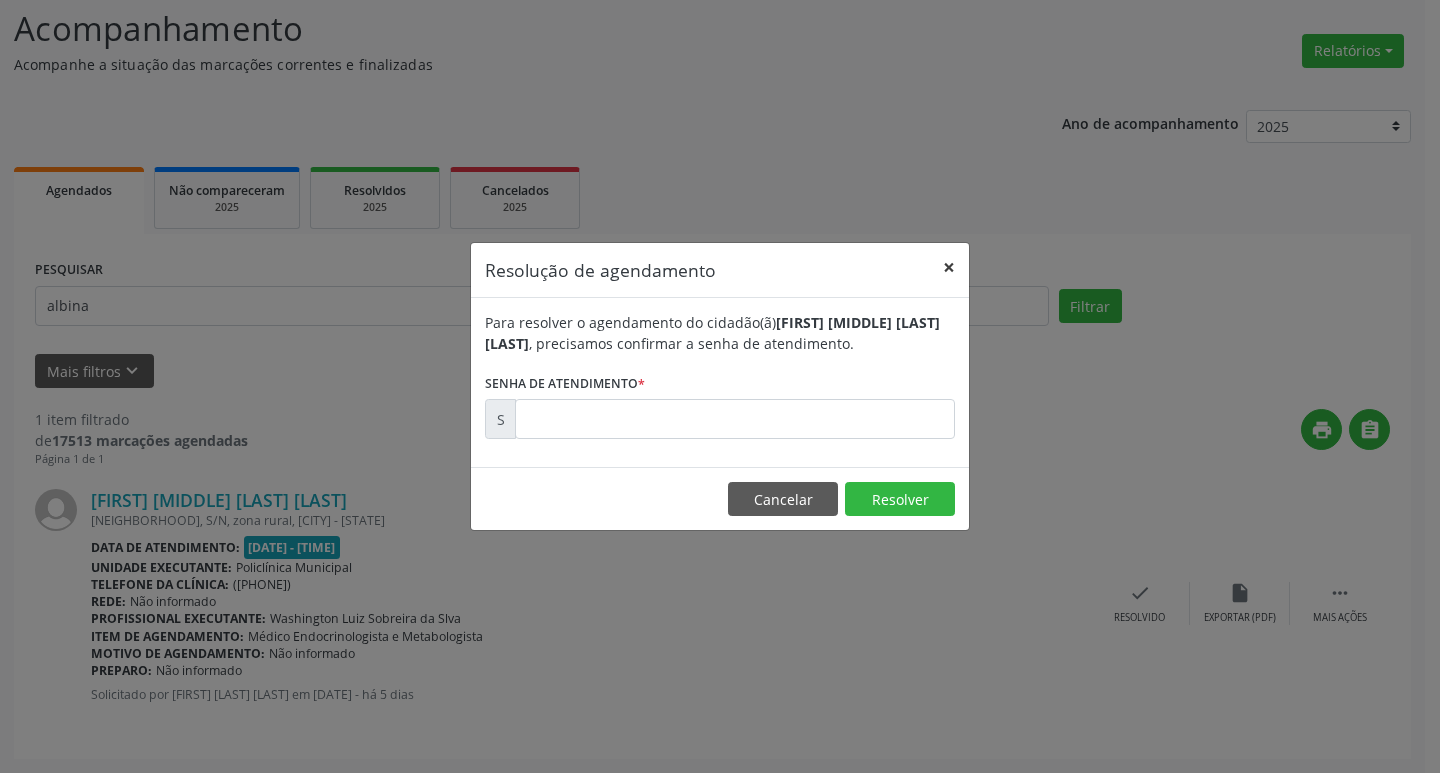 click on "×" at bounding box center (949, 267) 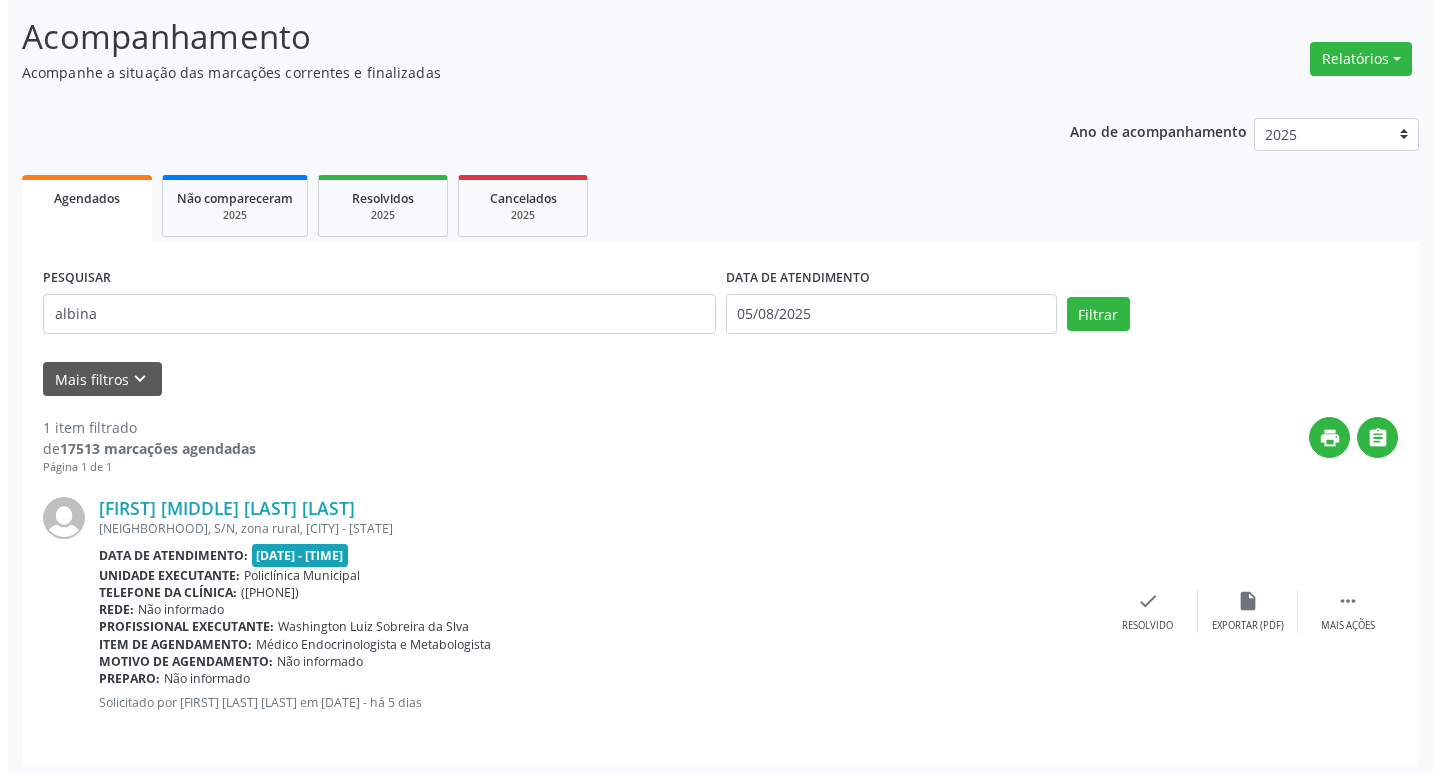 scroll, scrollTop: 132, scrollLeft: 0, axis: vertical 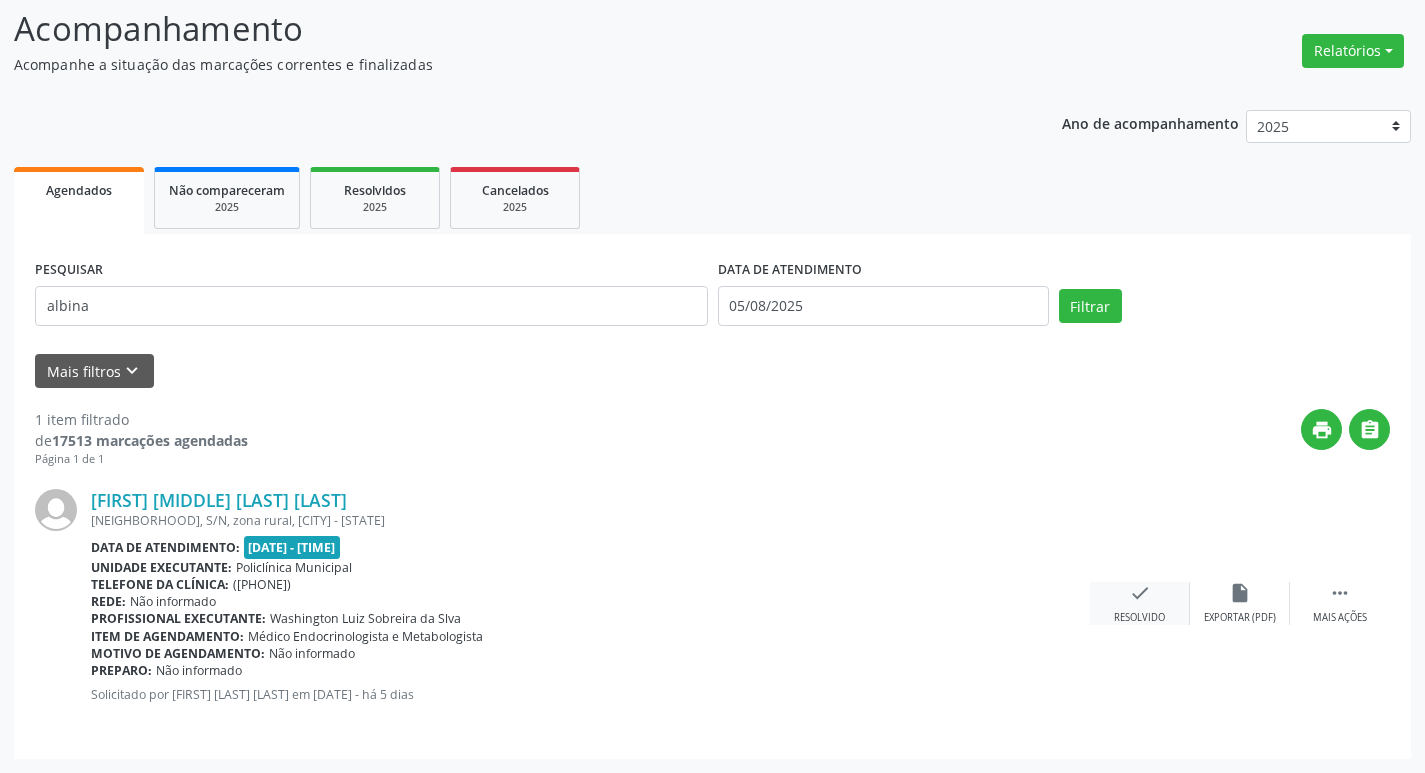 click on "check
Resolvido" at bounding box center [1140, 603] 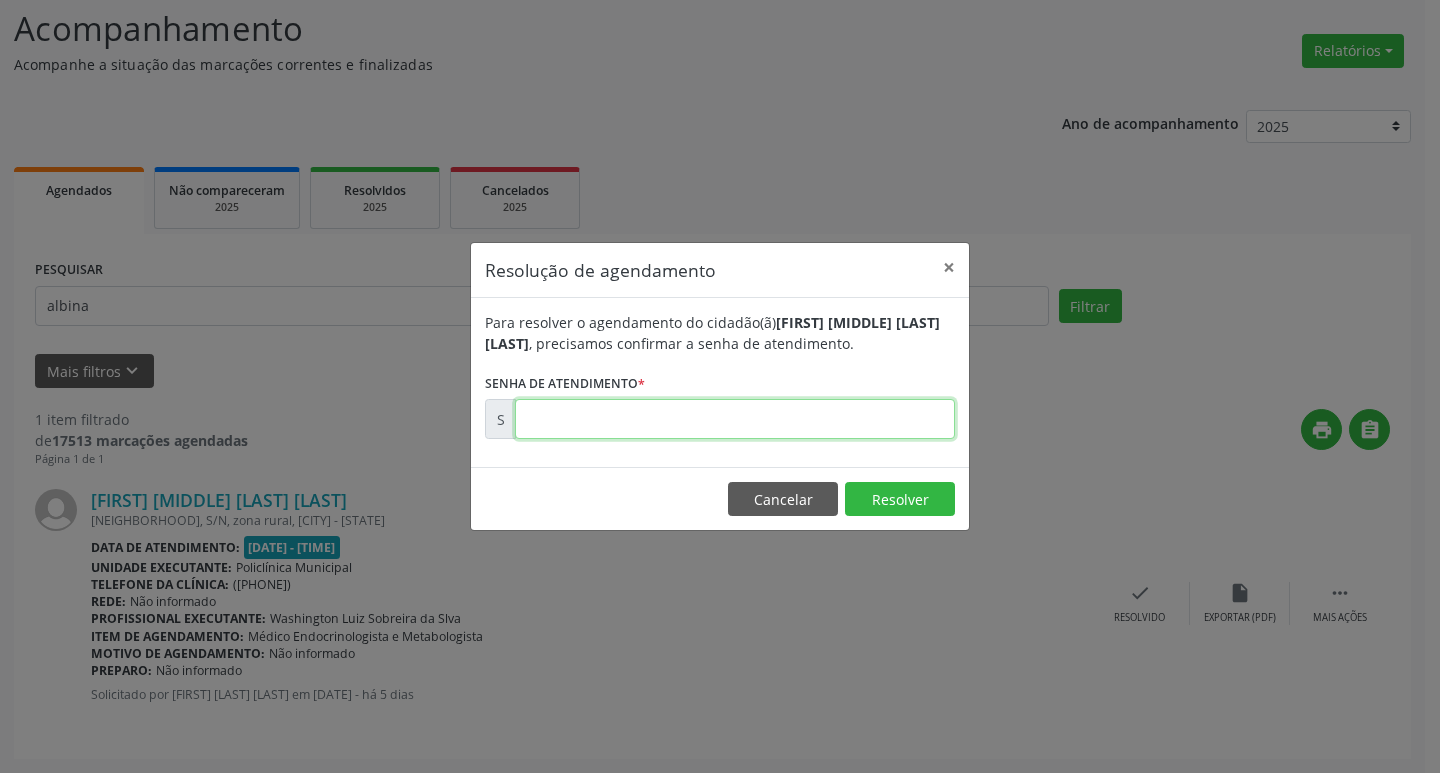 click at bounding box center (735, 419) 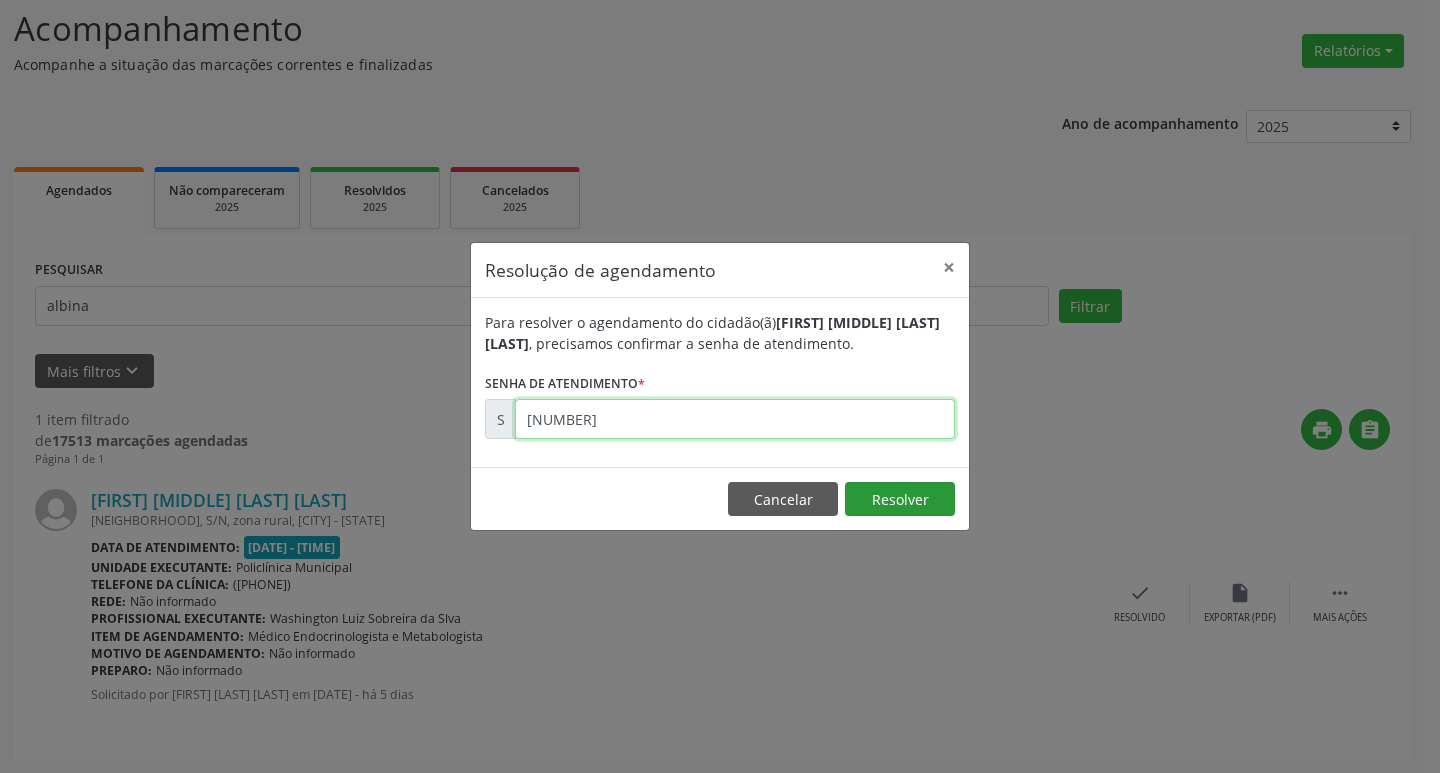type on "[NUMBER]" 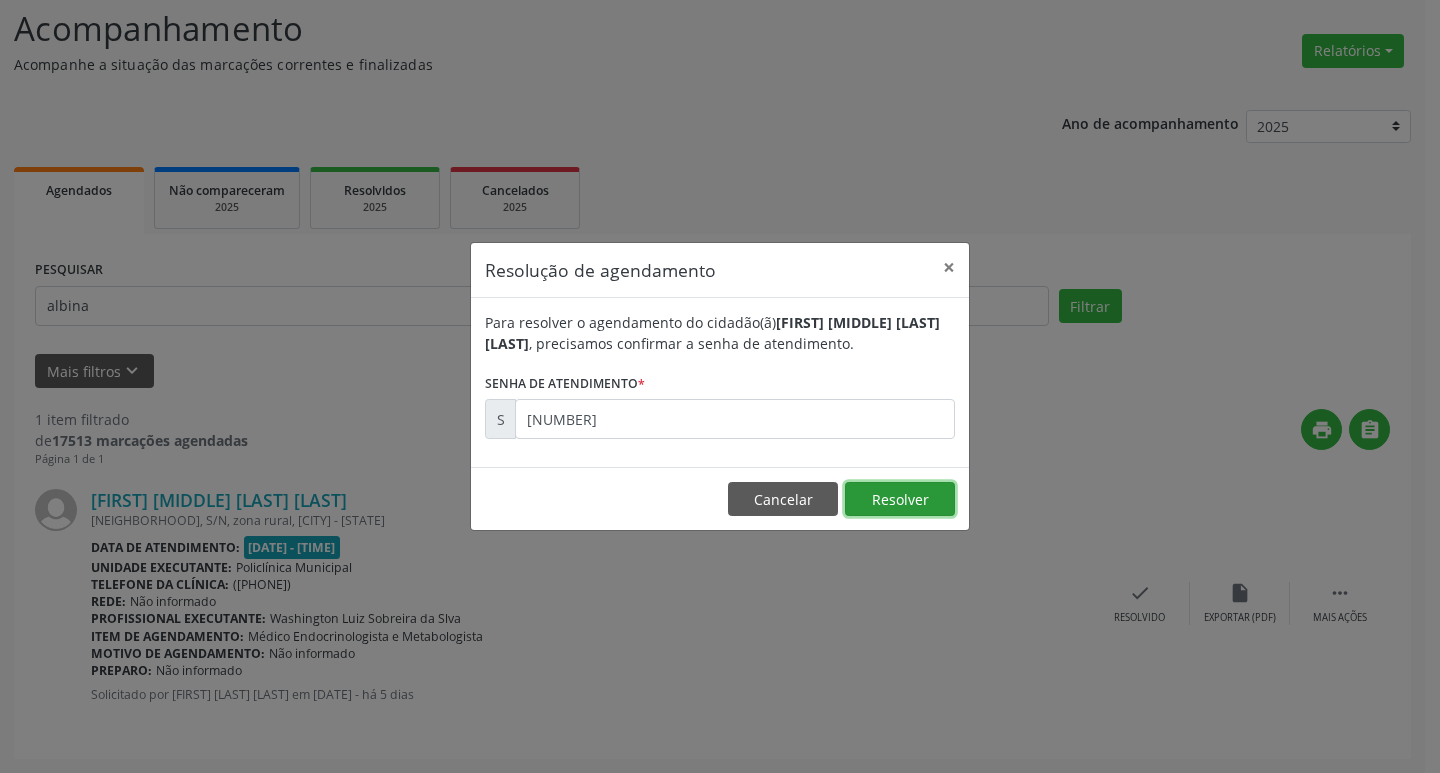 click on "Resolver" at bounding box center [900, 499] 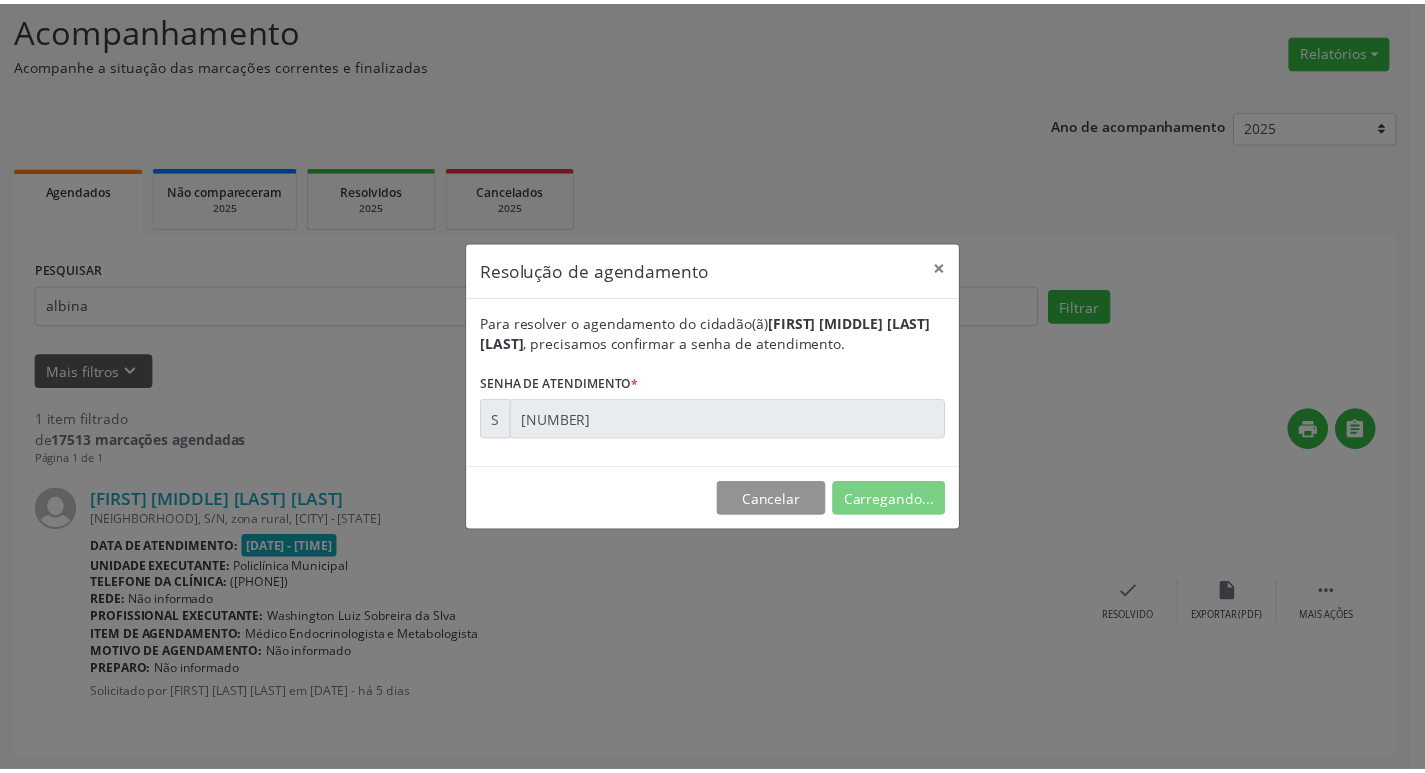 scroll, scrollTop: 0, scrollLeft: 0, axis: both 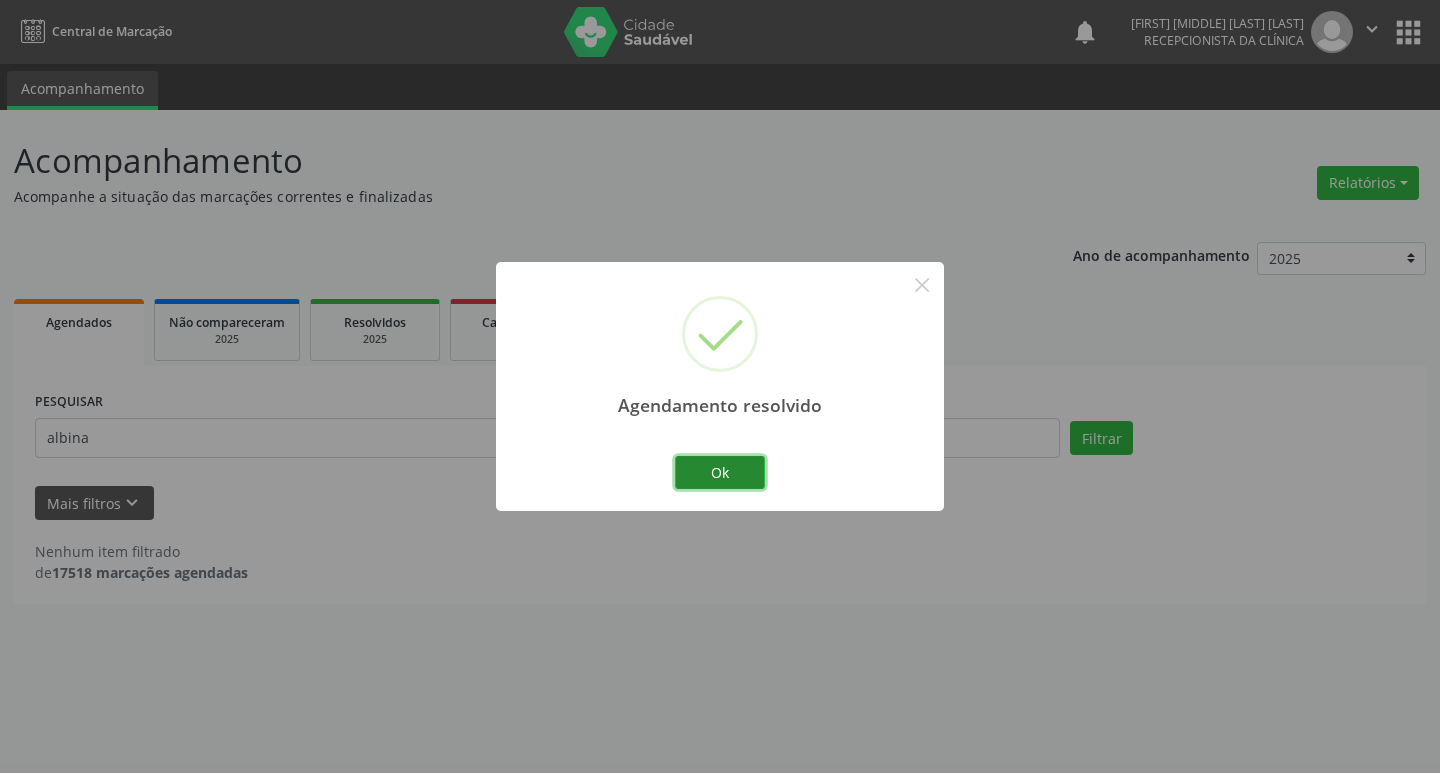 click on "Ok" at bounding box center (720, 473) 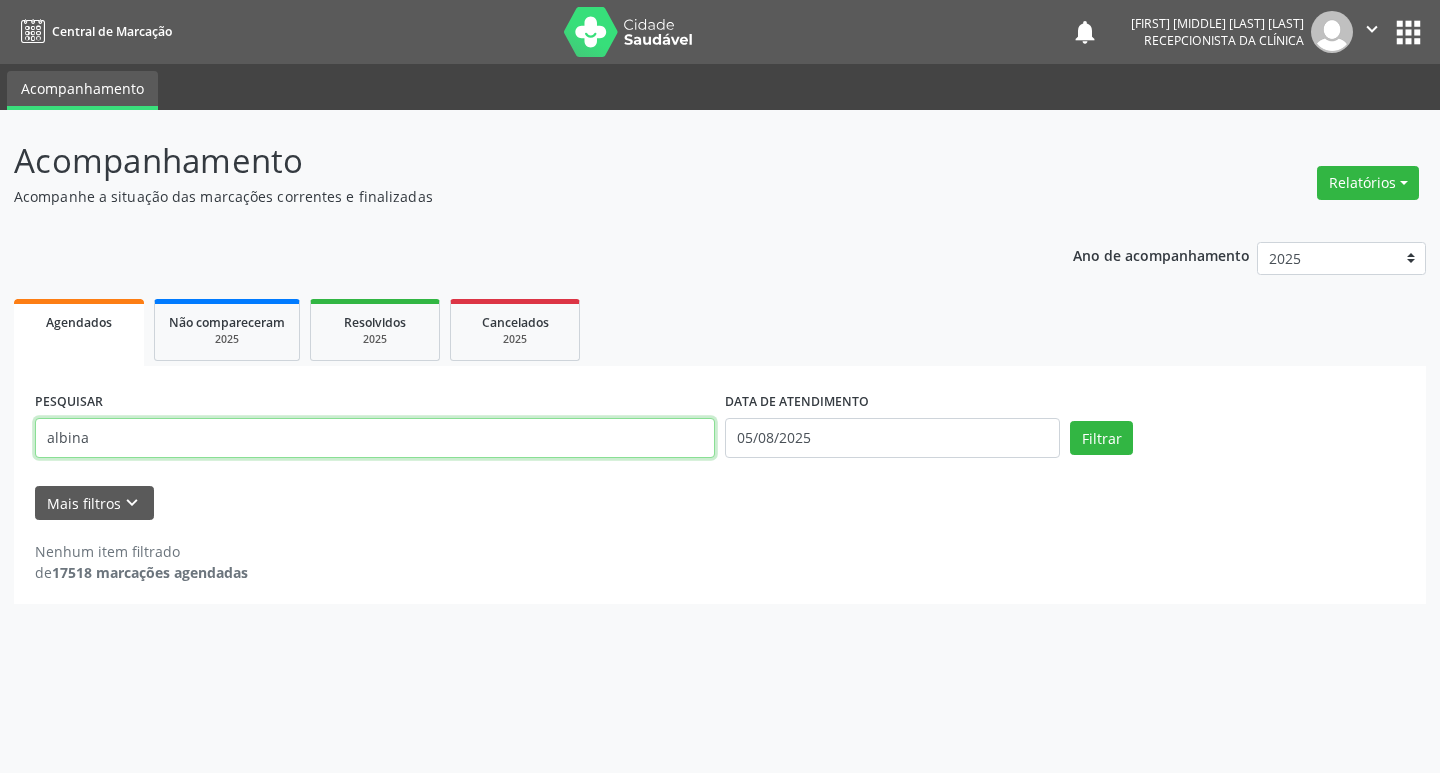 click on "albina" at bounding box center [375, 438] 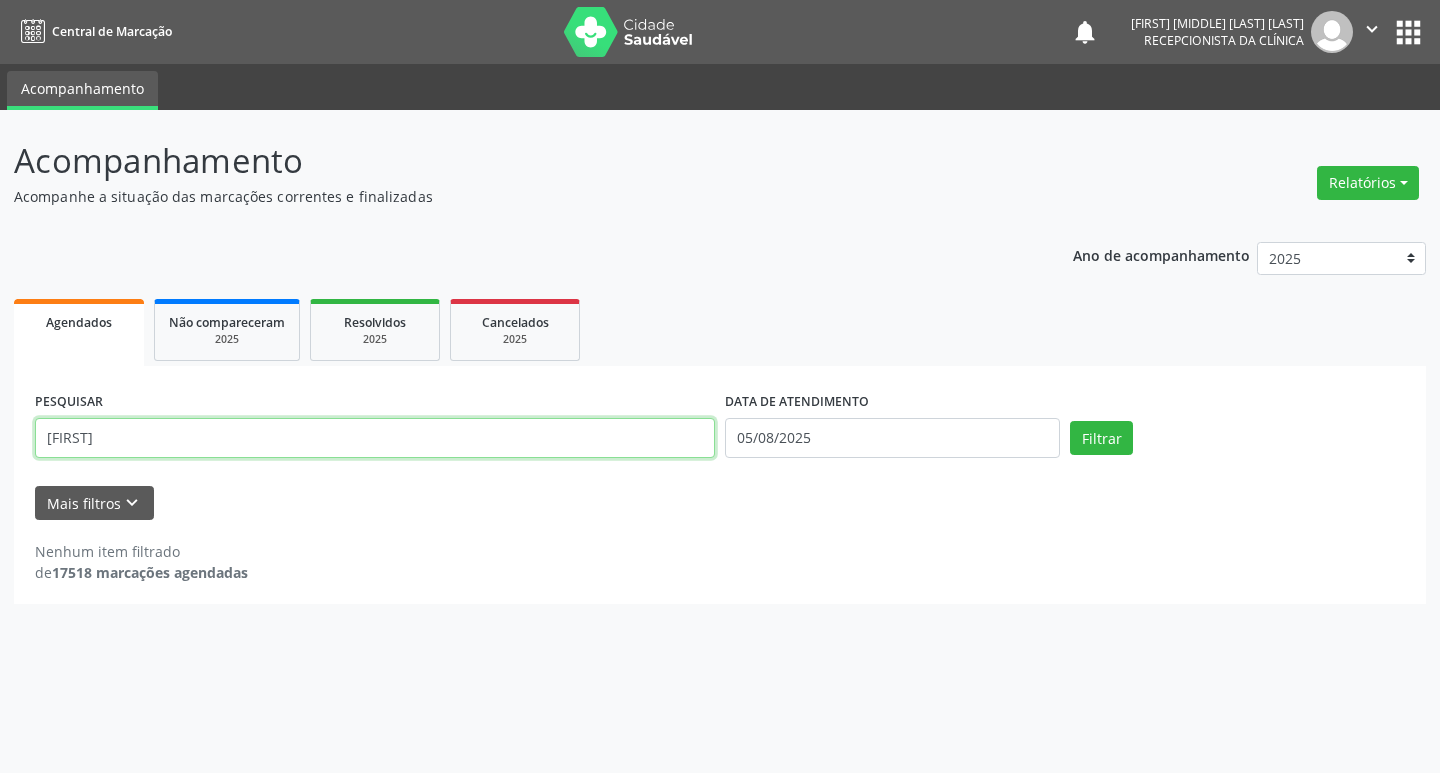 type on "a" 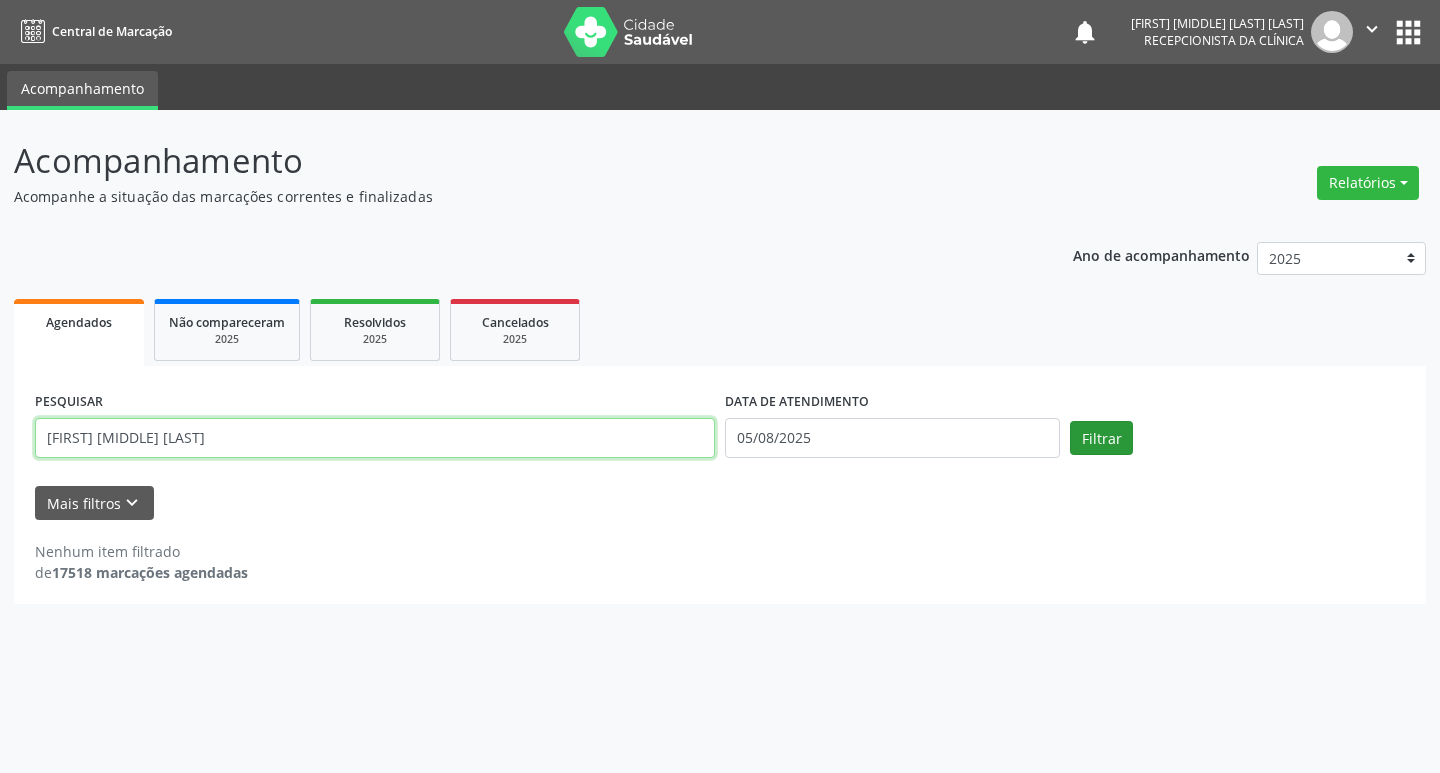 type on "[FIRST] [MIDDLE] [LAST]" 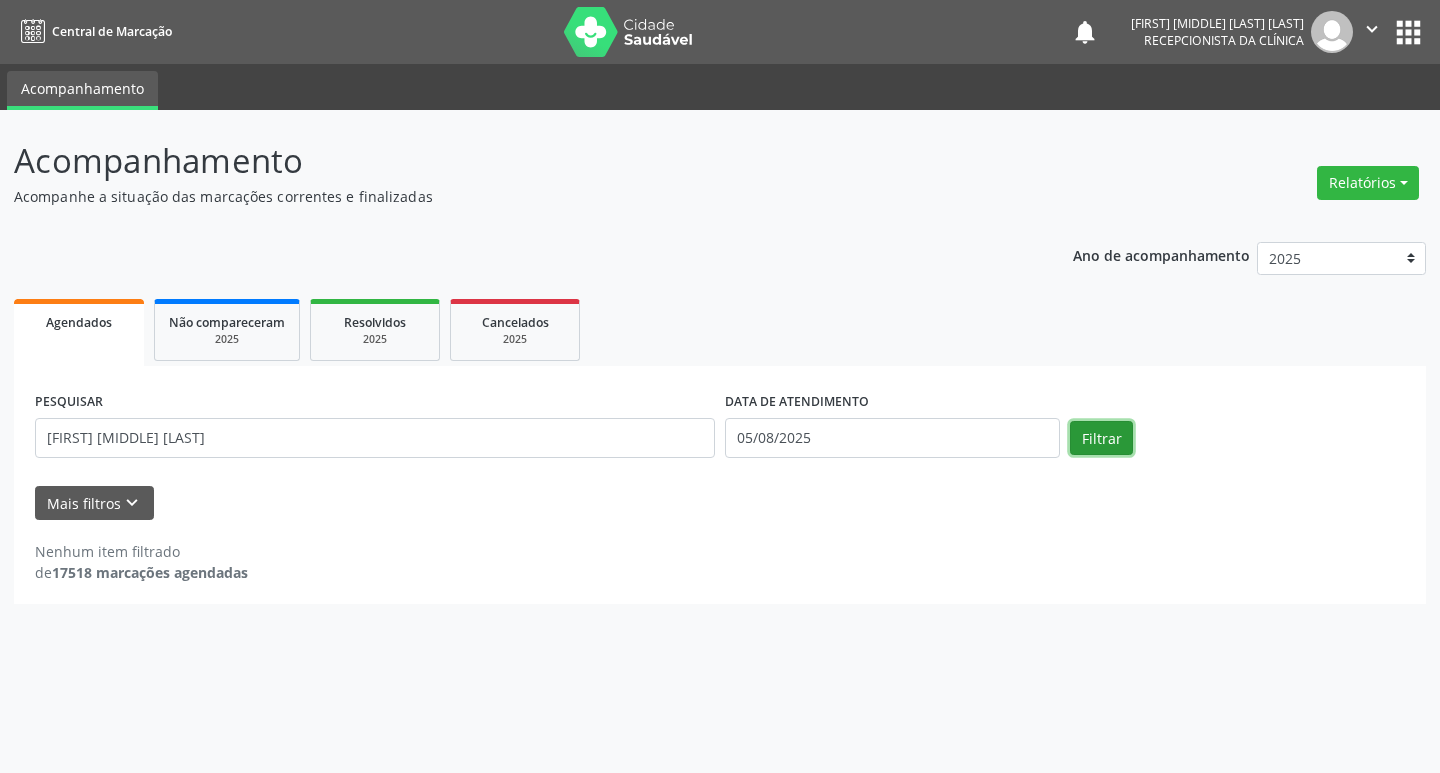 click on "Filtrar" at bounding box center [1101, 438] 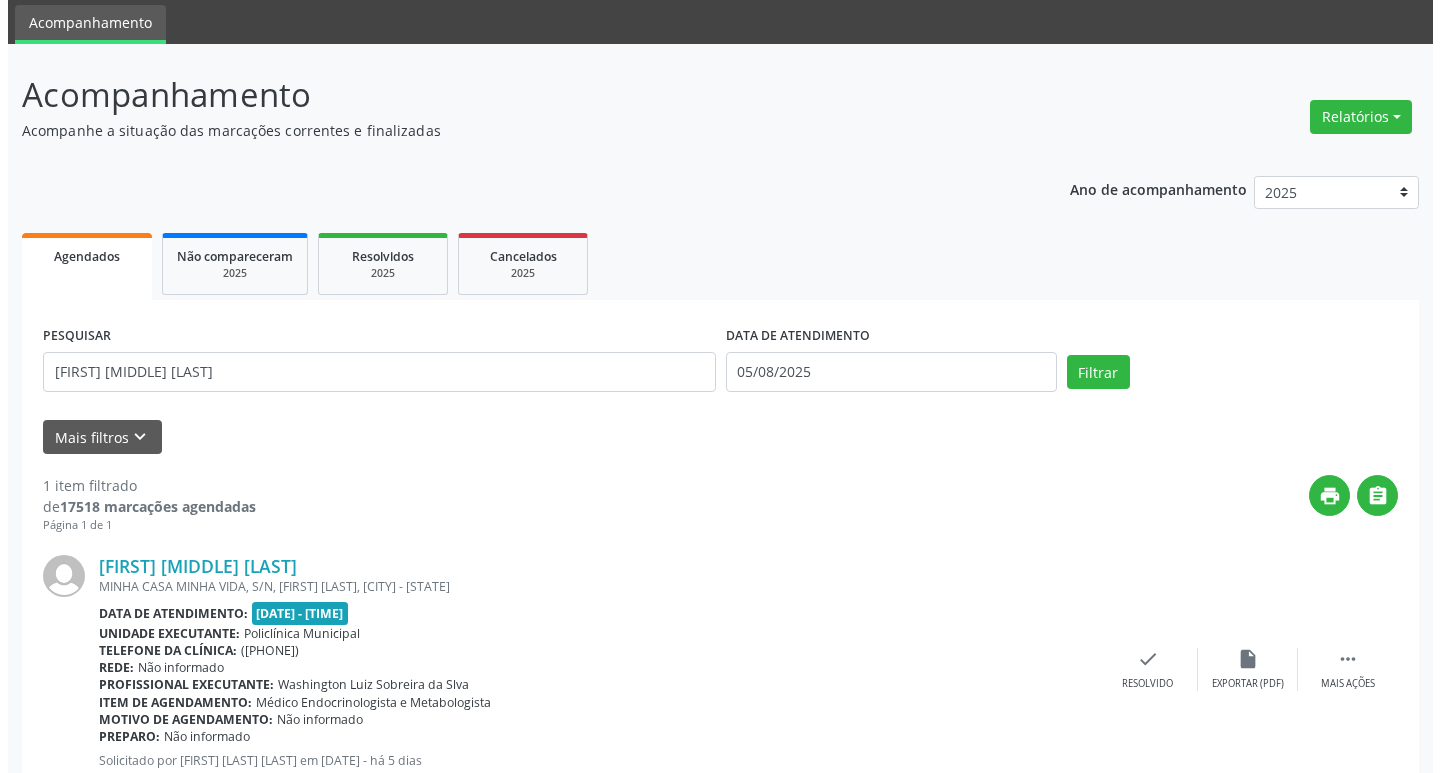 scroll, scrollTop: 132, scrollLeft: 0, axis: vertical 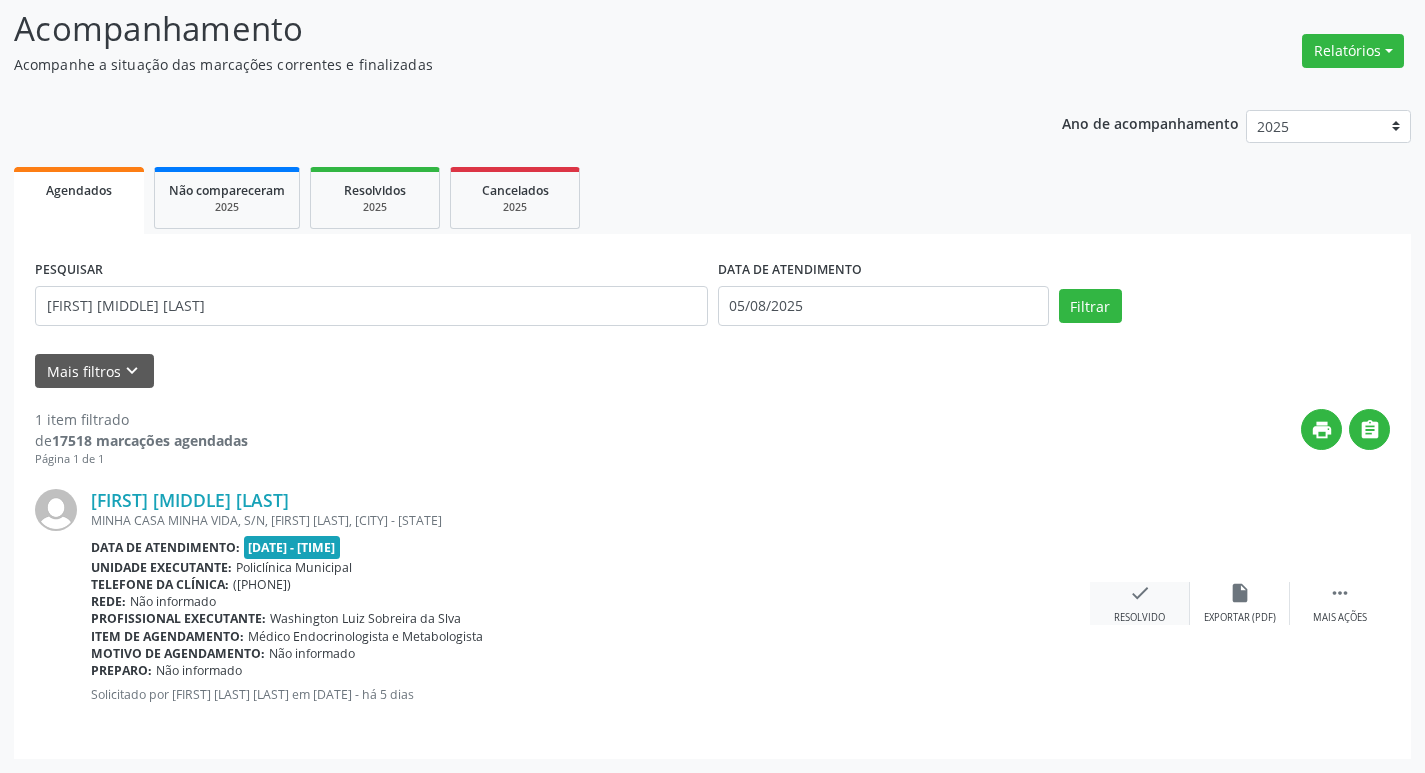click on "check
Resolvido" at bounding box center [1140, 603] 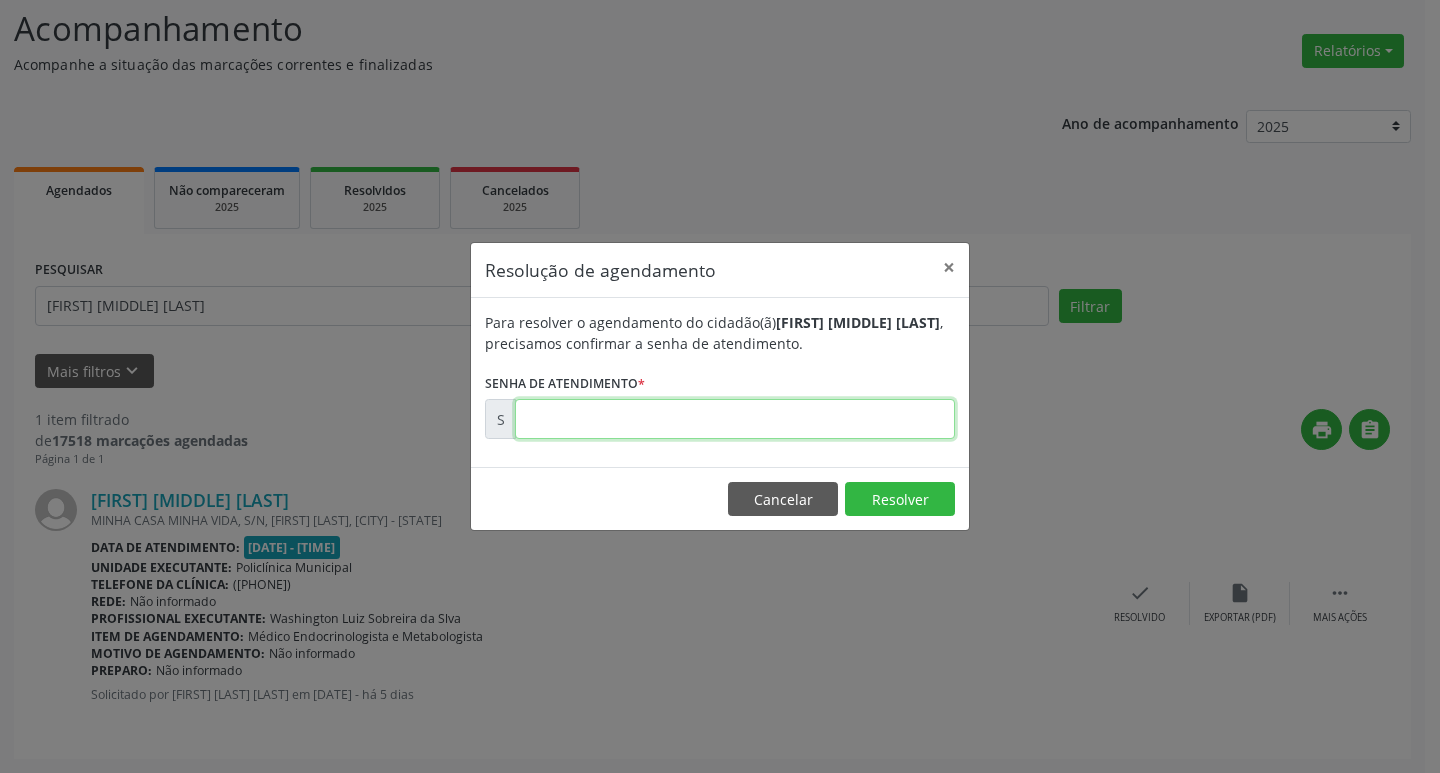 click at bounding box center [735, 419] 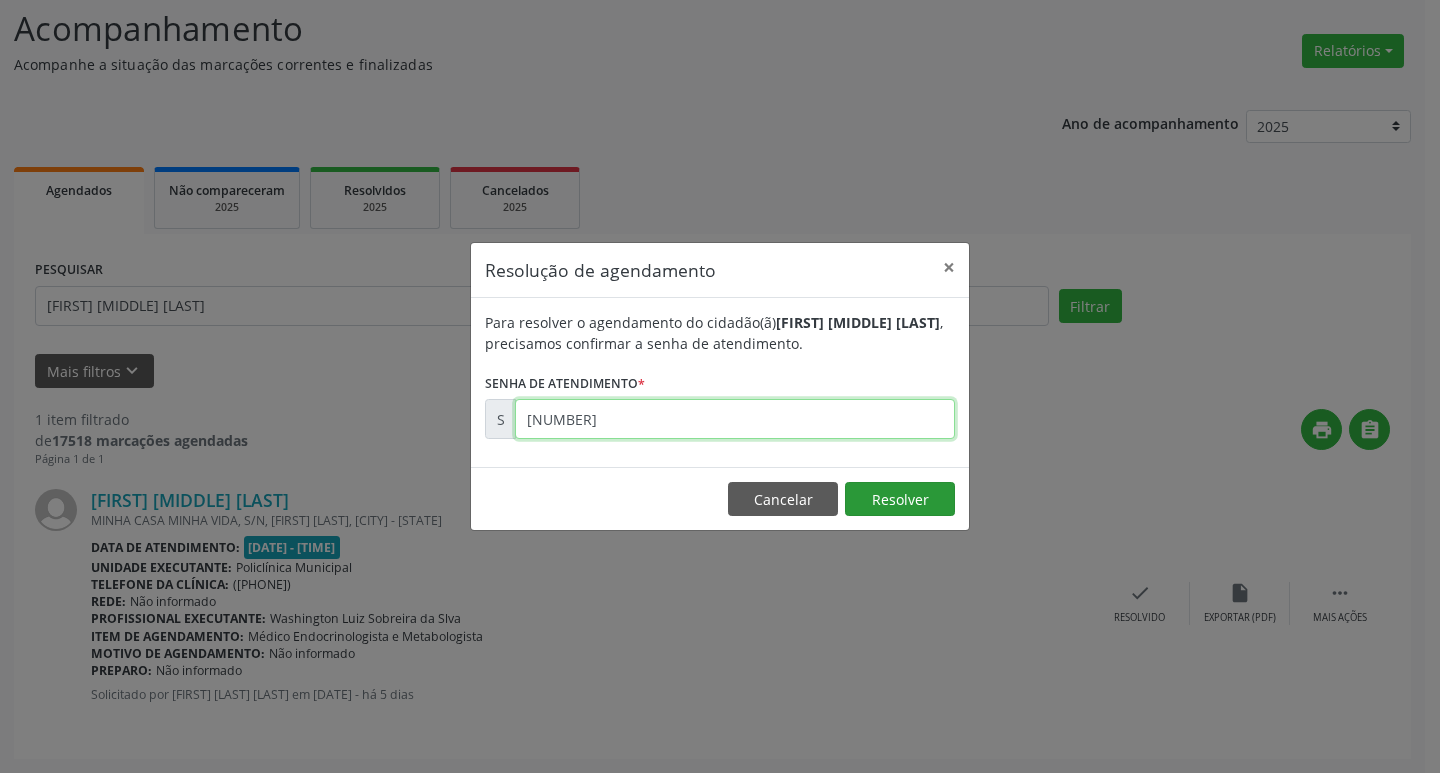 type on "[NUMBER]" 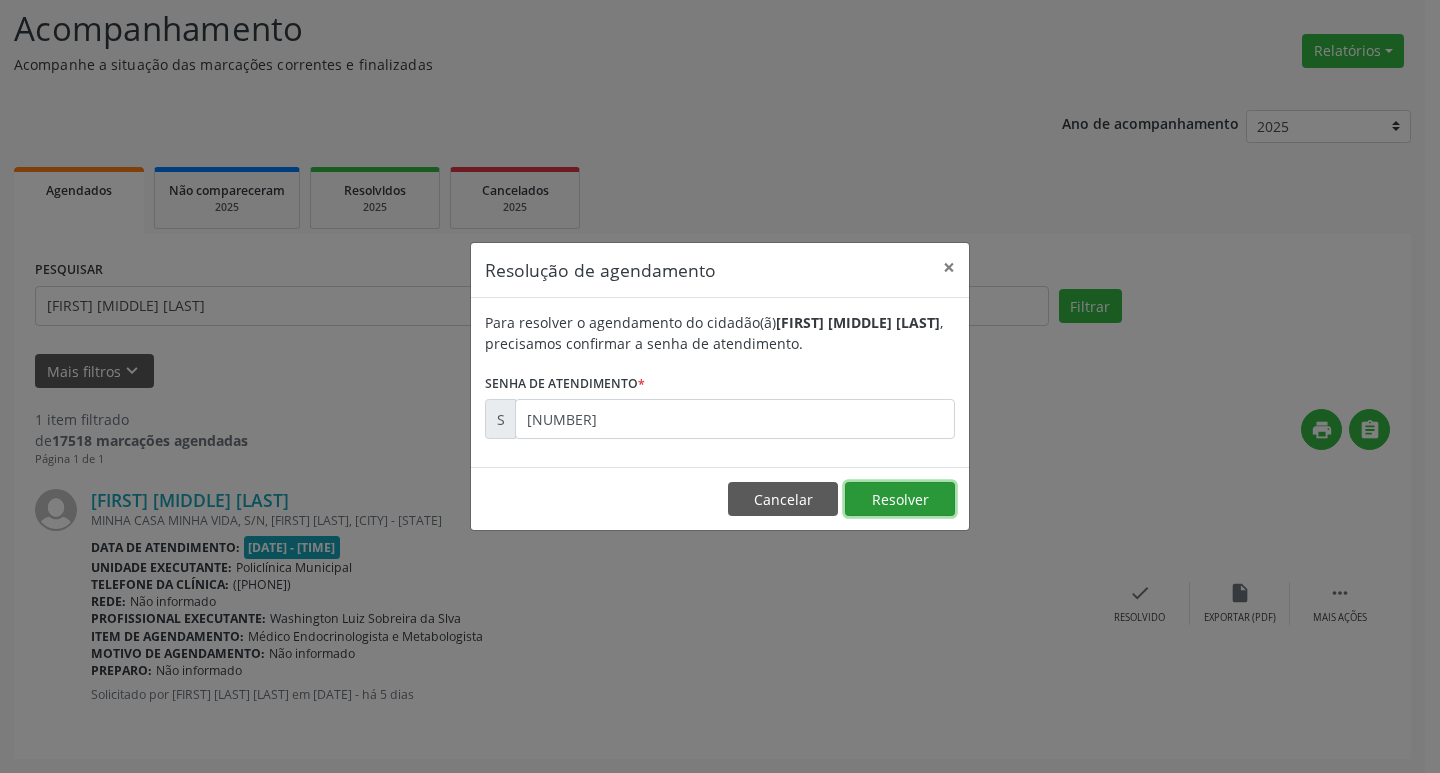 click on "Resolver" at bounding box center [900, 499] 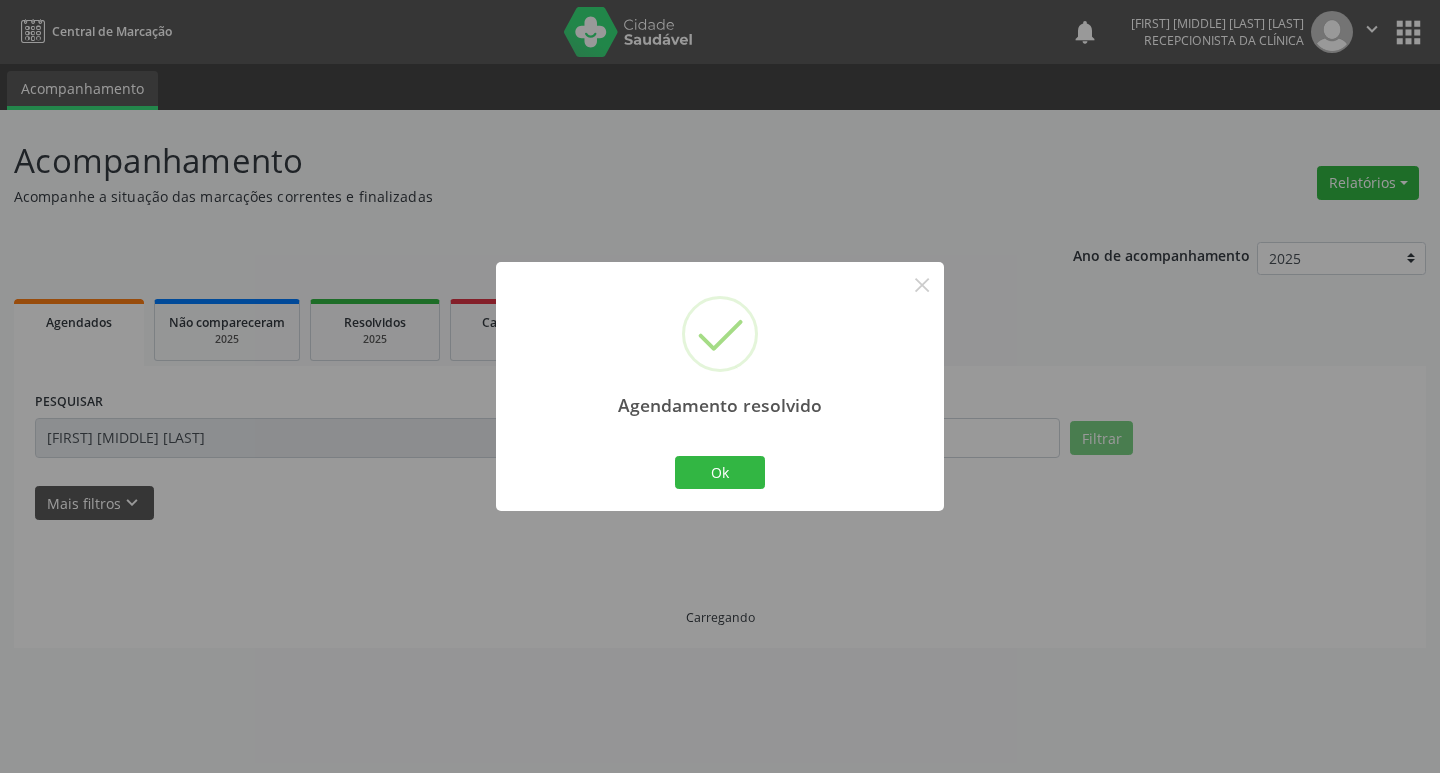 scroll, scrollTop: 0, scrollLeft: 0, axis: both 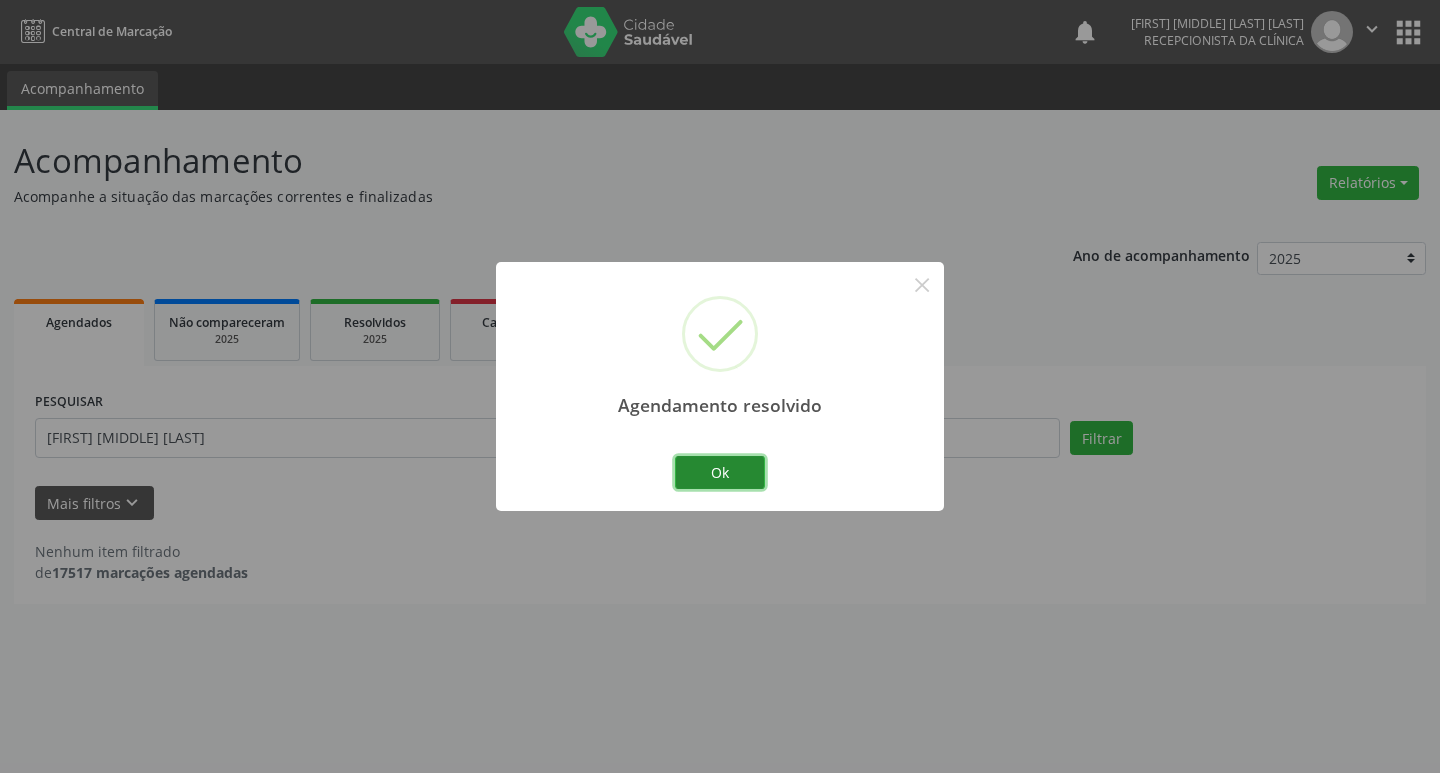 click on "Ok" at bounding box center [720, 473] 